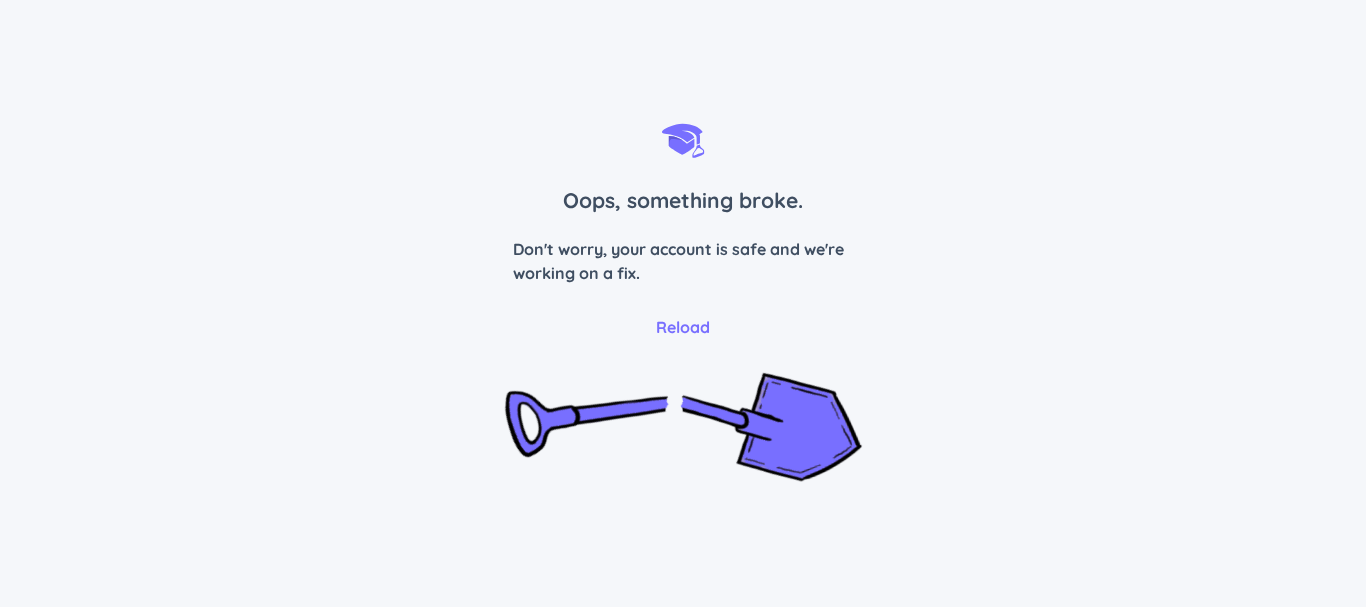 scroll, scrollTop: 0, scrollLeft: 0, axis: both 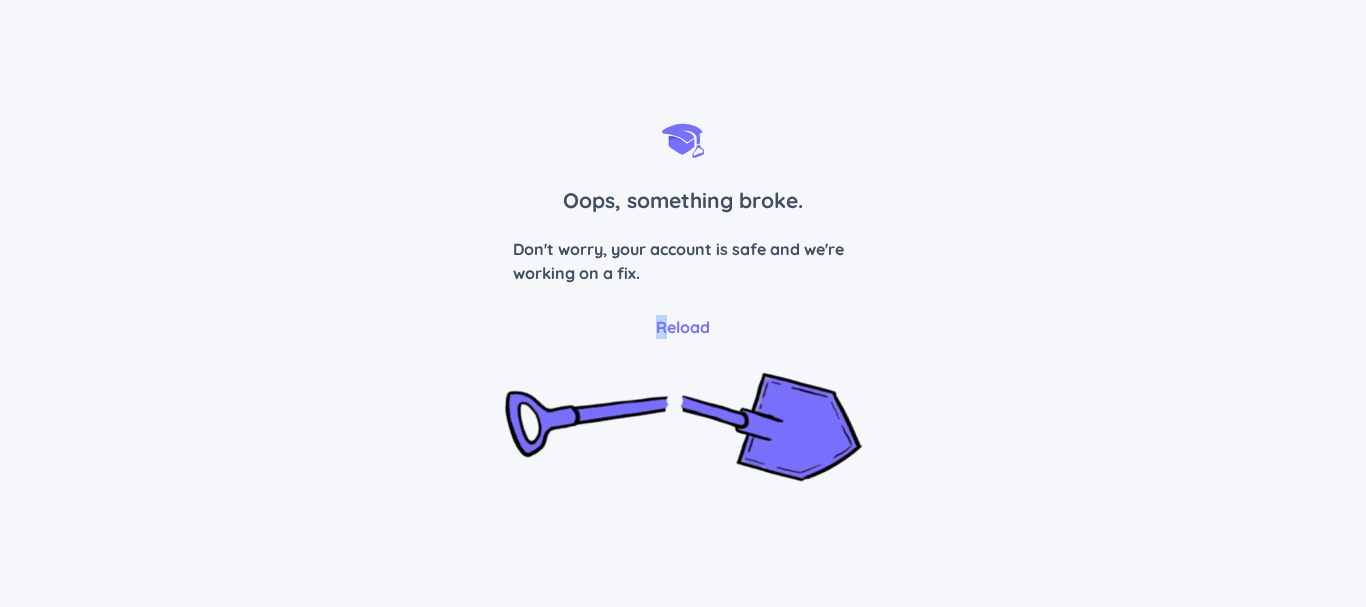 click on "Reload" at bounding box center [683, 327] 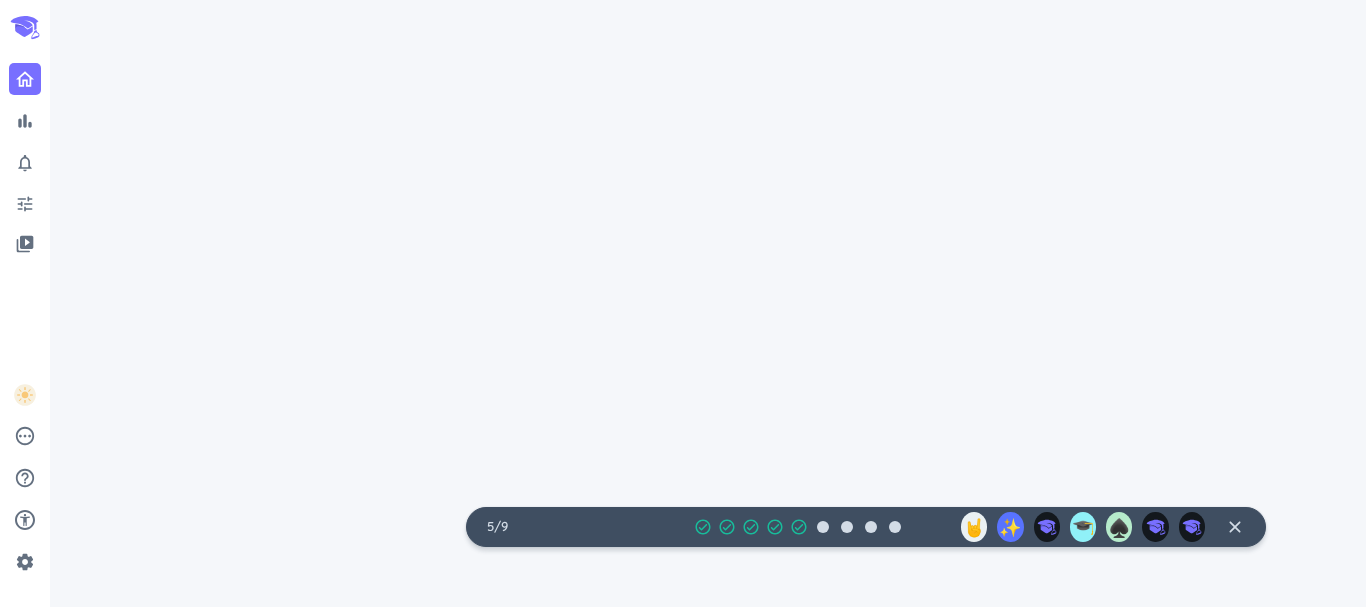 click at bounding box center (708, 303) 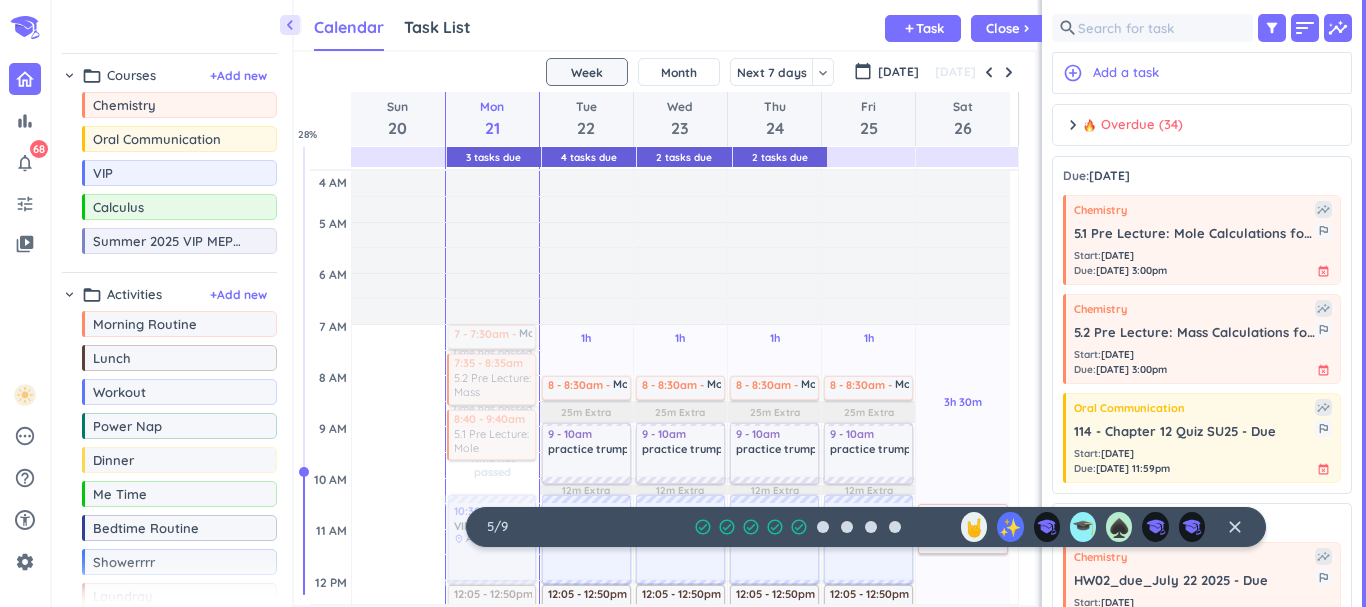 scroll, scrollTop: 9, scrollLeft: 9, axis: both 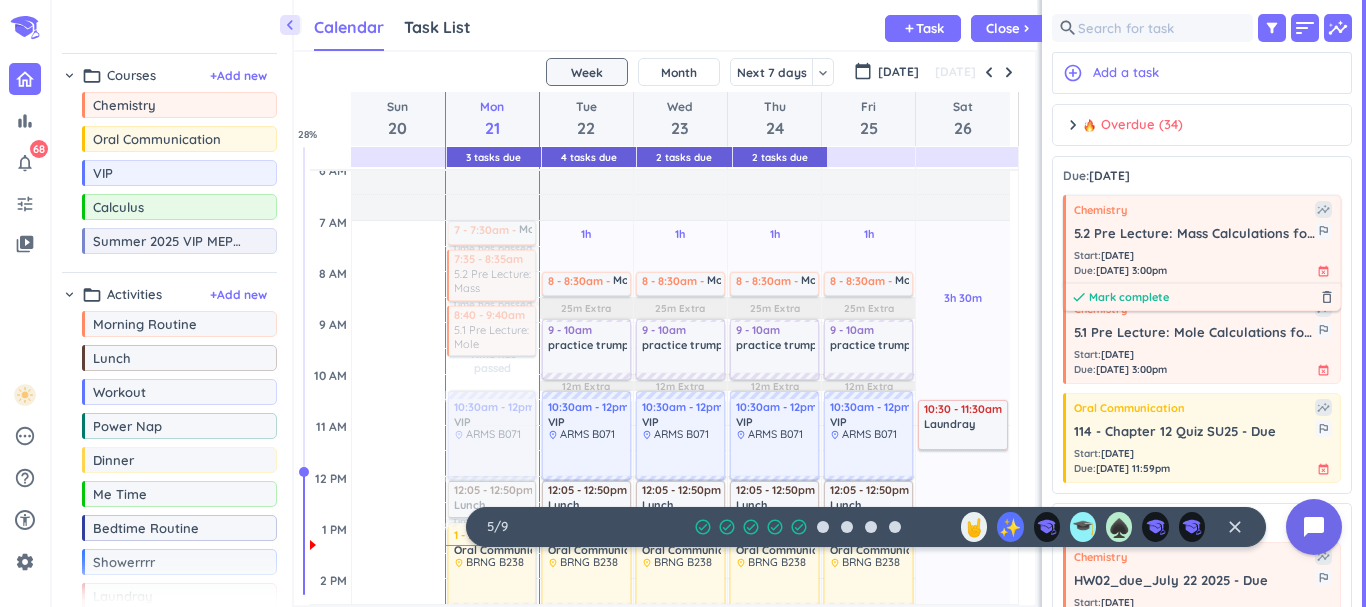 click on "Mark complete" at bounding box center [1129, 297] 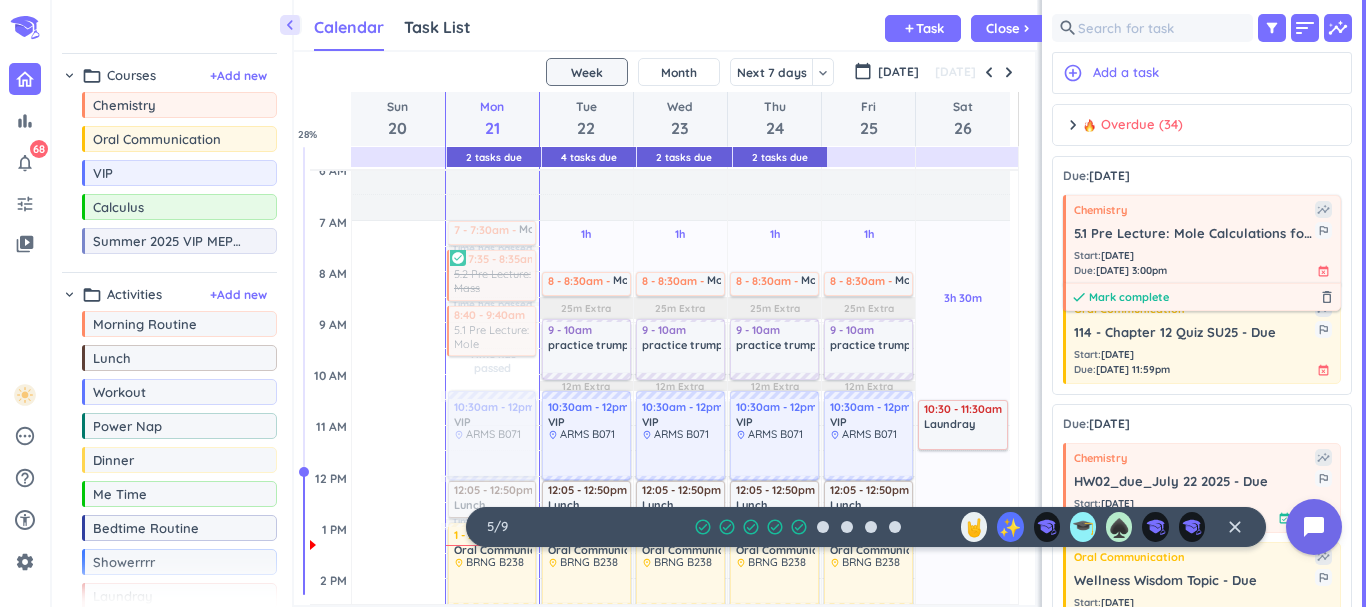 click on "Mark complete" at bounding box center [1129, 297] 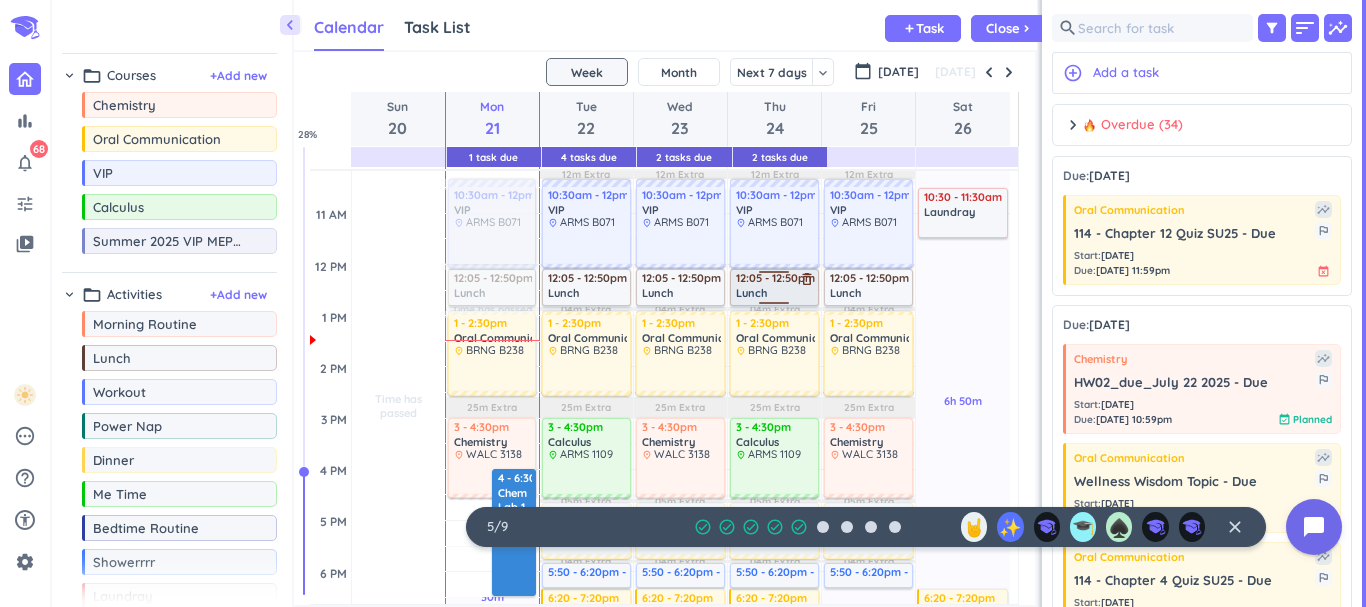 scroll, scrollTop: 344, scrollLeft: 0, axis: vertical 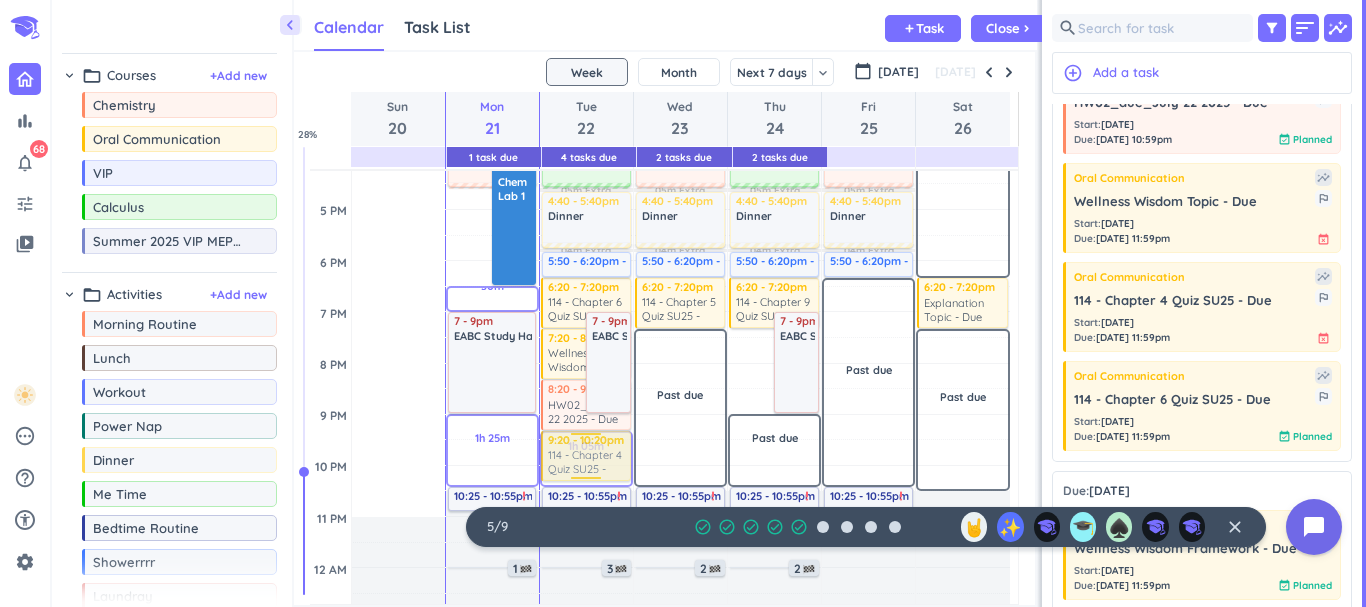 drag, startPoint x: 1119, startPoint y: 326, endPoint x: 610, endPoint y: 434, distance: 520.3316 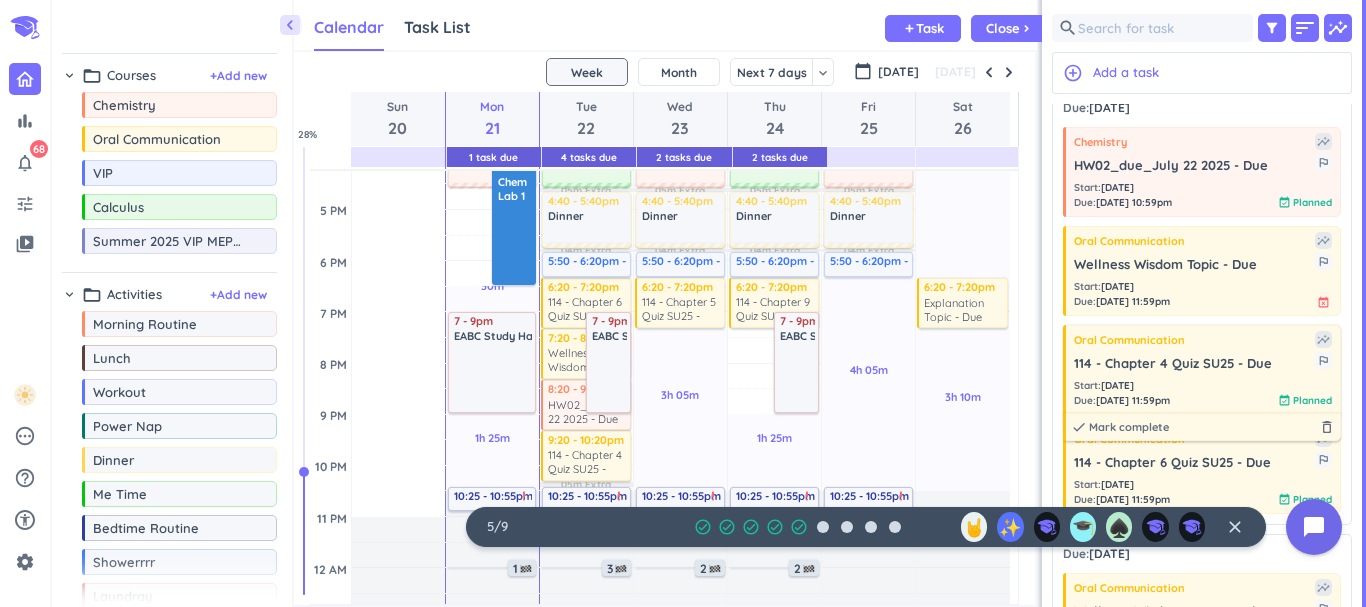 scroll, scrollTop: 262, scrollLeft: 0, axis: vertical 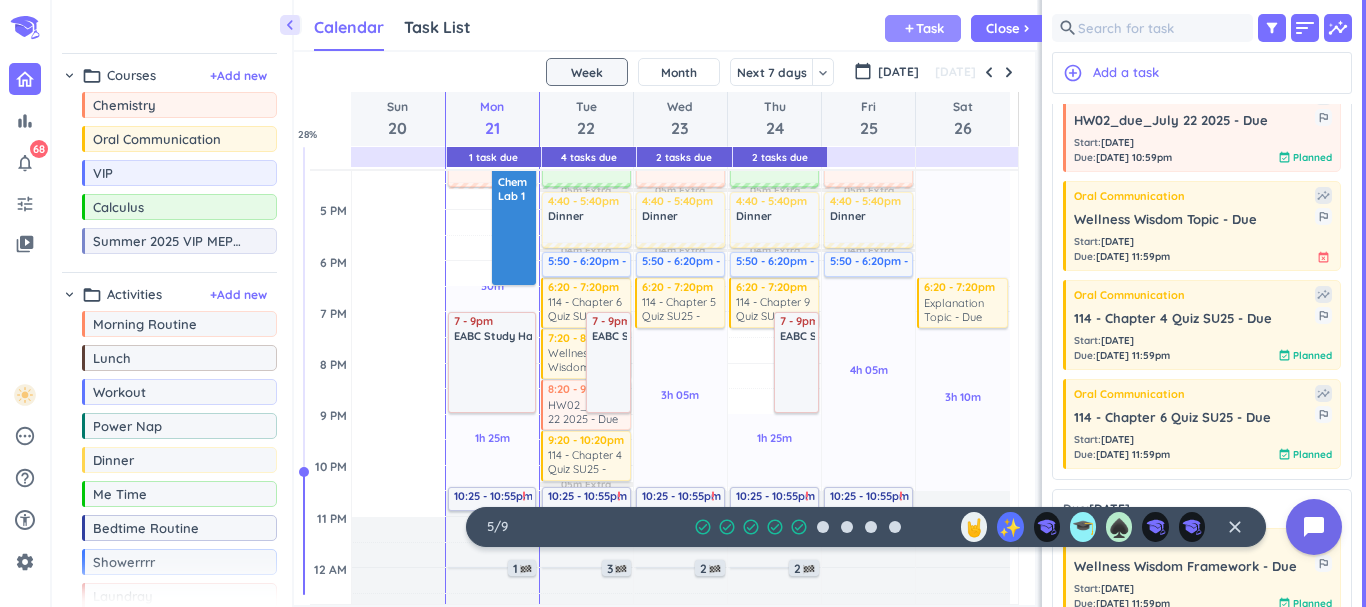 click on "add" at bounding box center [909, 28] 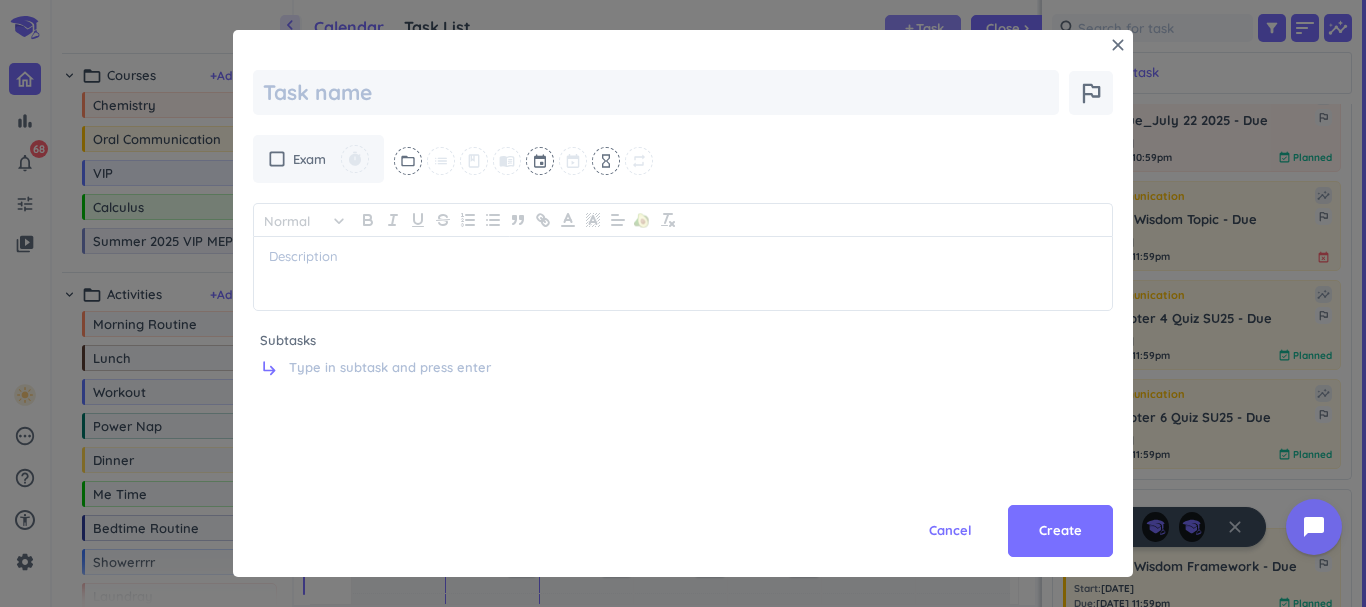 type on "x" 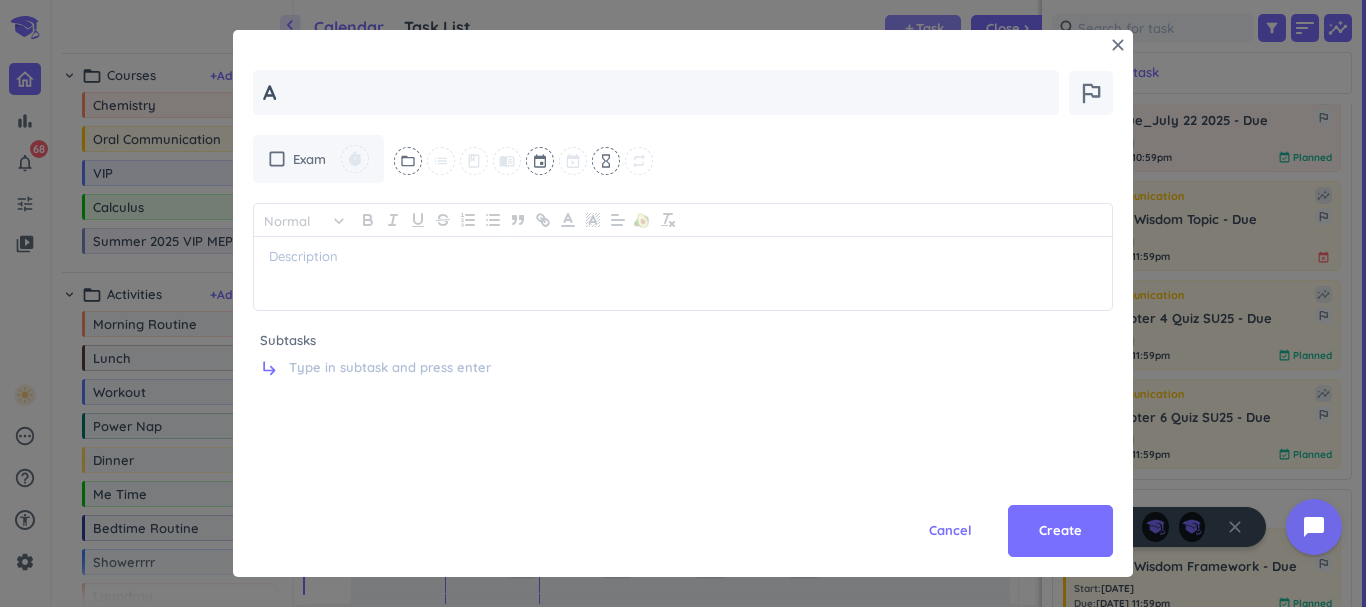 type on "AL" 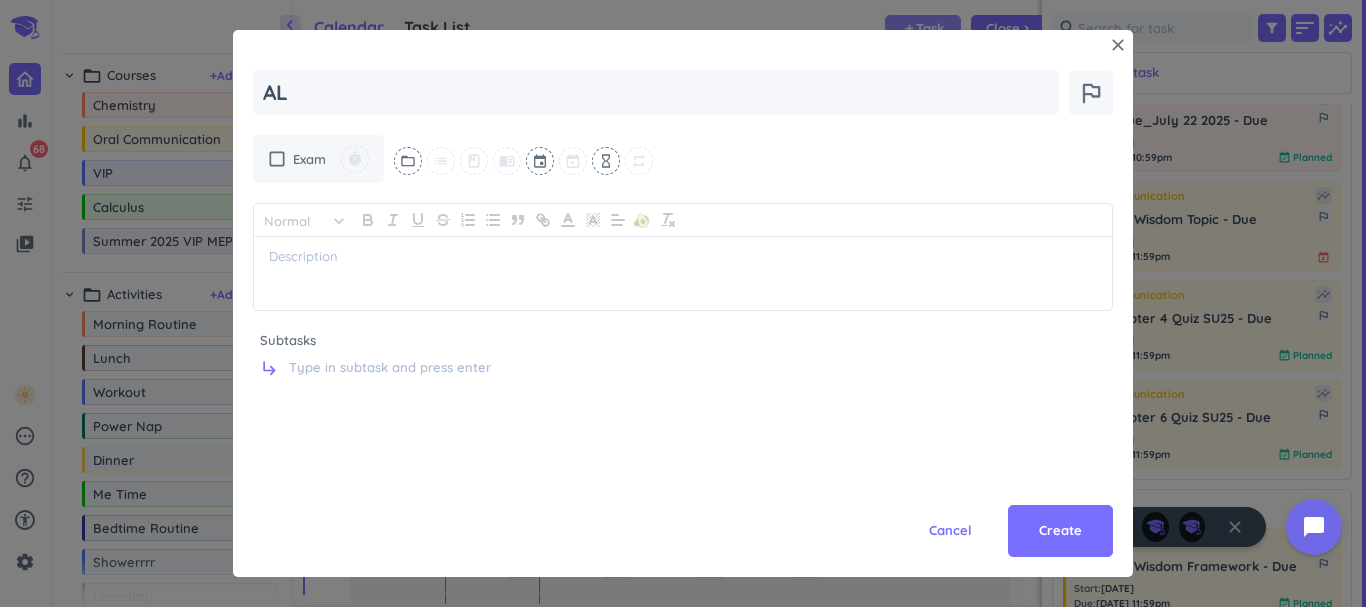 type on "x" 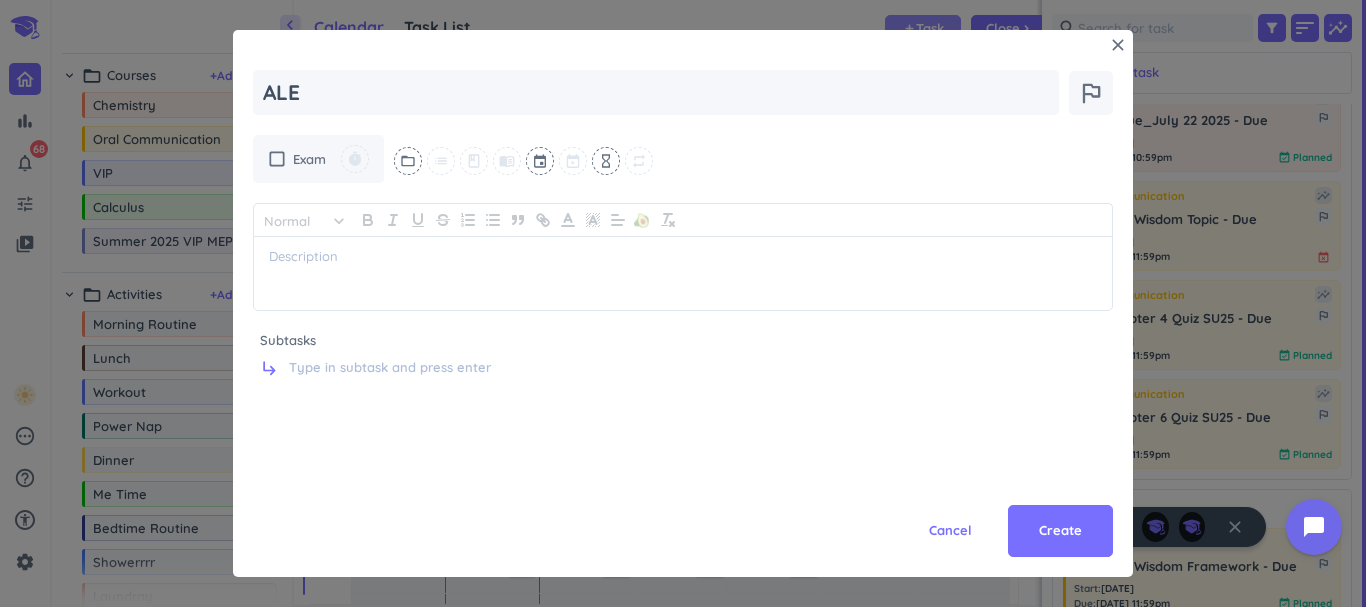 type on "x" 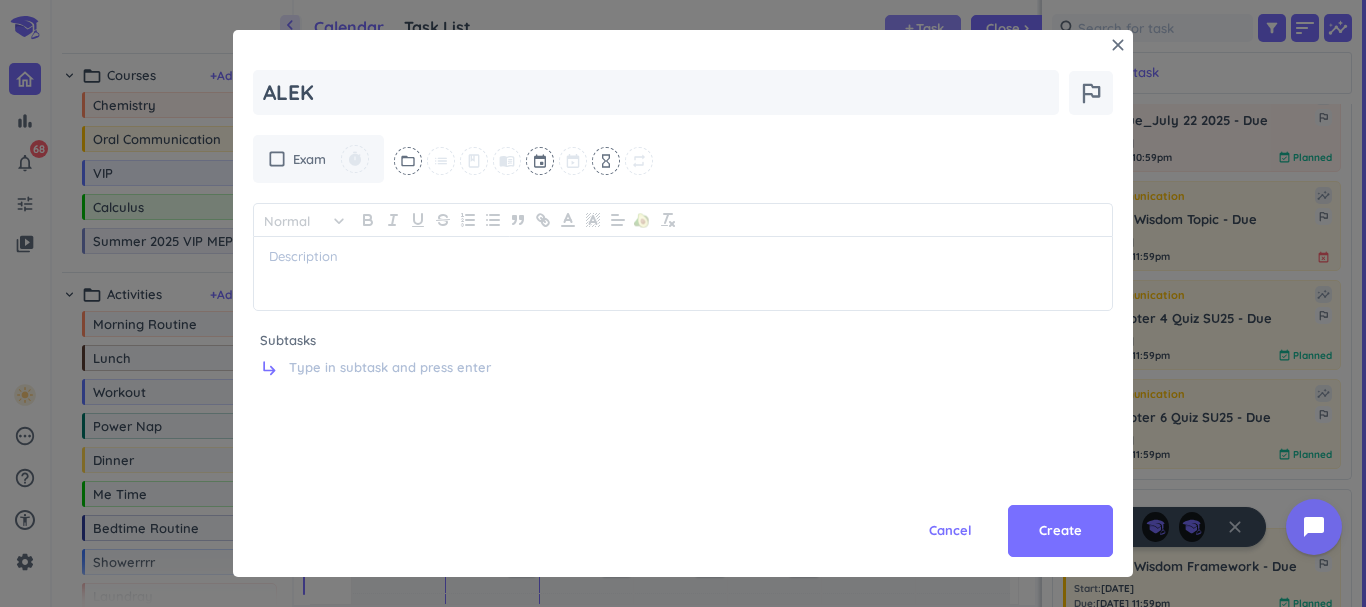 type on "x" 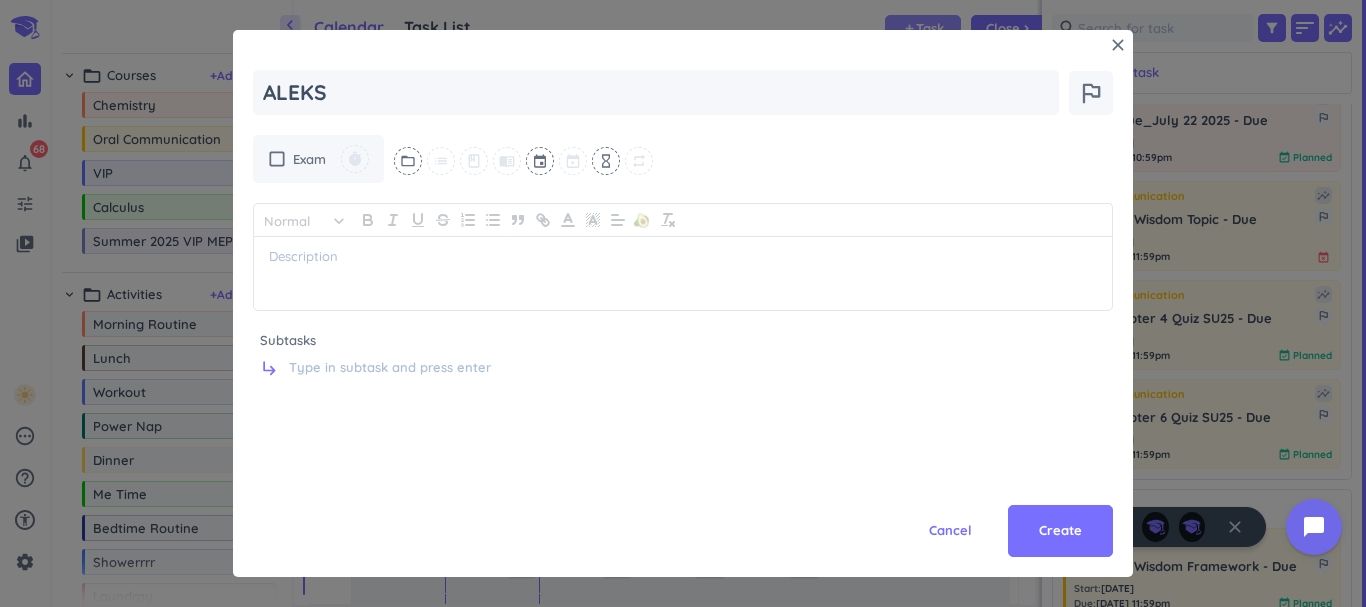 type on "x" 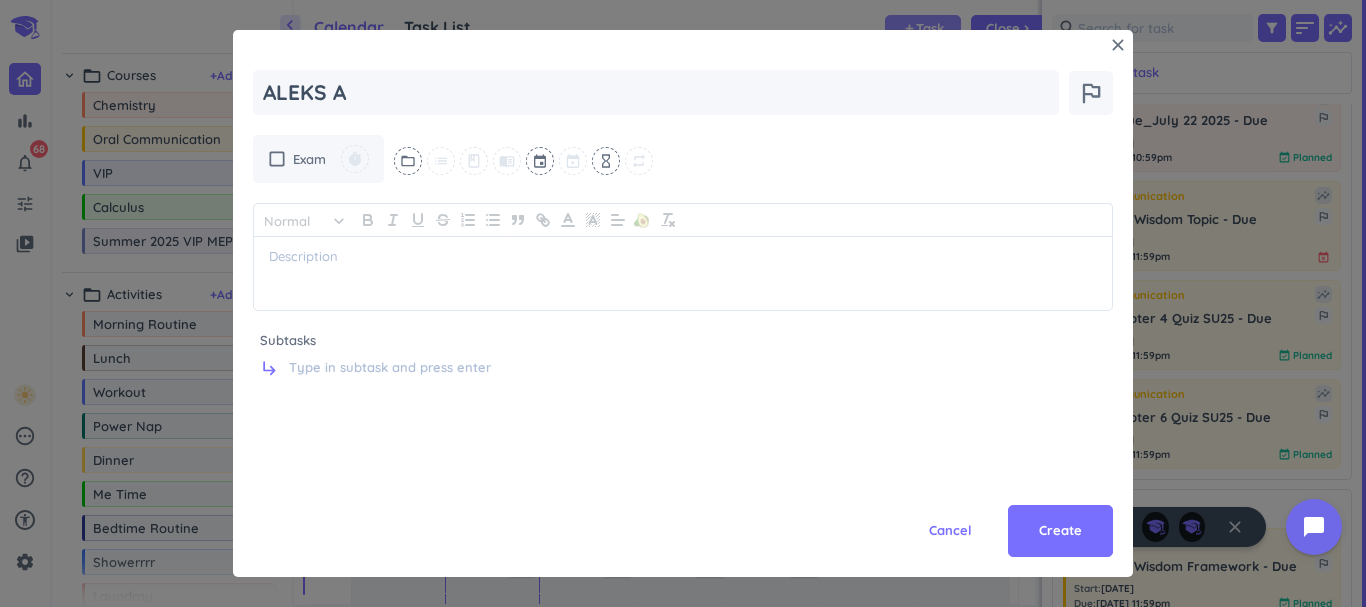 type on "x" 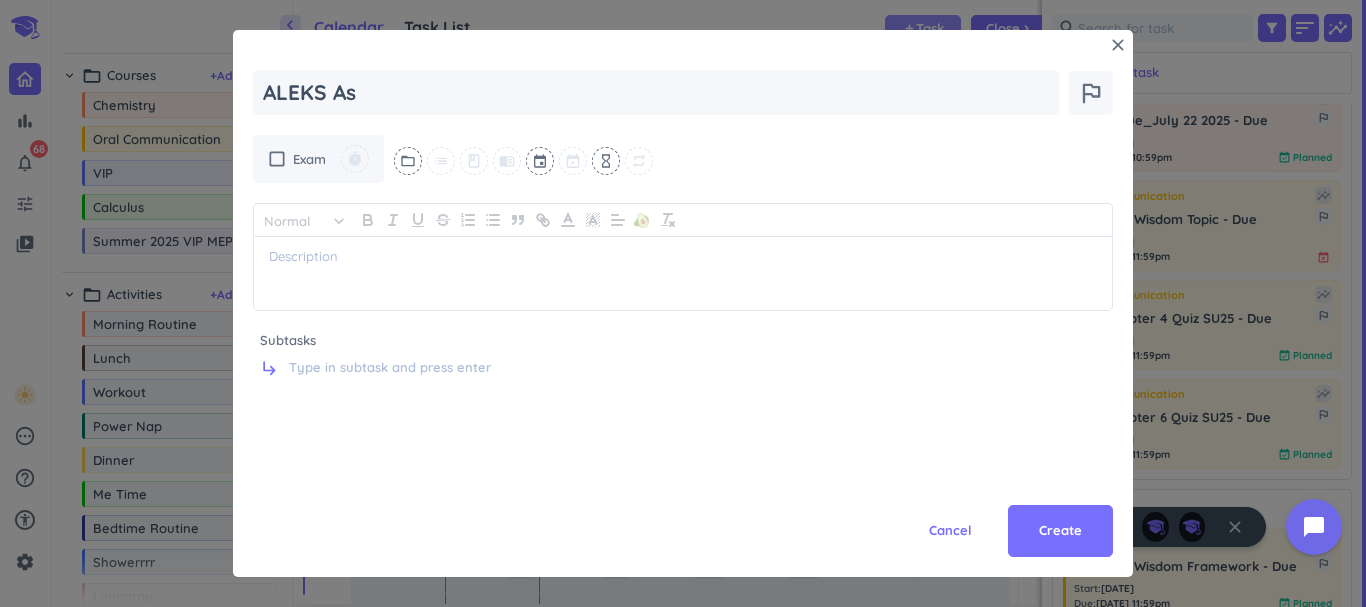 type on "x" 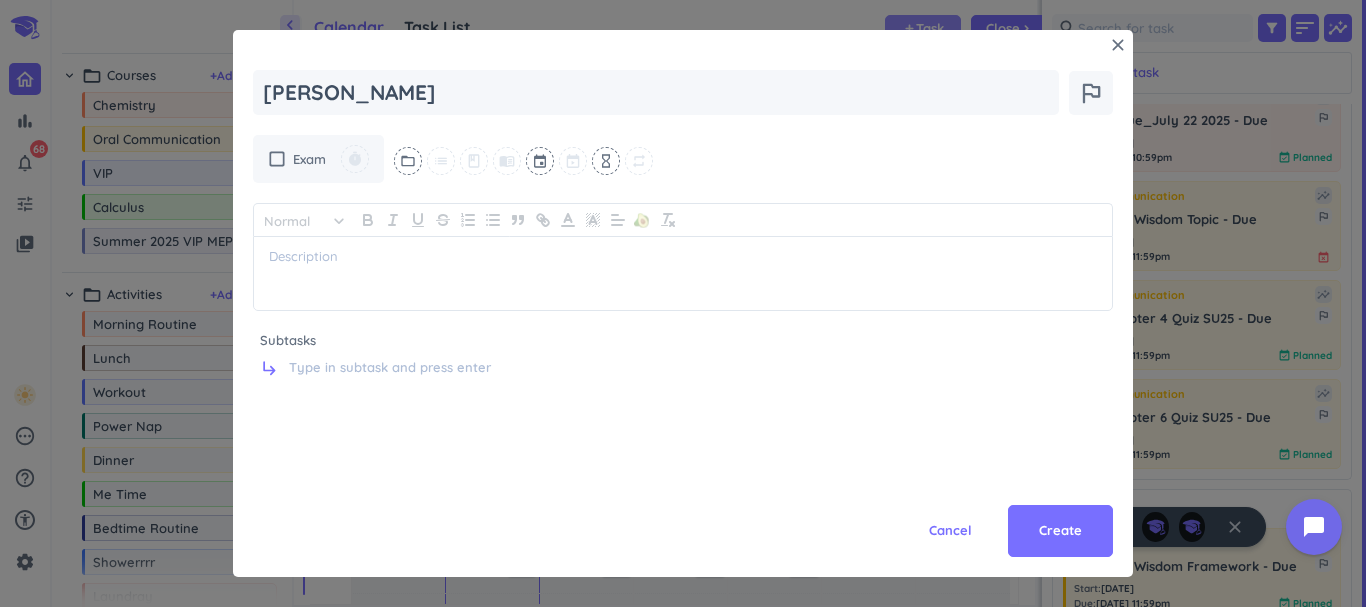 type on "x" 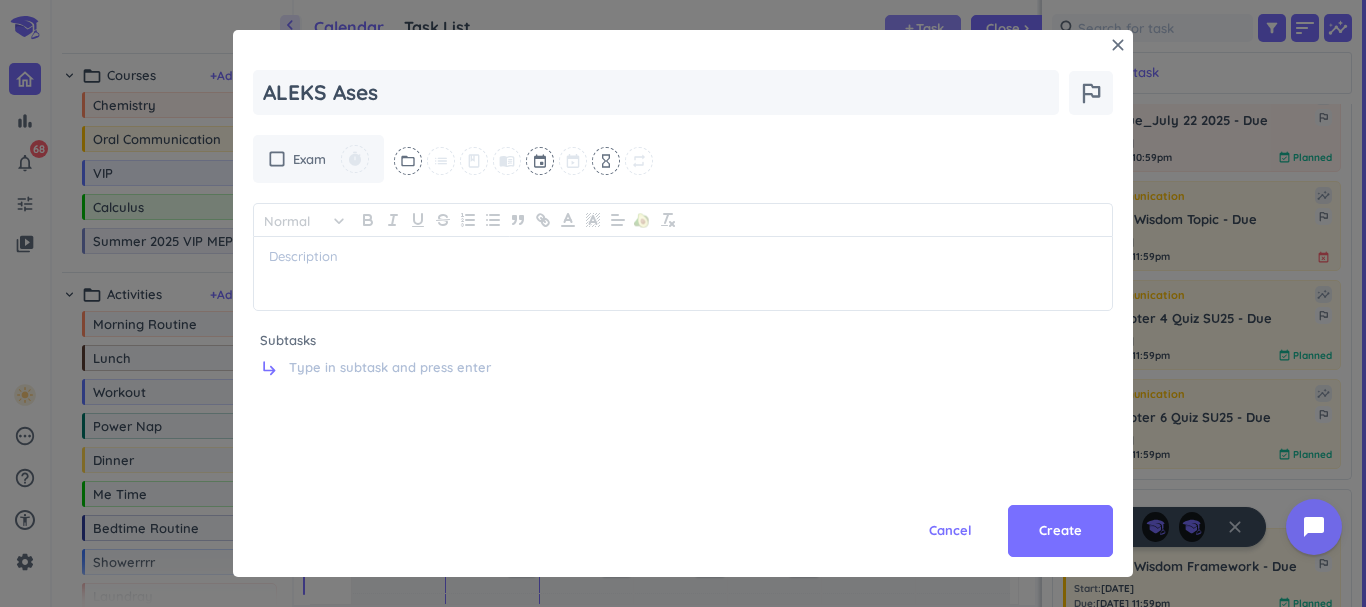 type on "x" 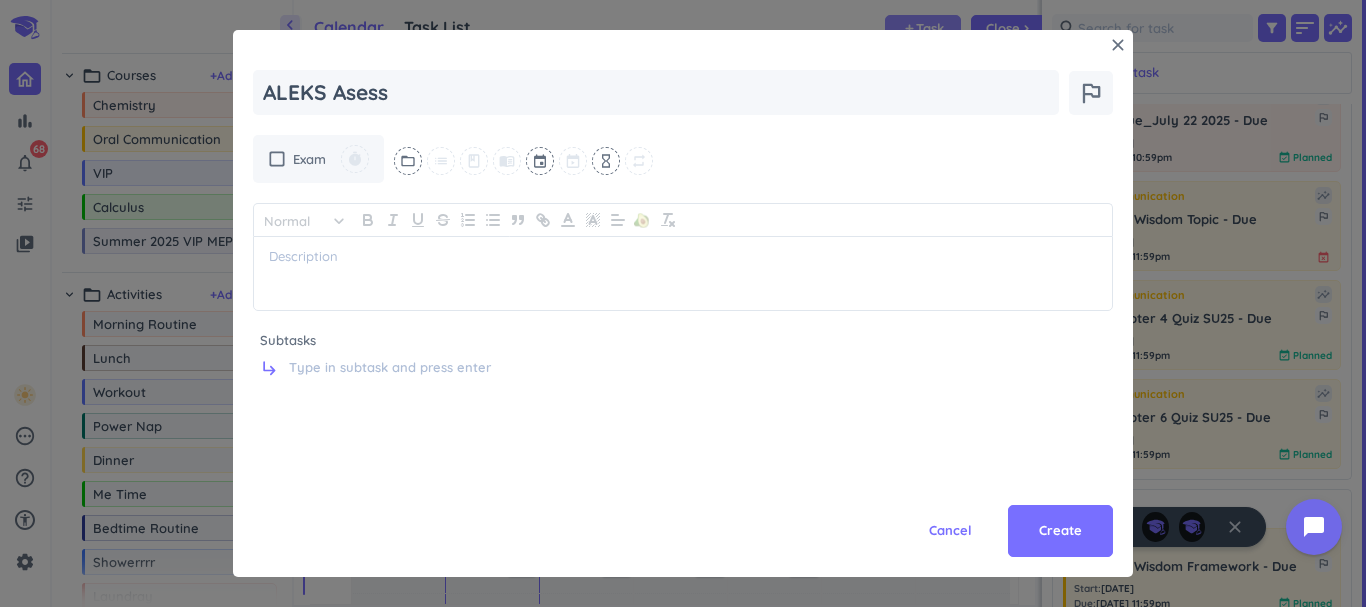 type on "x" 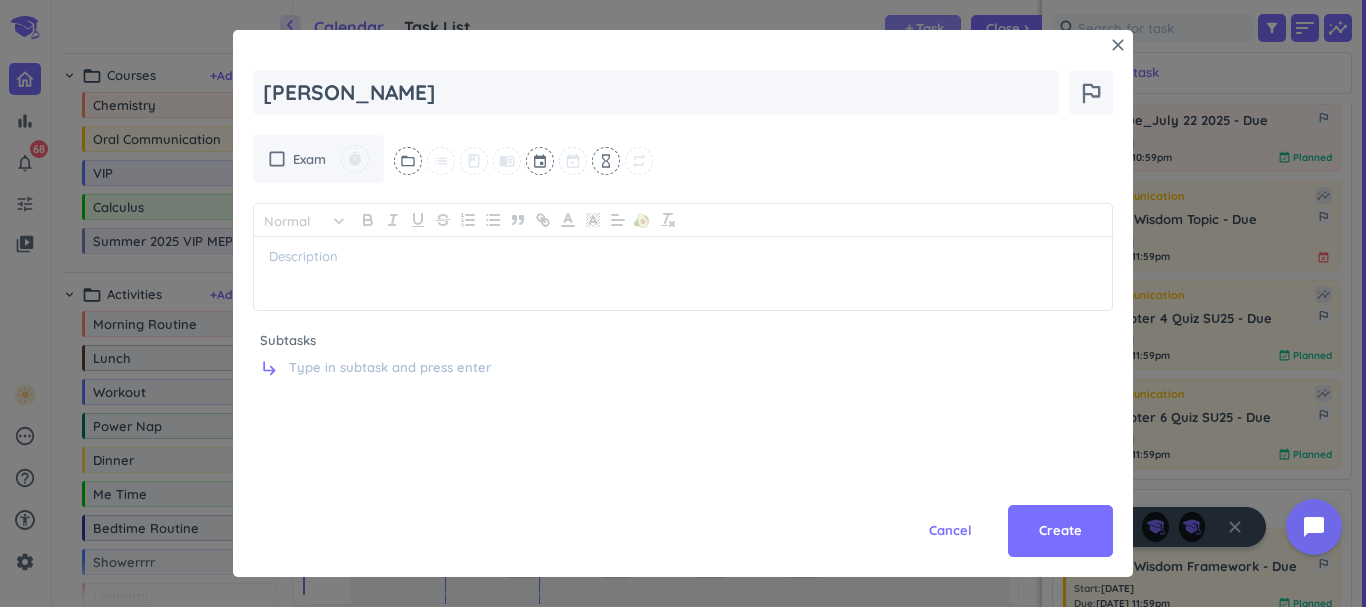 type on "x" 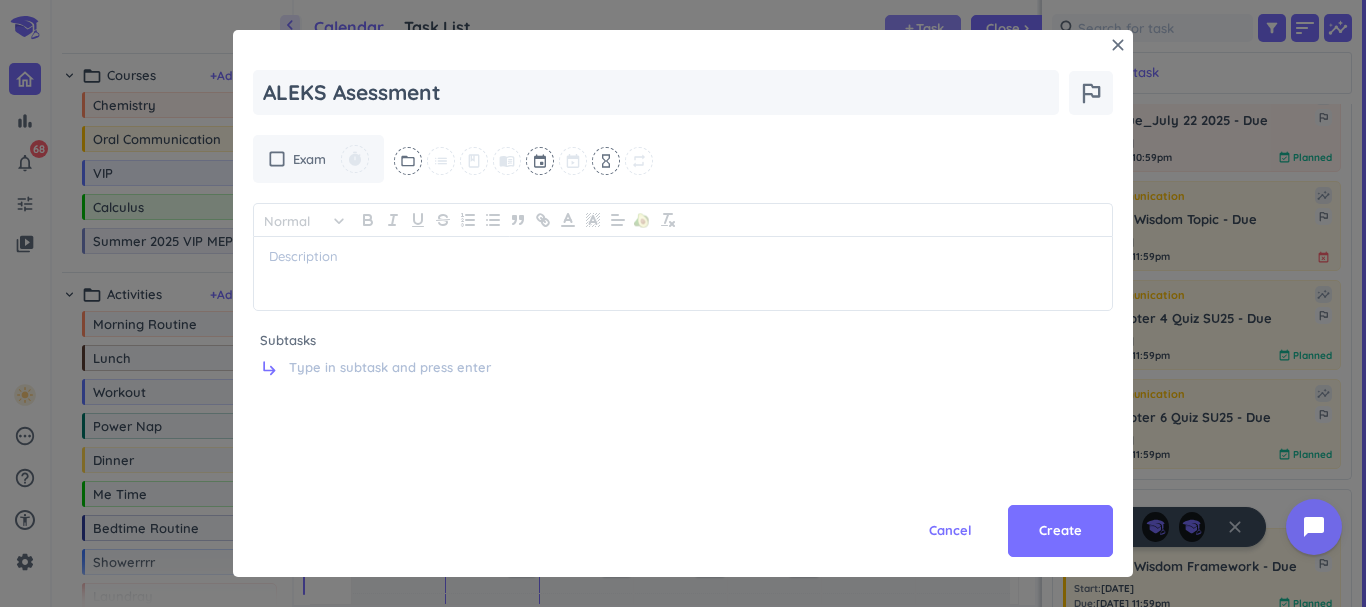type on "x" 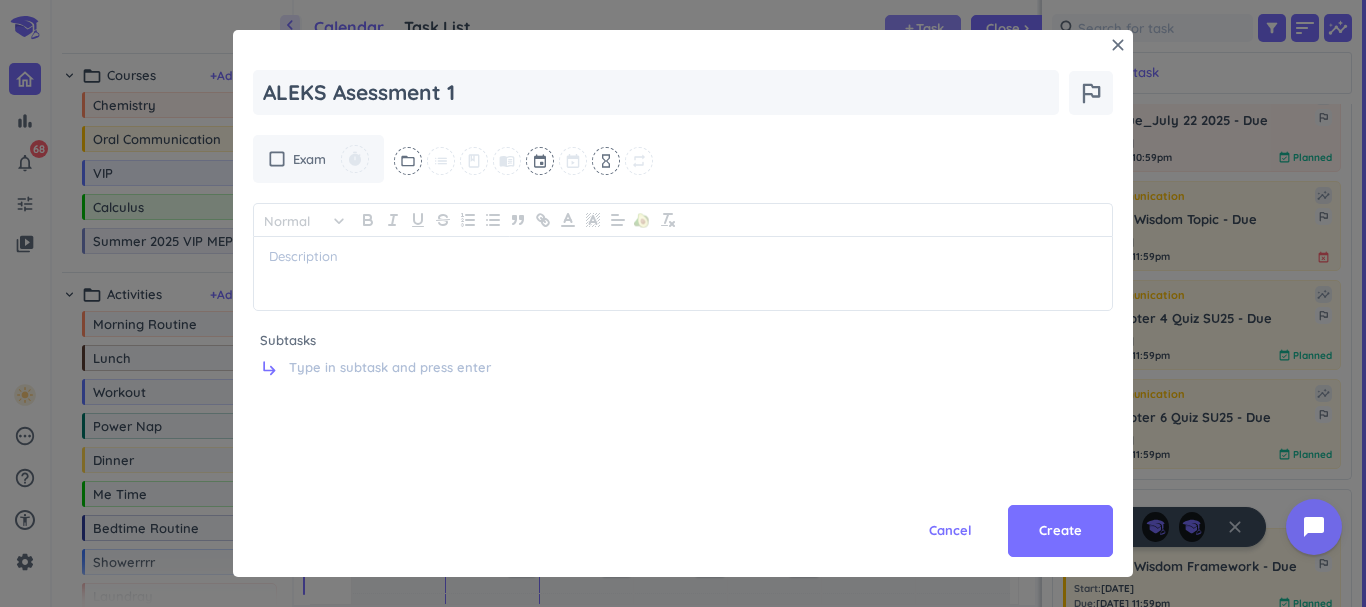 type on "x" 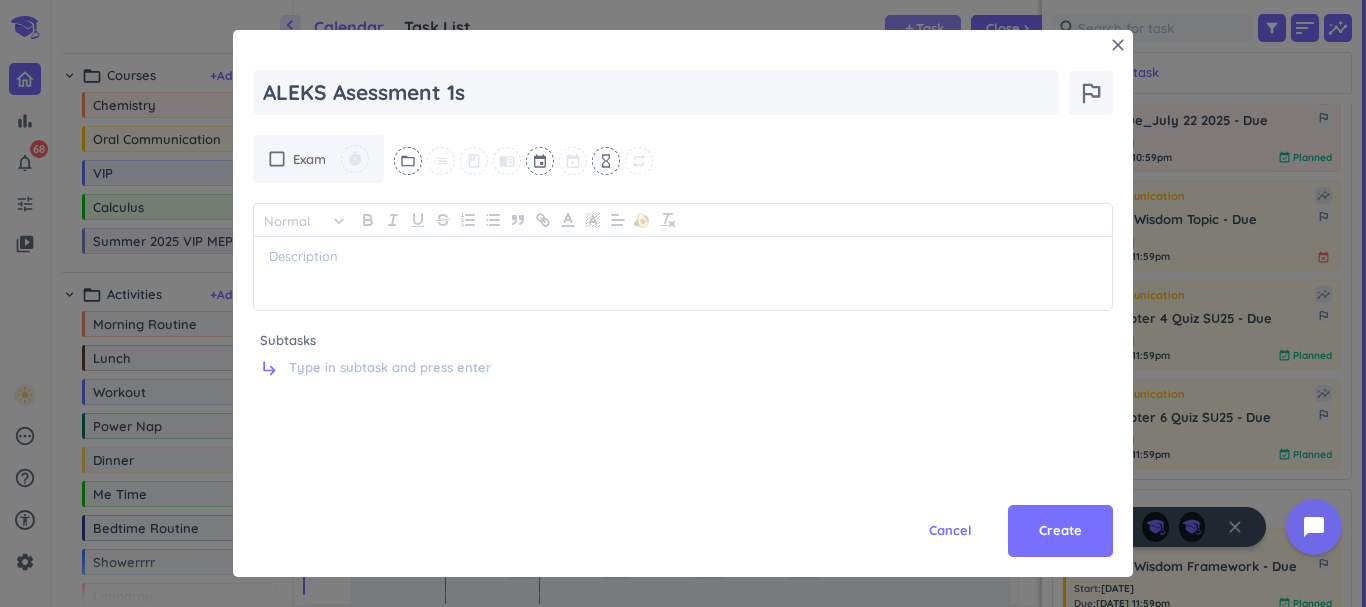 type on "x" 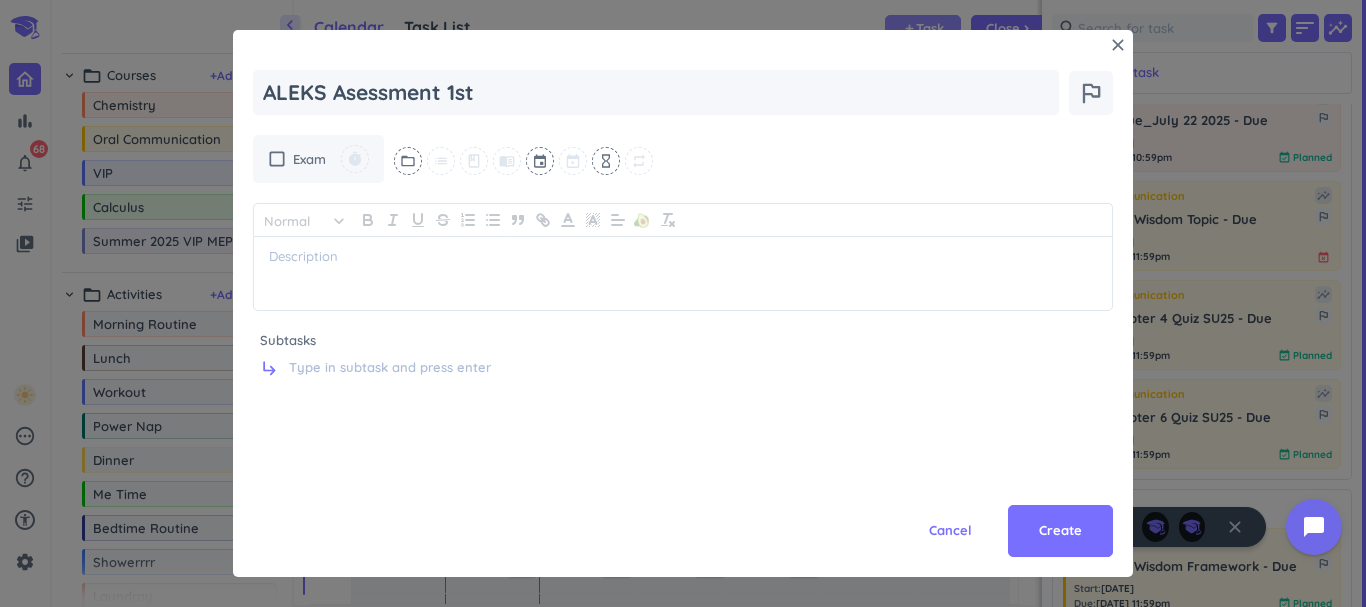 type on "x" 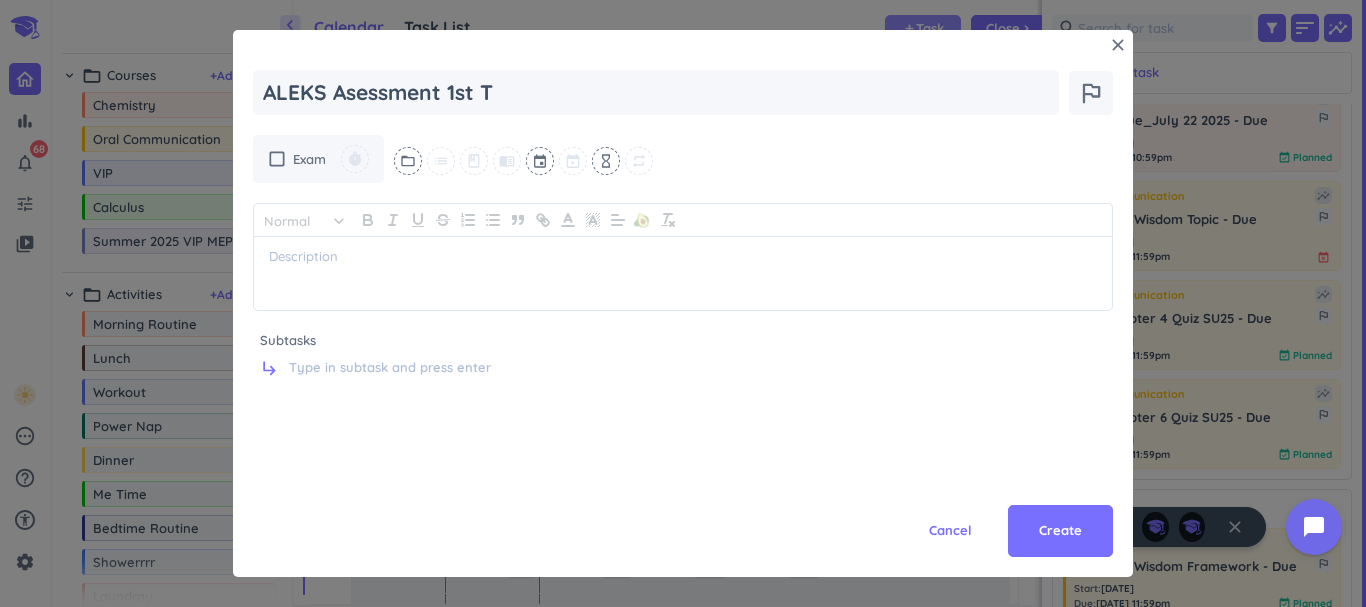 type on "x" 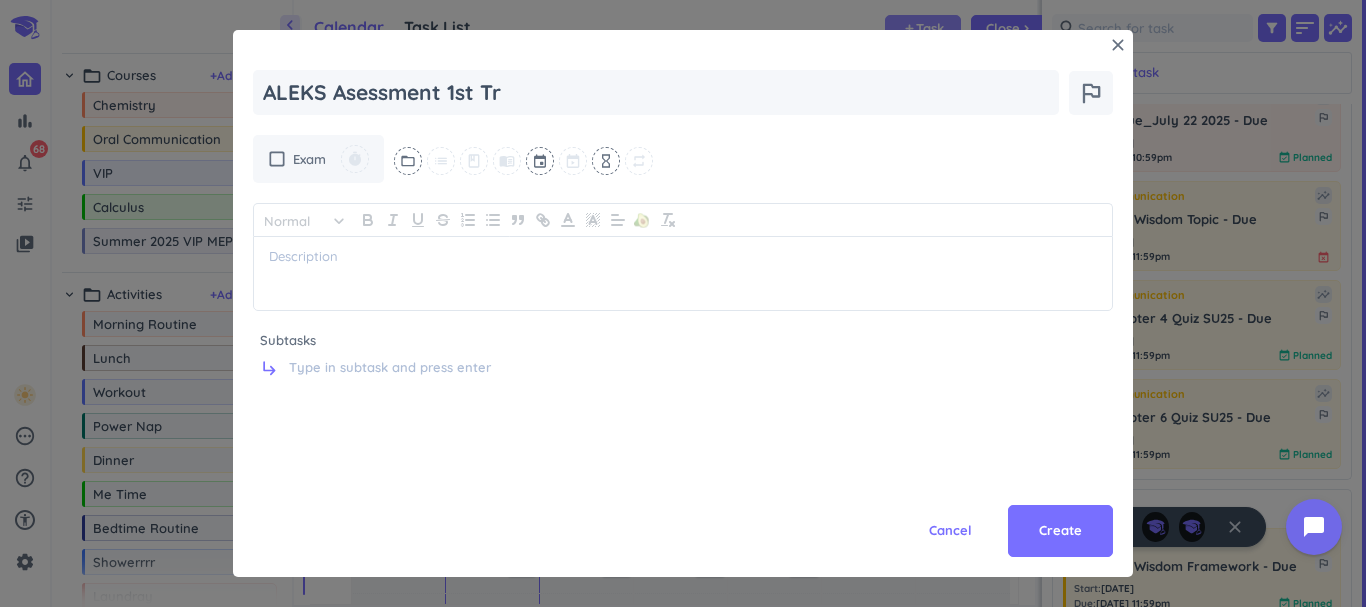 type on "x" 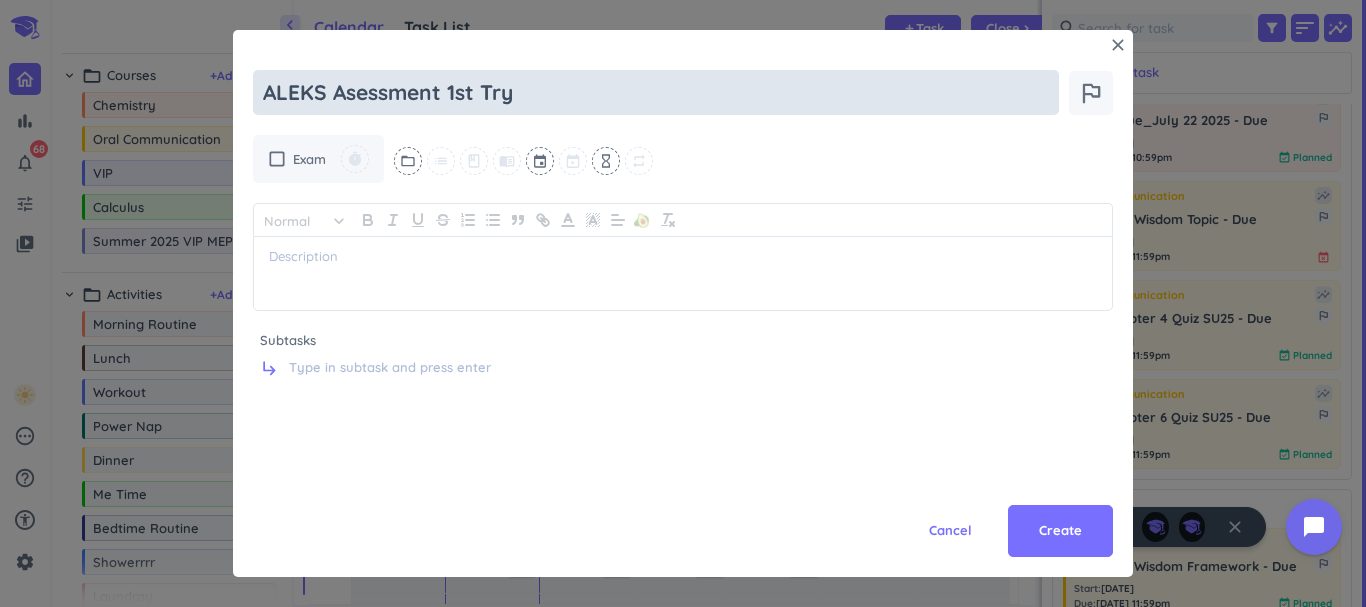 click on "ALEKS Asessment 1st Try" at bounding box center (656, 92) 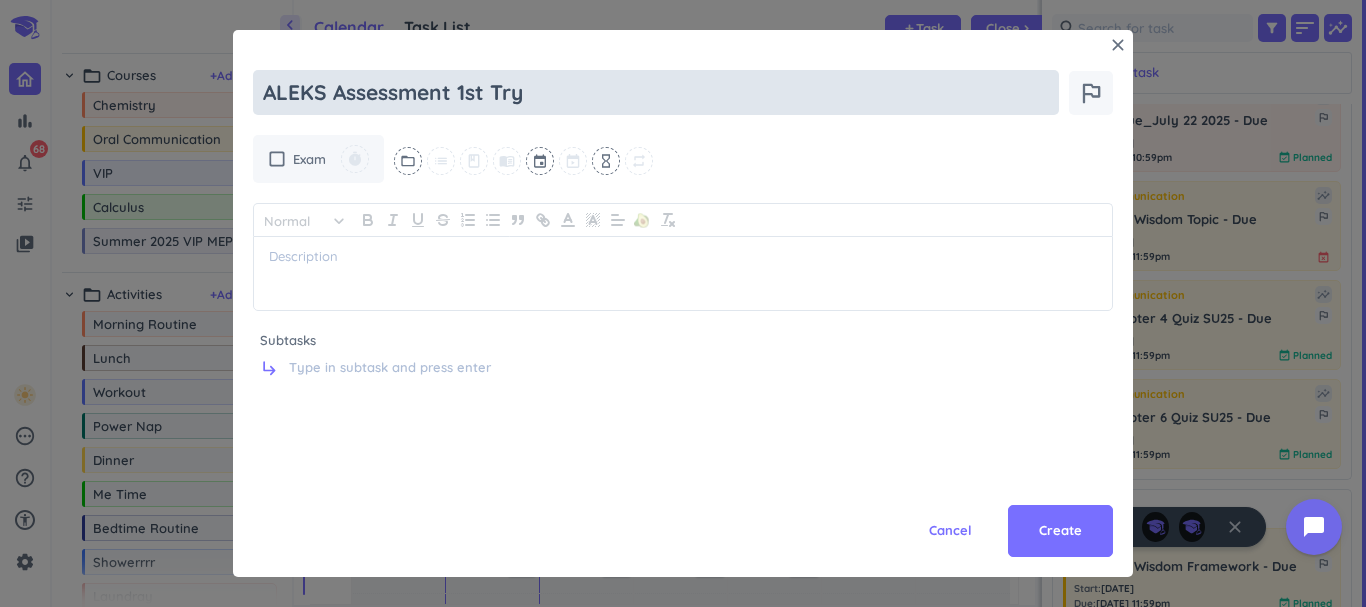 click on "ALEKS Assessment 1st Try" at bounding box center (656, 92) 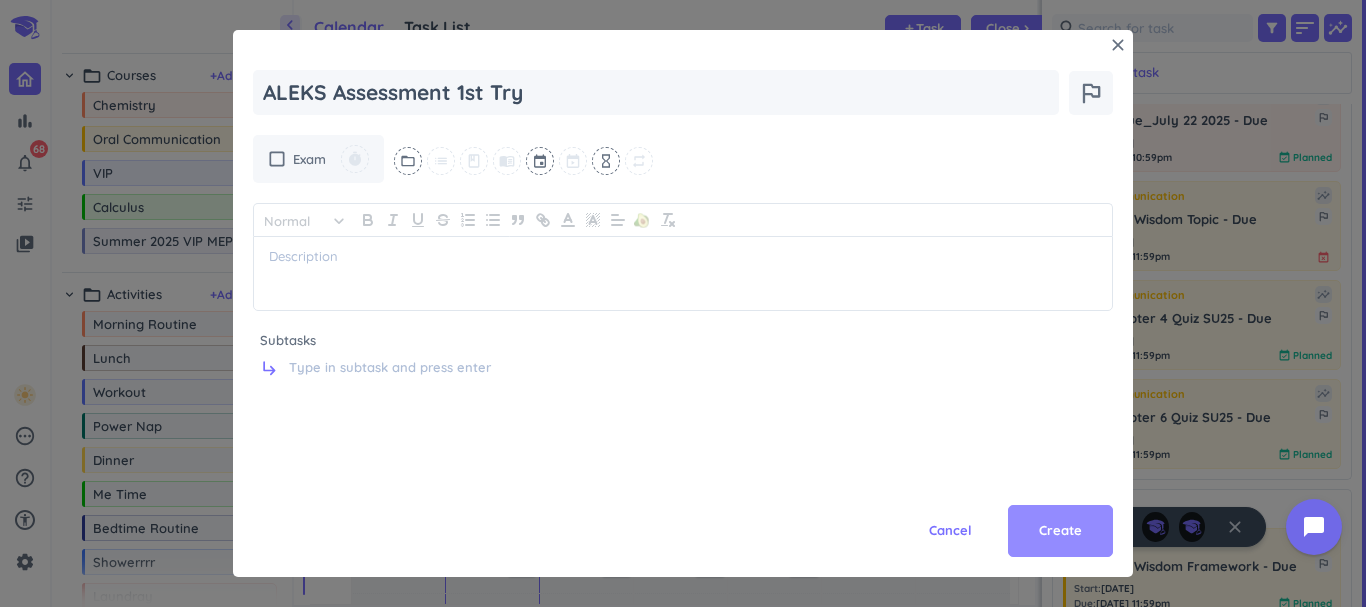 type on "ALEKS Assessment 1st Try" 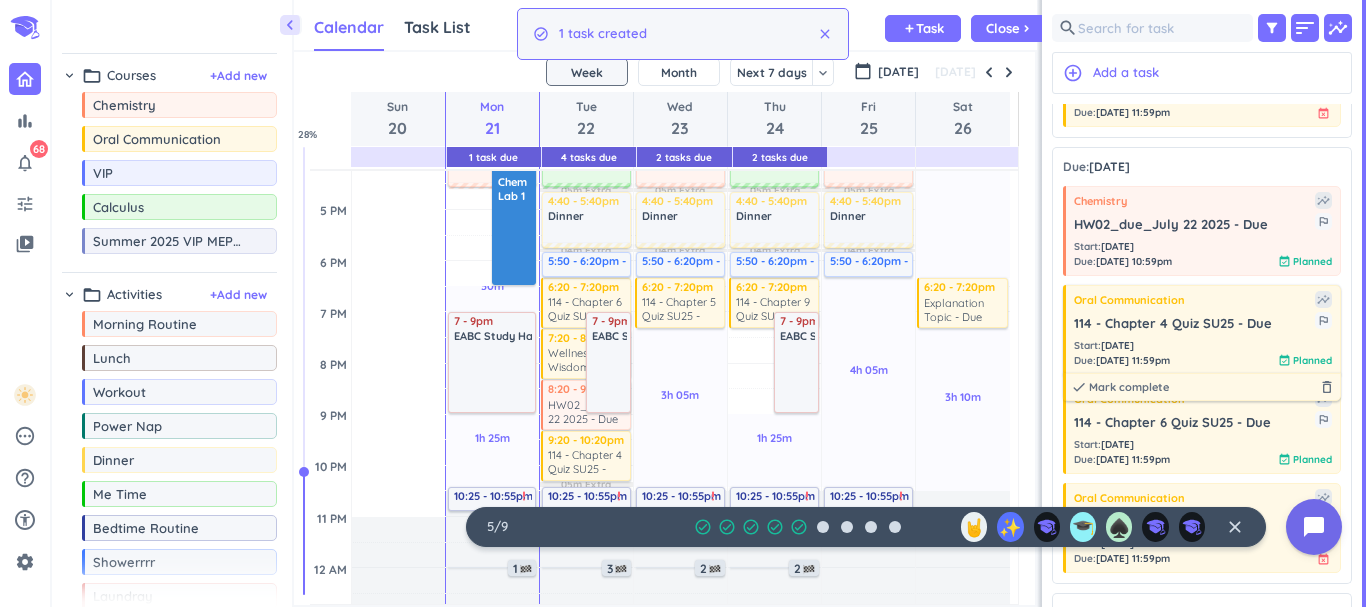 scroll, scrollTop: 0, scrollLeft: 0, axis: both 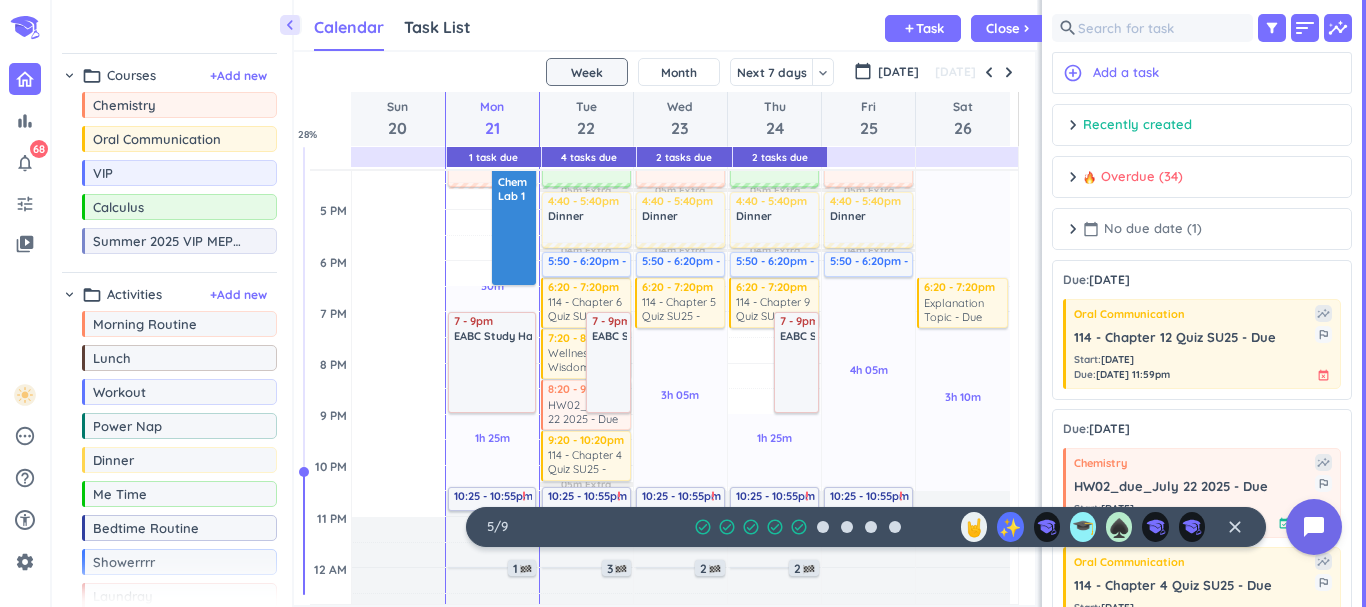 click on "calendar_today No due date (1)" at bounding box center [1142, 229] 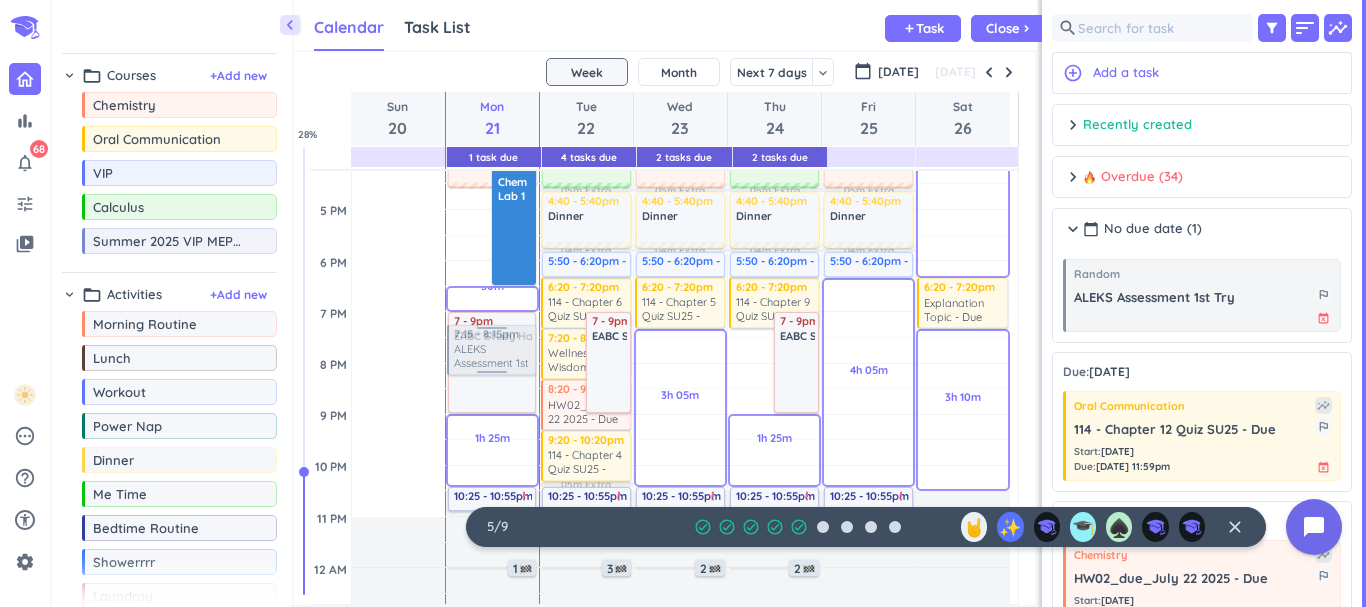 drag, startPoint x: 1145, startPoint y: 291, endPoint x: 484, endPoint y: 325, distance: 661.87384 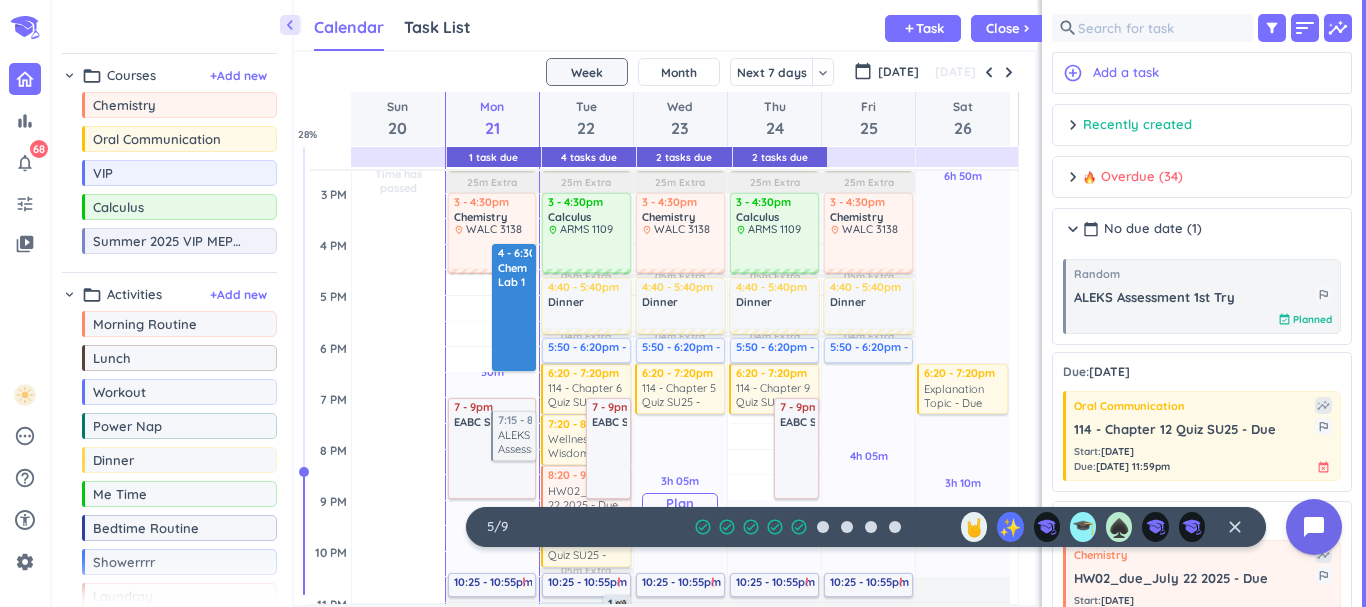 scroll, scrollTop: 538, scrollLeft: 0, axis: vertical 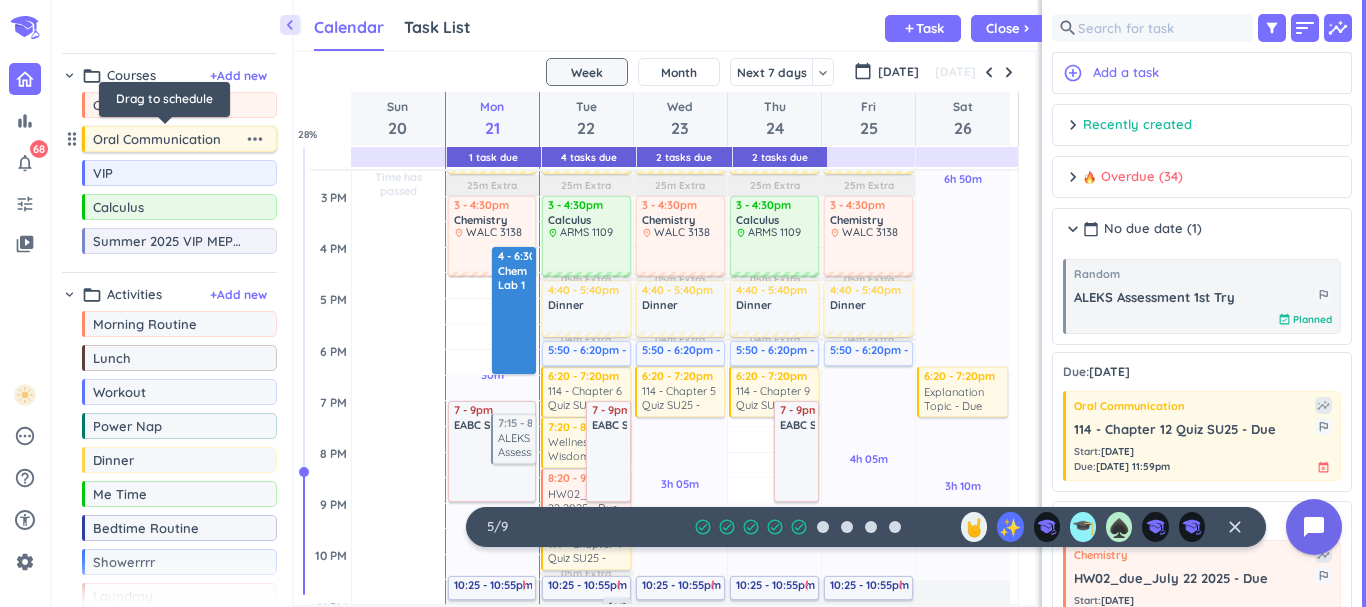 click on "Oral Communication" at bounding box center (168, 139) 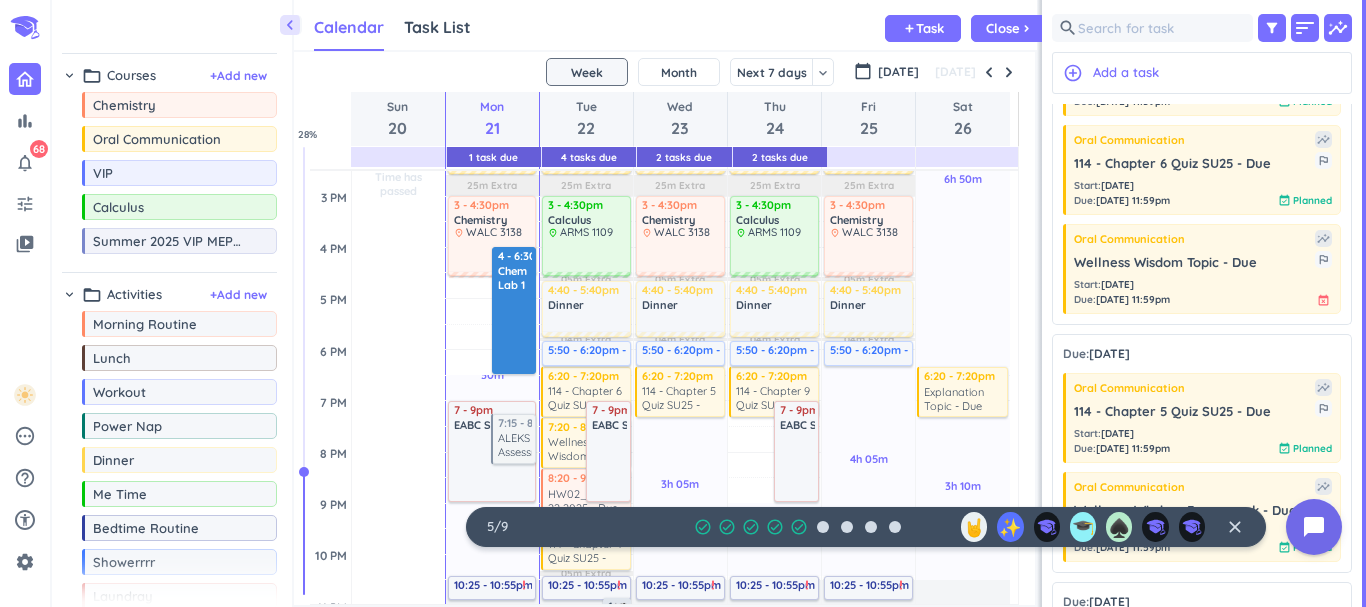 scroll, scrollTop: 615, scrollLeft: 0, axis: vertical 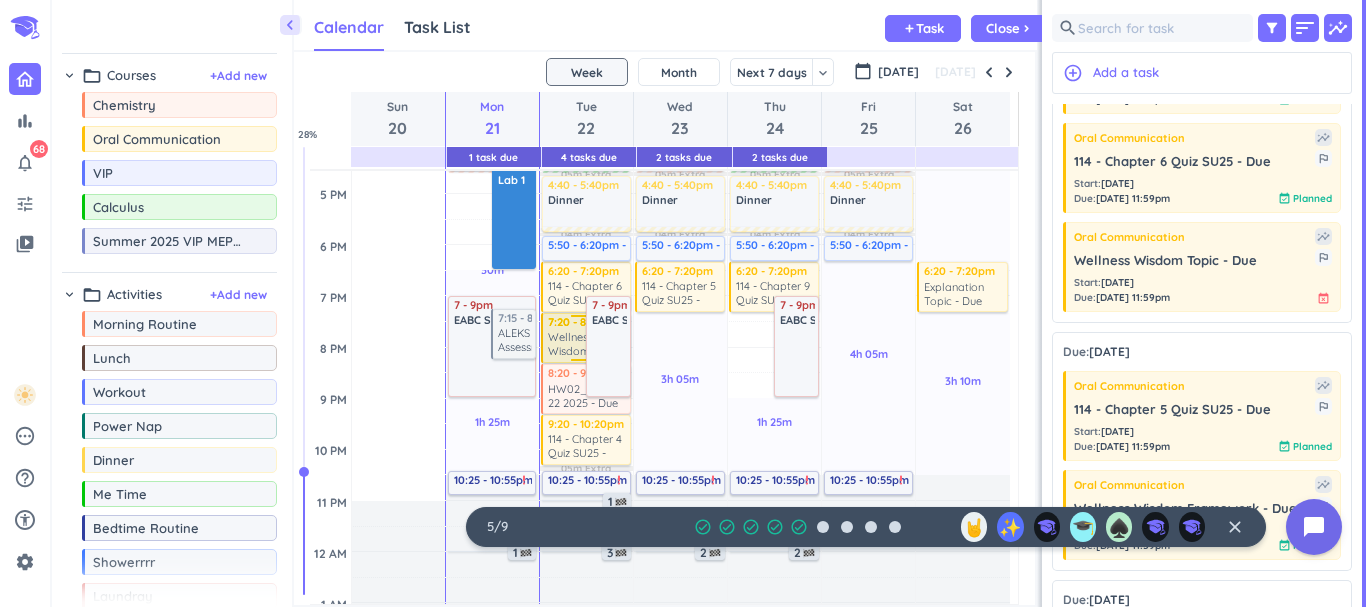 click on "Wellness Wisdom Framework - Due" at bounding box center (587, 344) 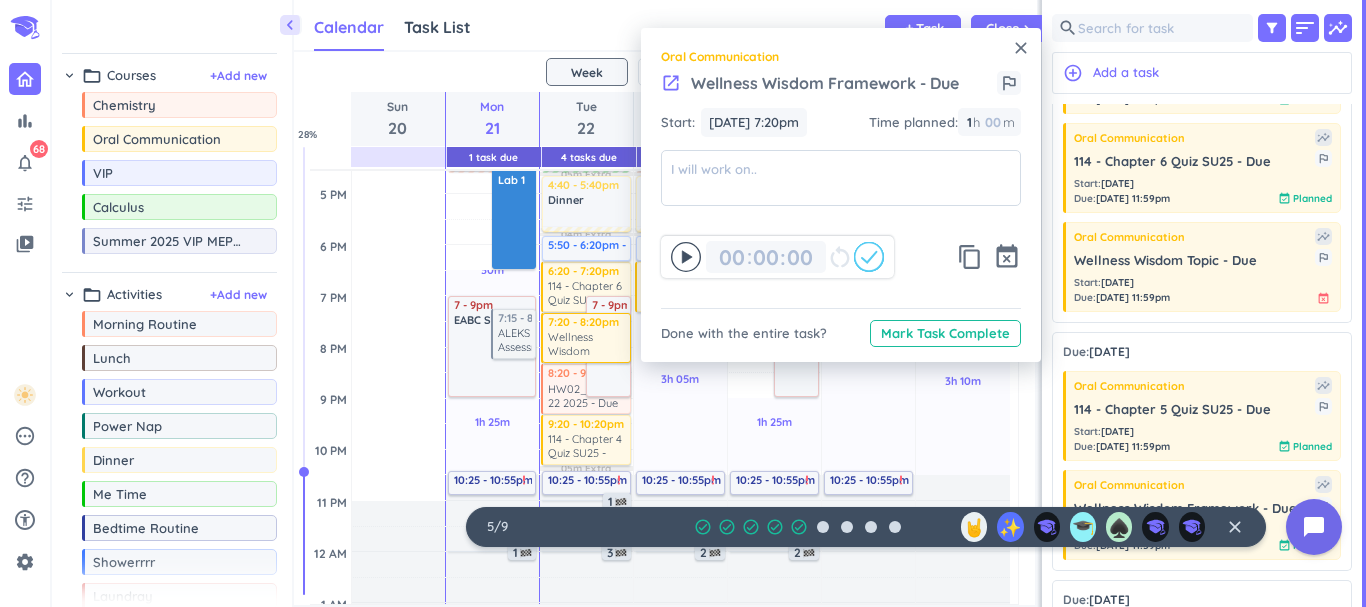 click on "close" at bounding box center (1021, 48) 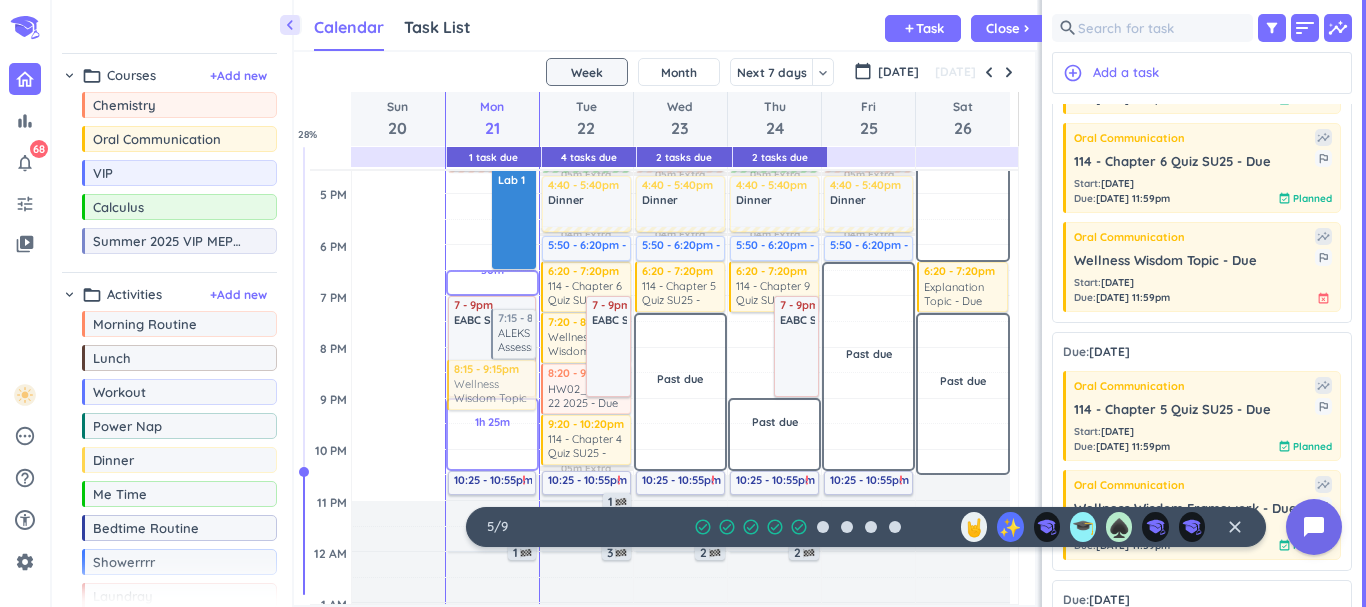 drag, startPoint x: 1219, startPoint y: 287, endPoint x: 498, endPoint y: 360, distance: 724.68616 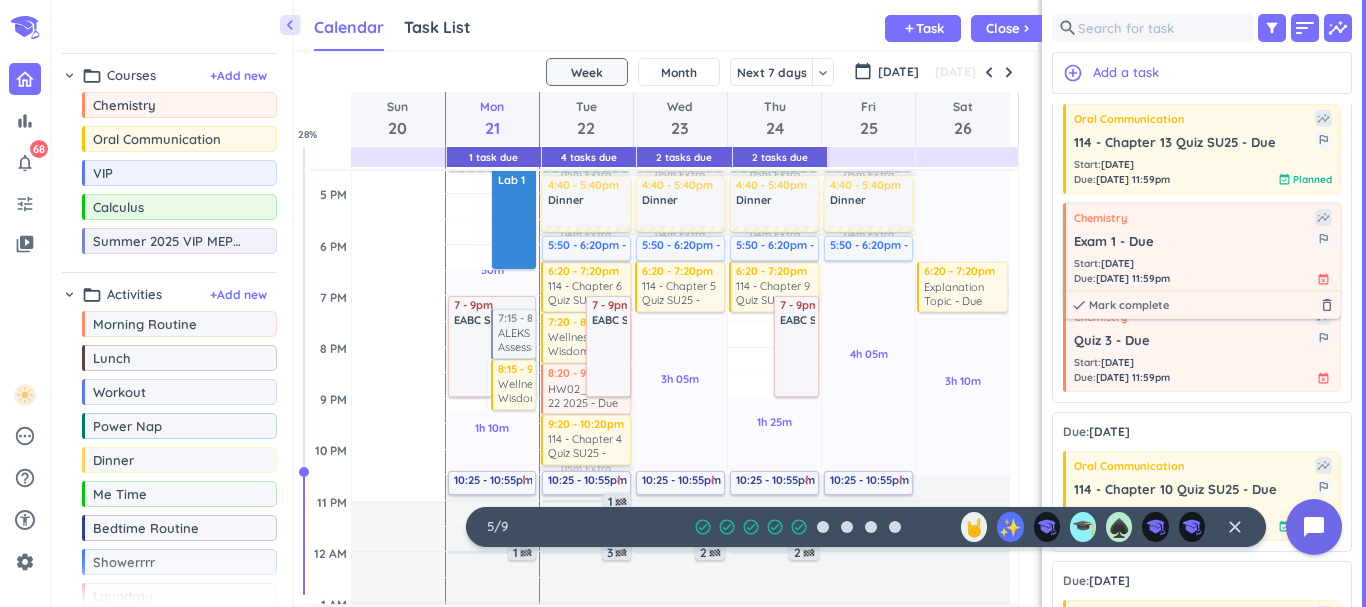 scroll, scrollTop: 1875, scrollLeft: 0, axis: vertical 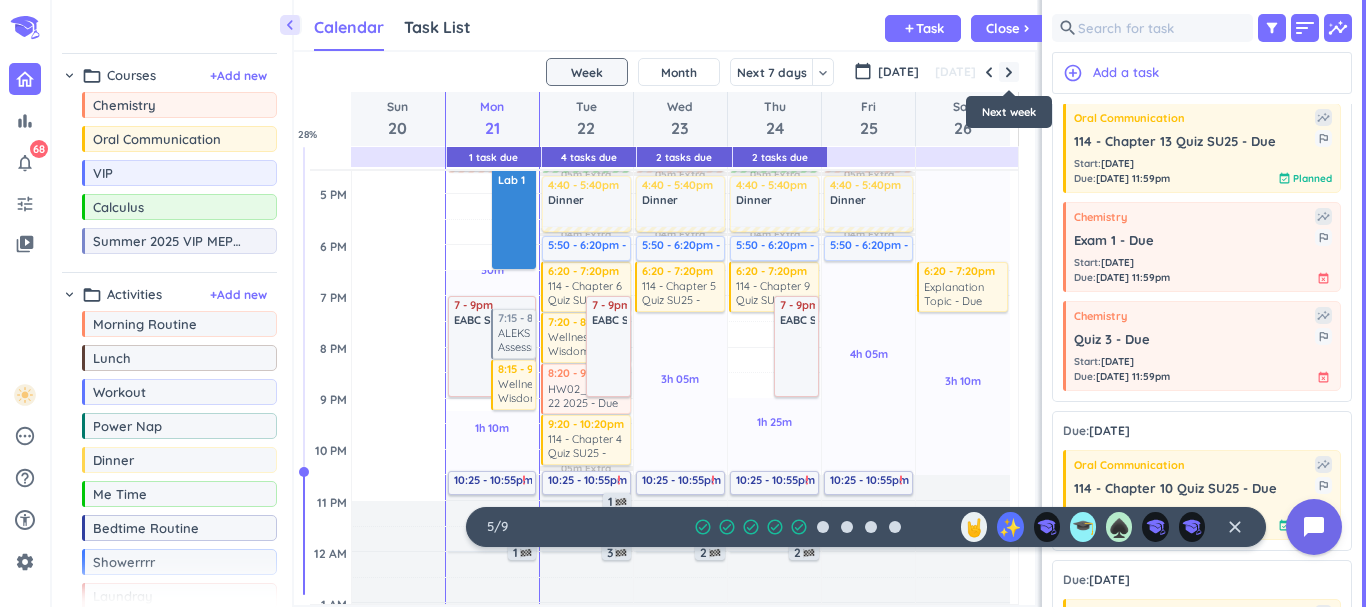 click at bounding box center [1009, 72] 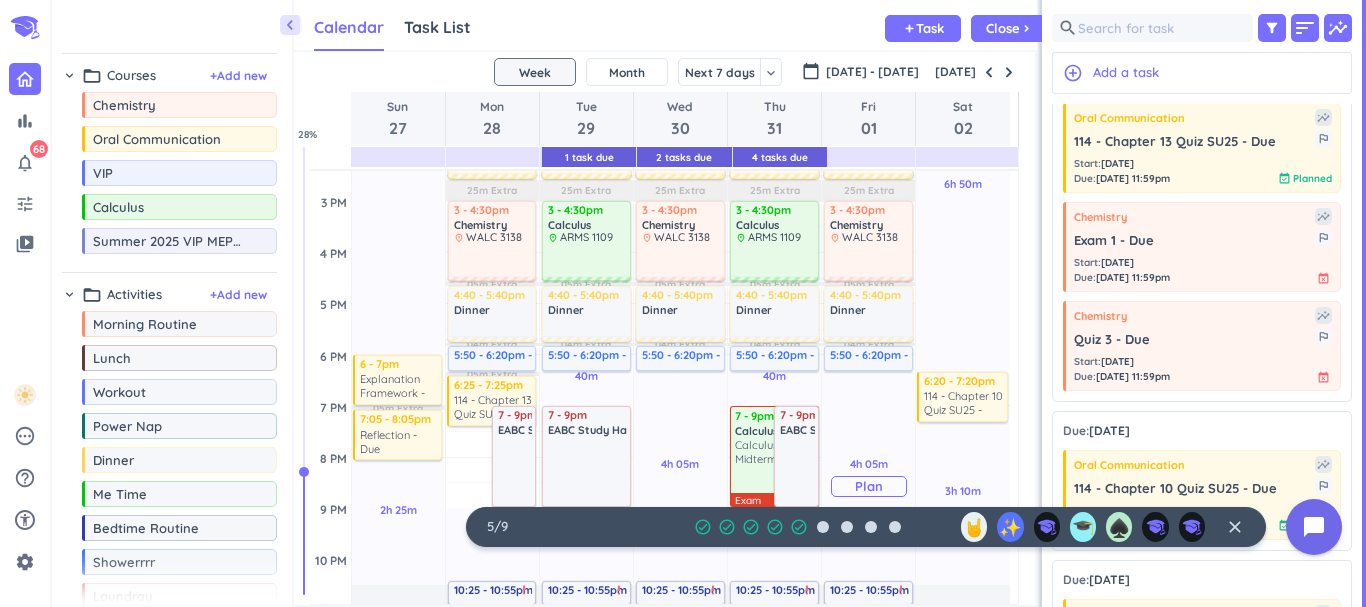 scroll, scrollTop: 532, scrollLeft: 0, axis: vertical 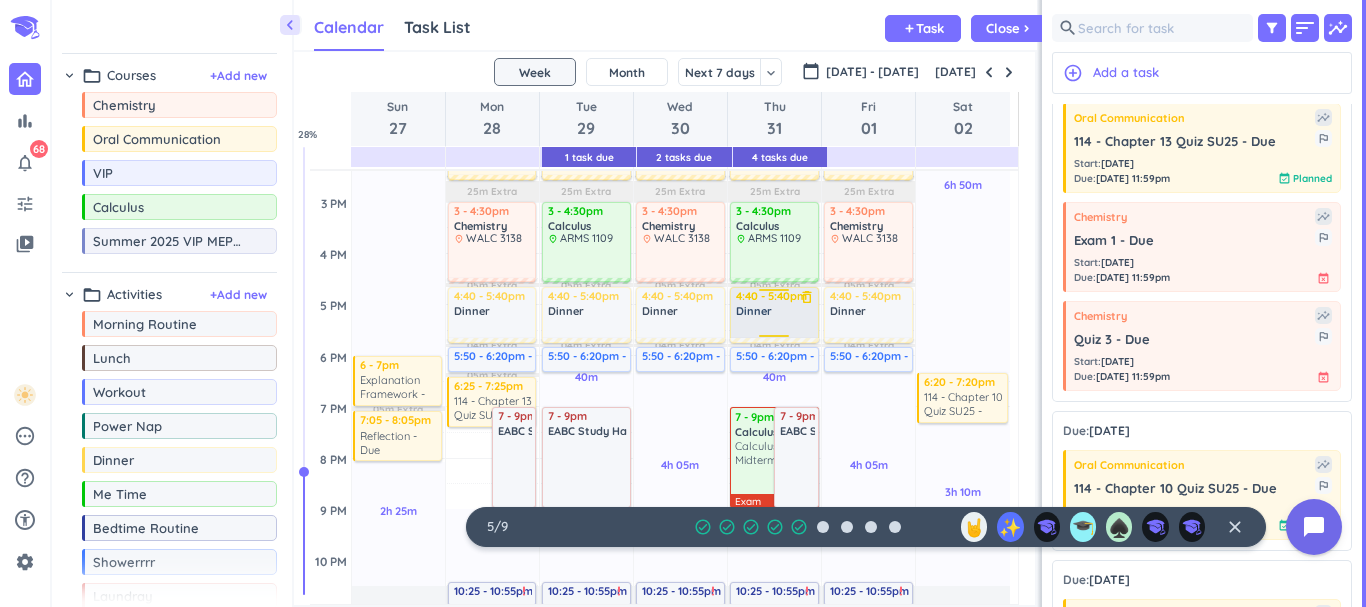 click at bounding box center (775, 327) 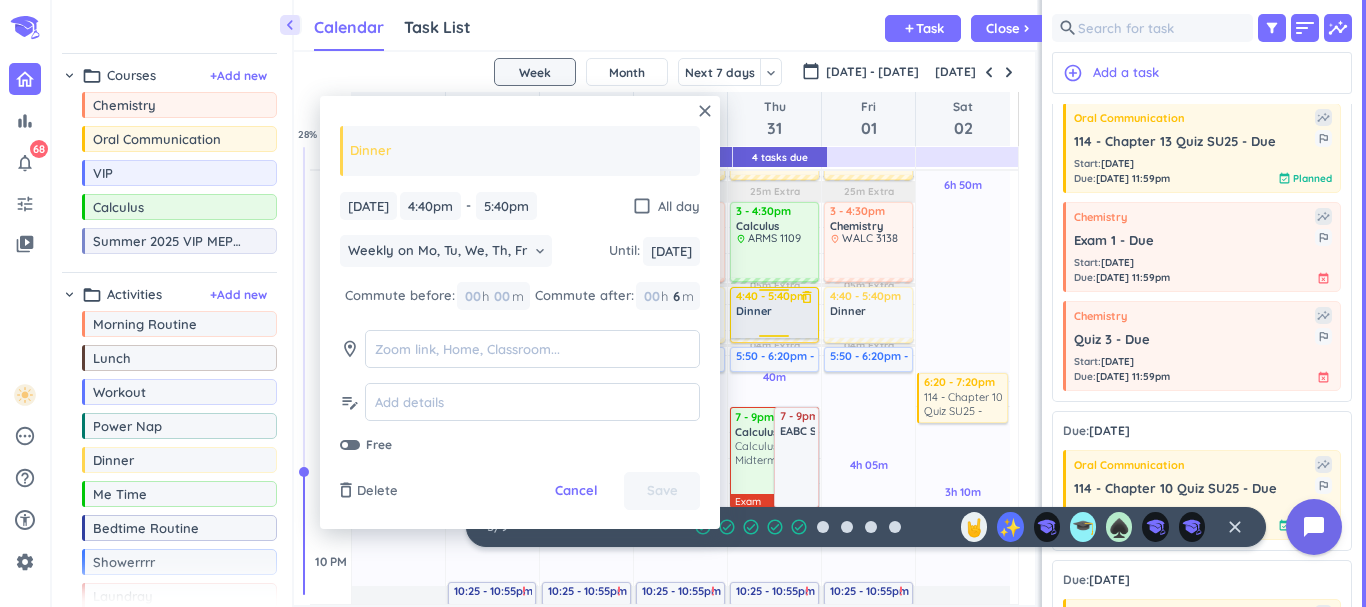 click at bounding box center [774, 293] 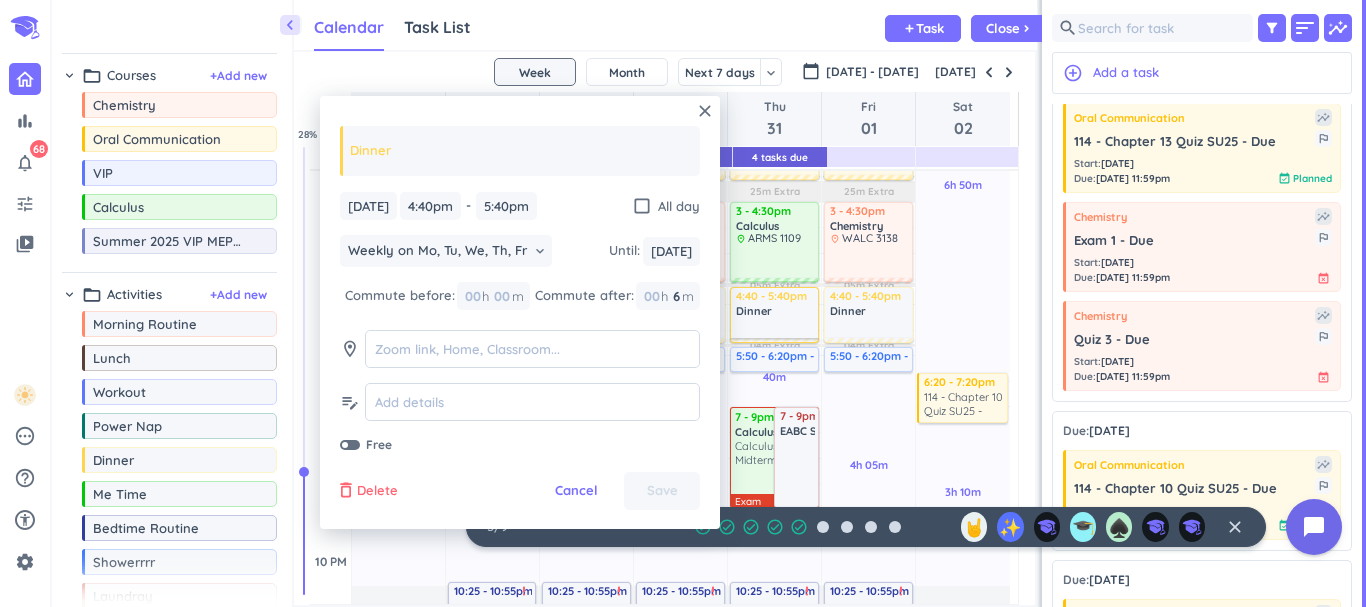 click on "Delete" at bounding box center [377, 491] 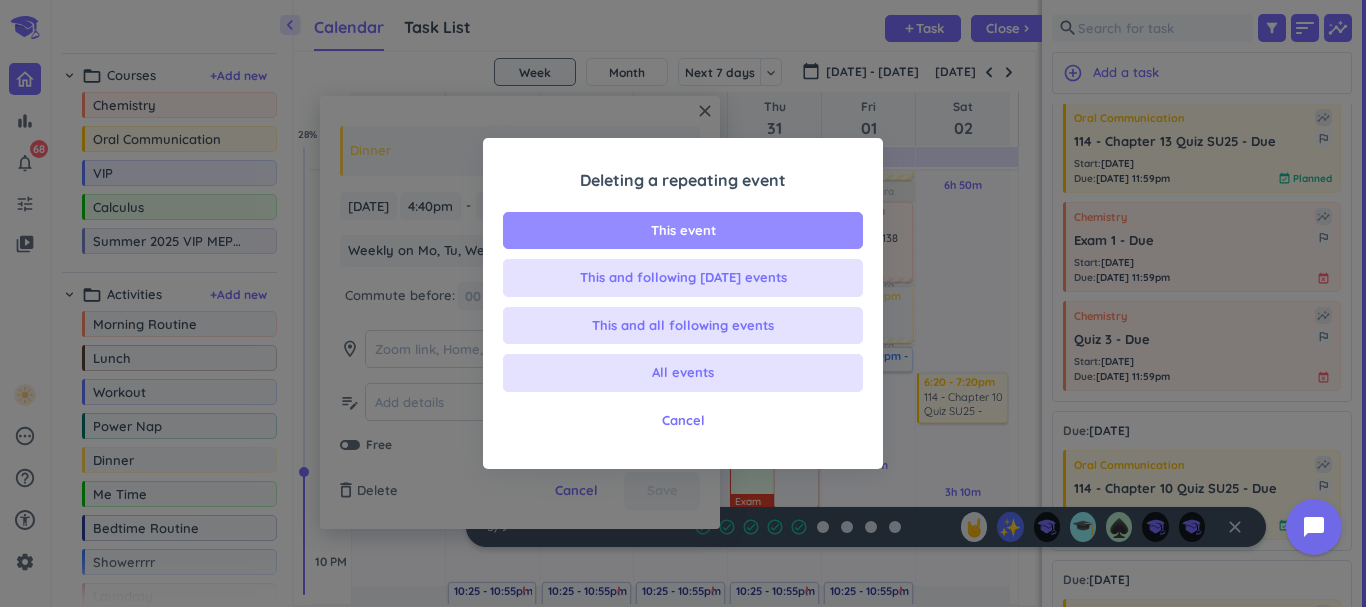click on "This event" at bounding box center (683, 231) 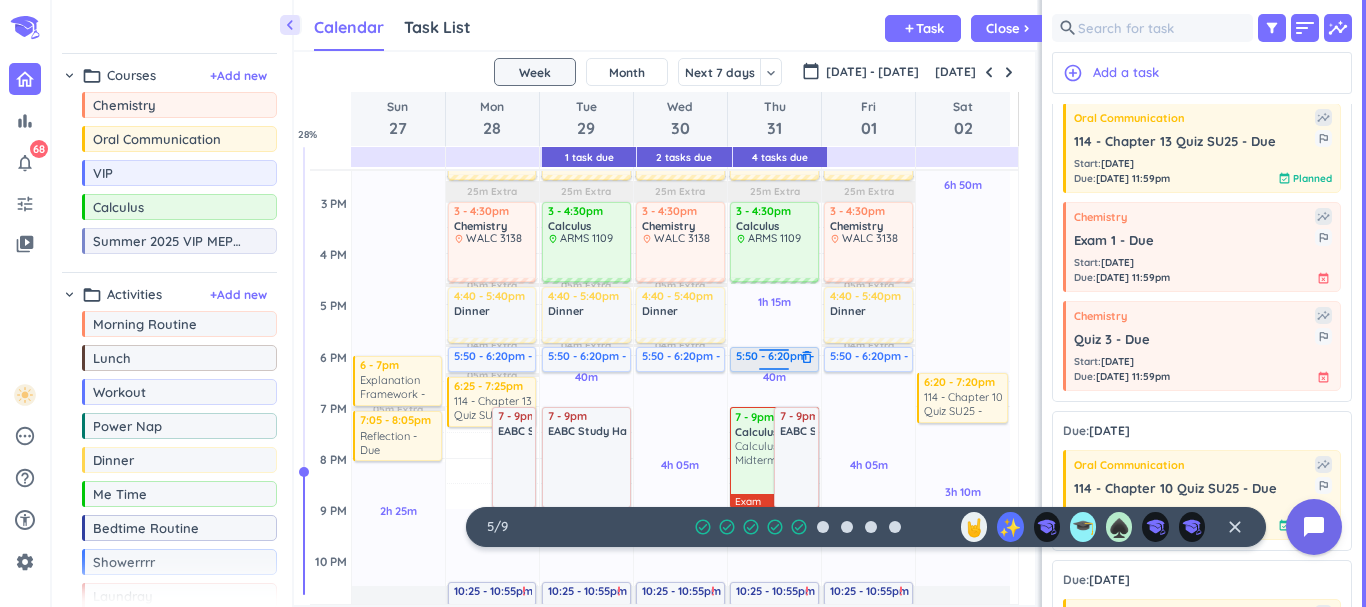 click on "delete_outline" at bounding box center (807, 357) 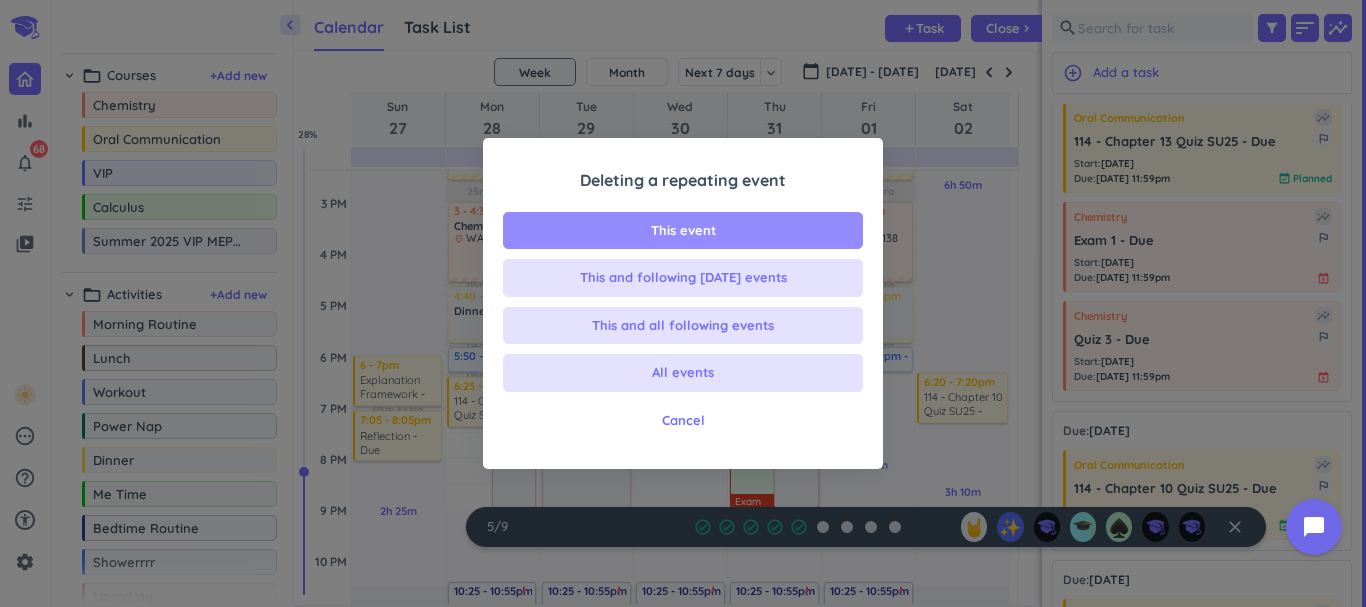 click on "This event" at bounding box center [683, 231] 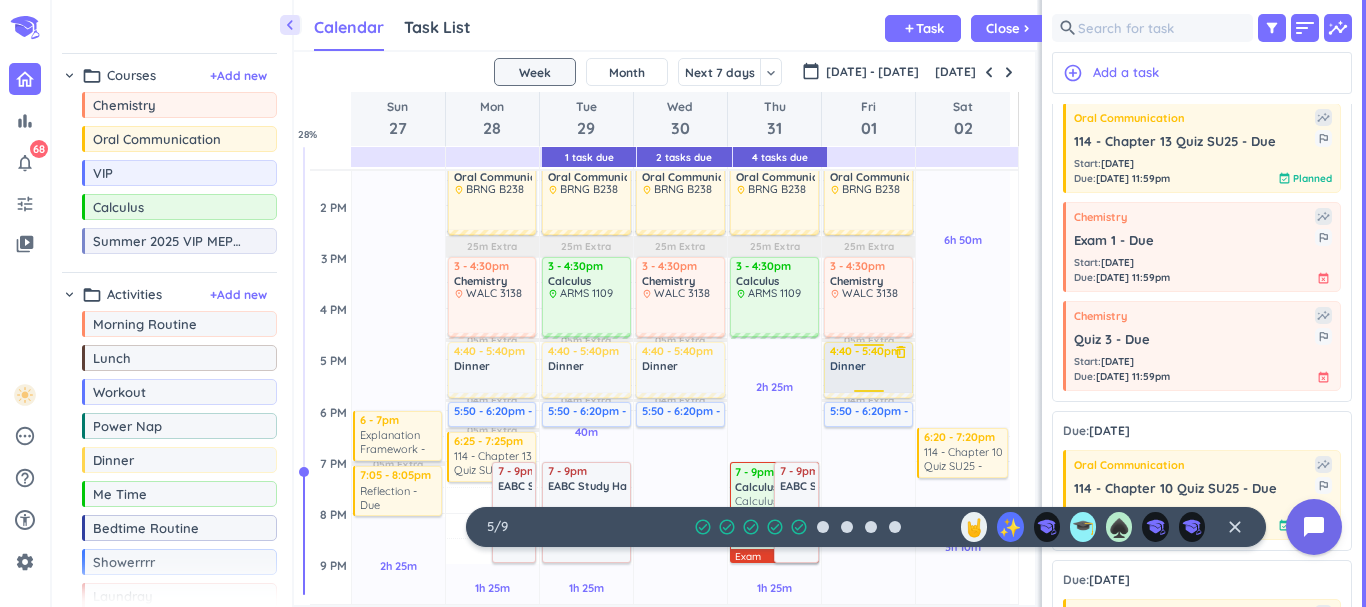scroll, scrollTop: 479, scrollLeft: 0, axis: vertical 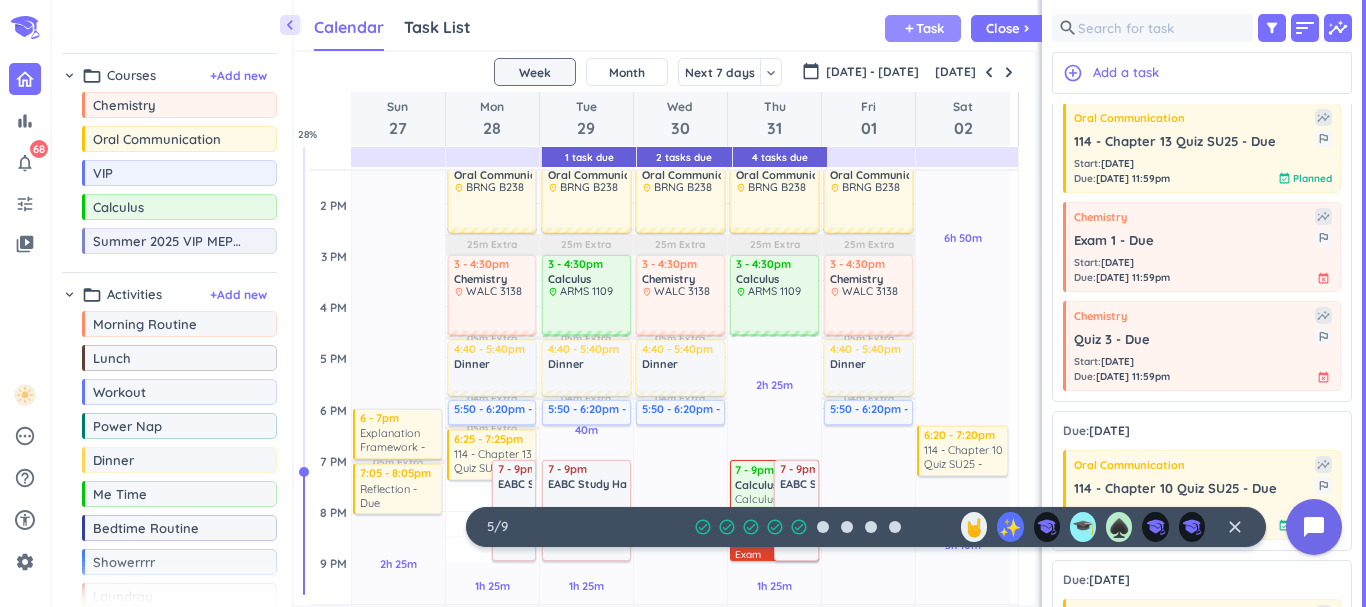 click on "add Task" at bounding box center (923, 28) 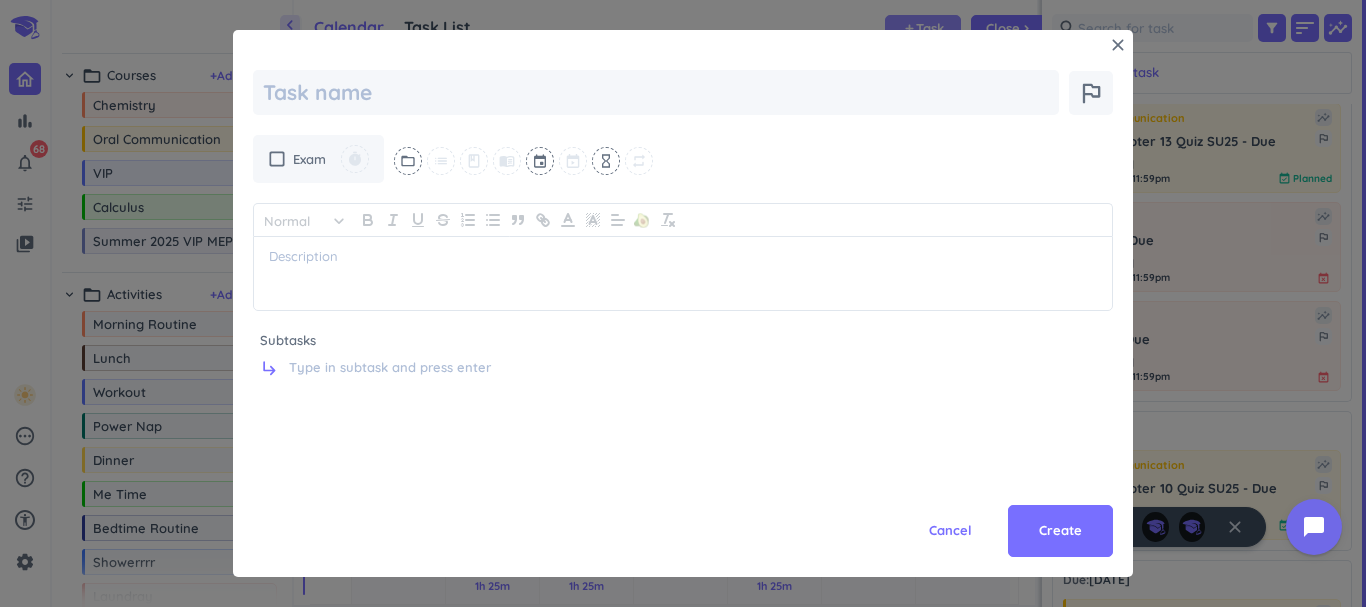 type on "x" 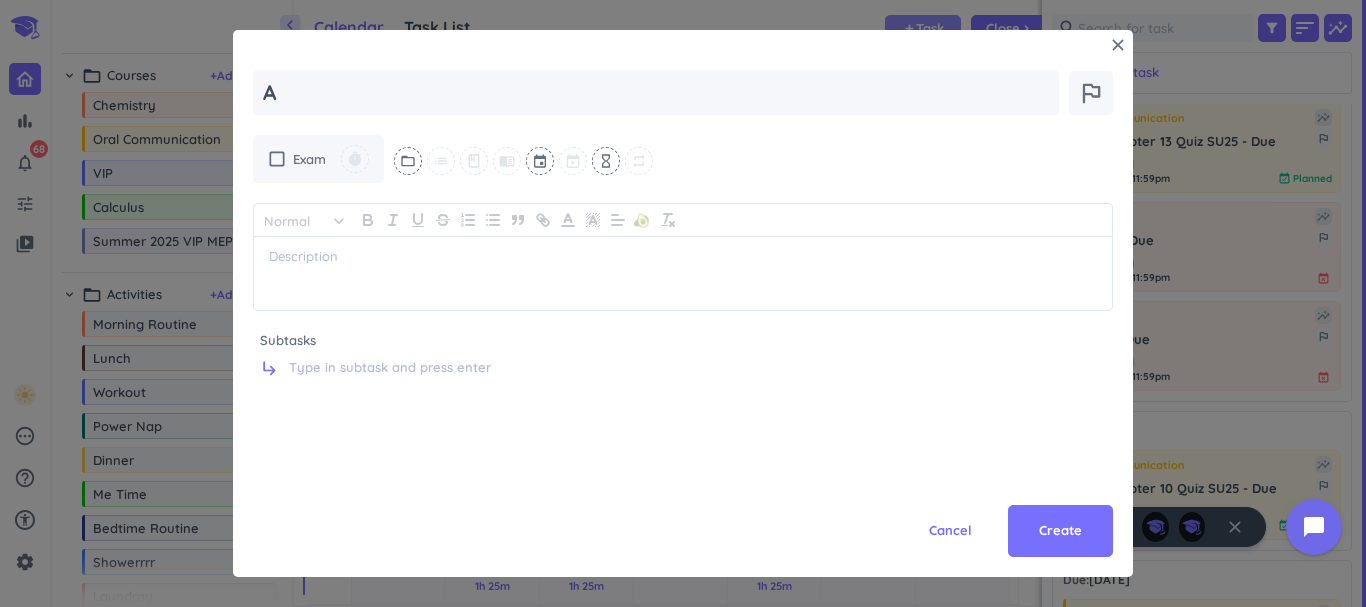 type on "x" 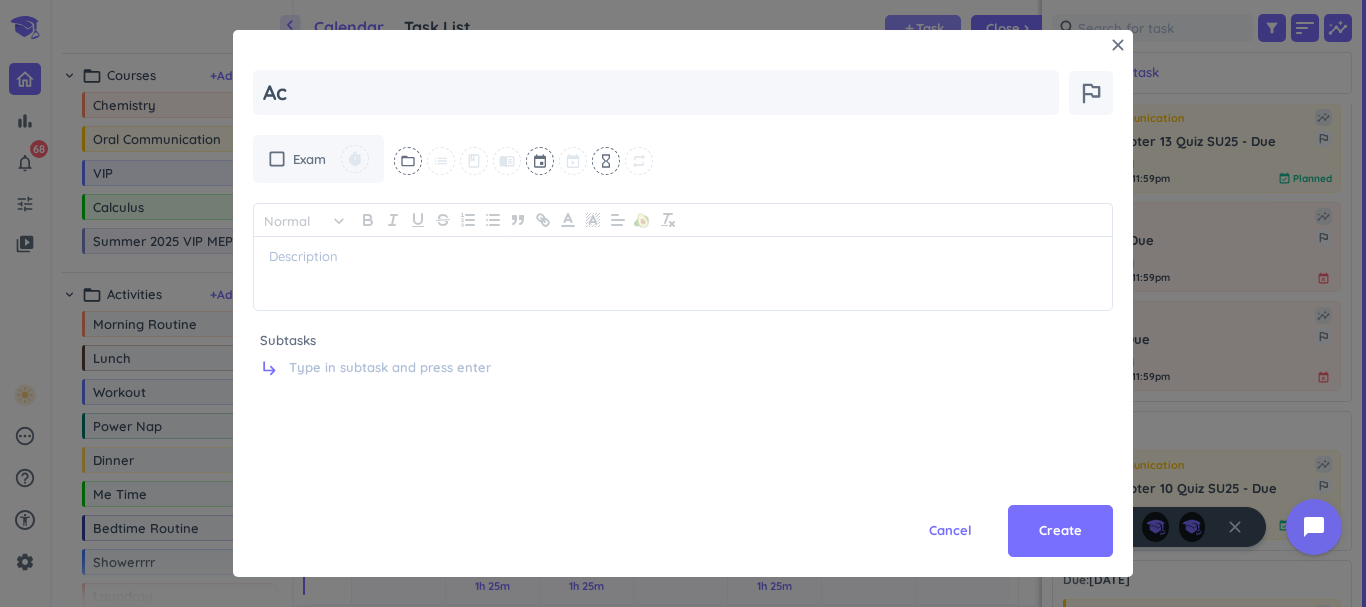 type on "x" 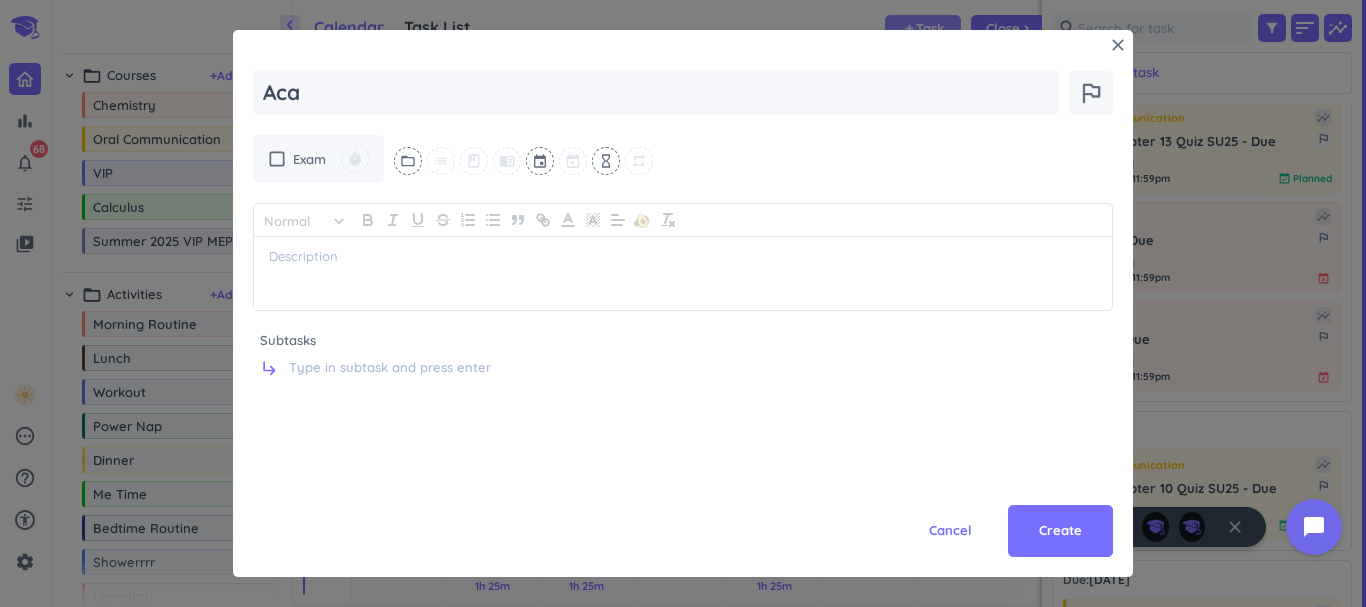 type on "x" 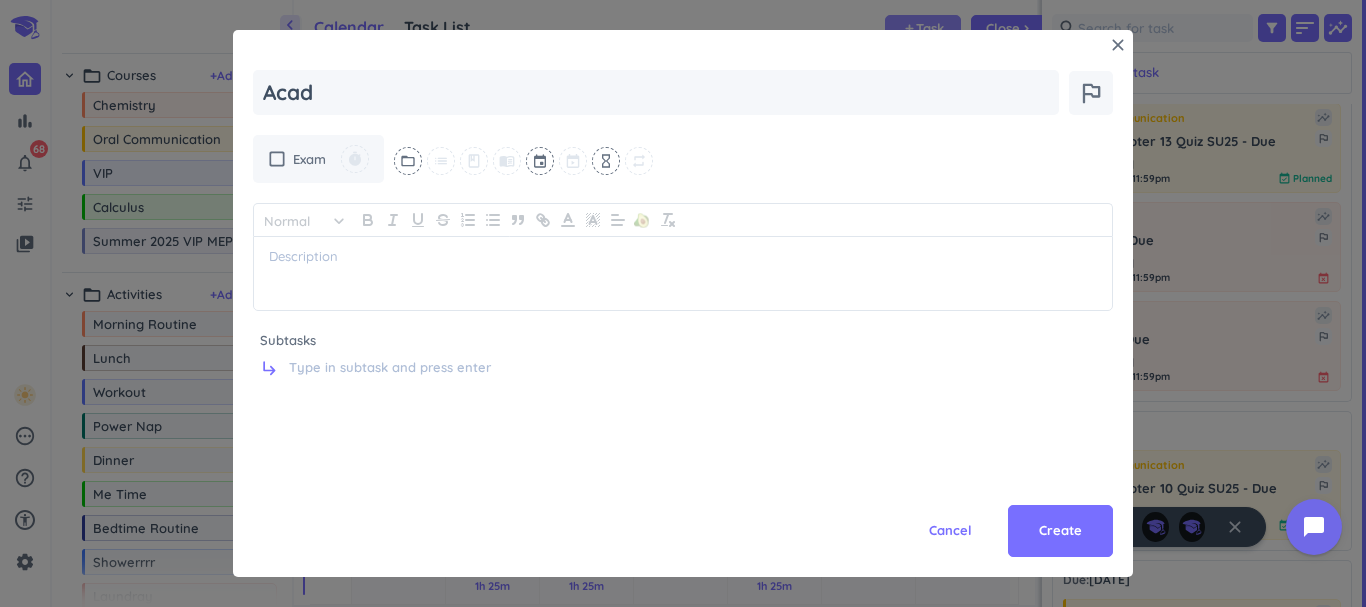 type on "x" 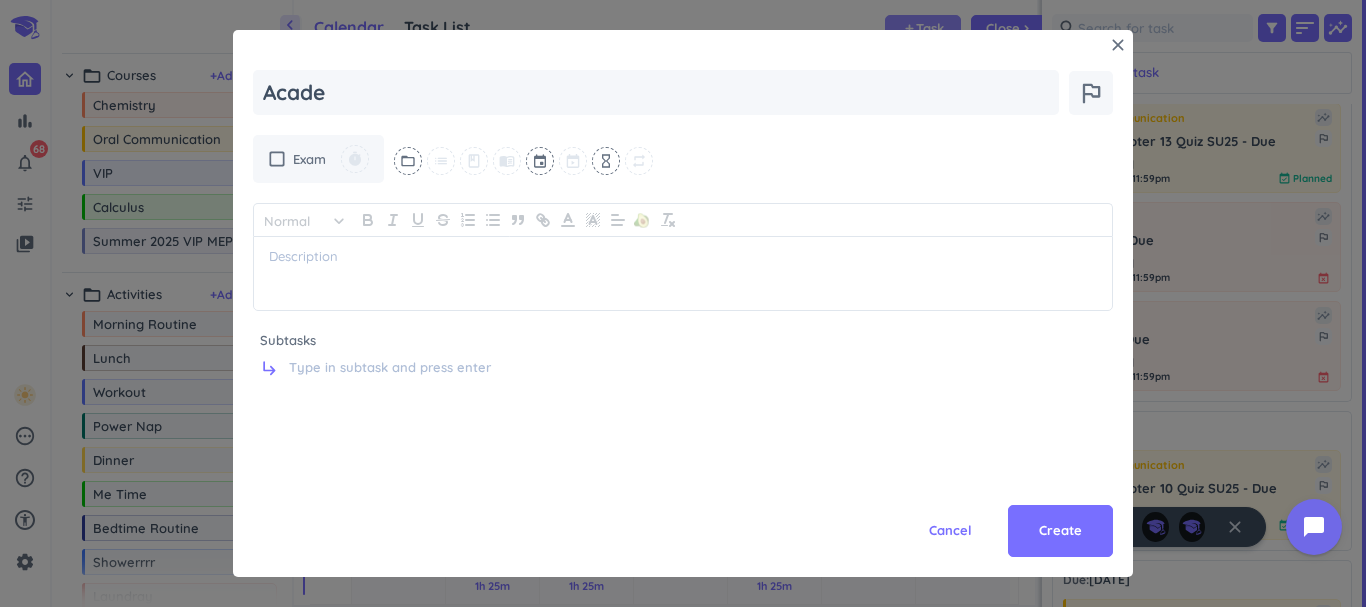 type on "x" 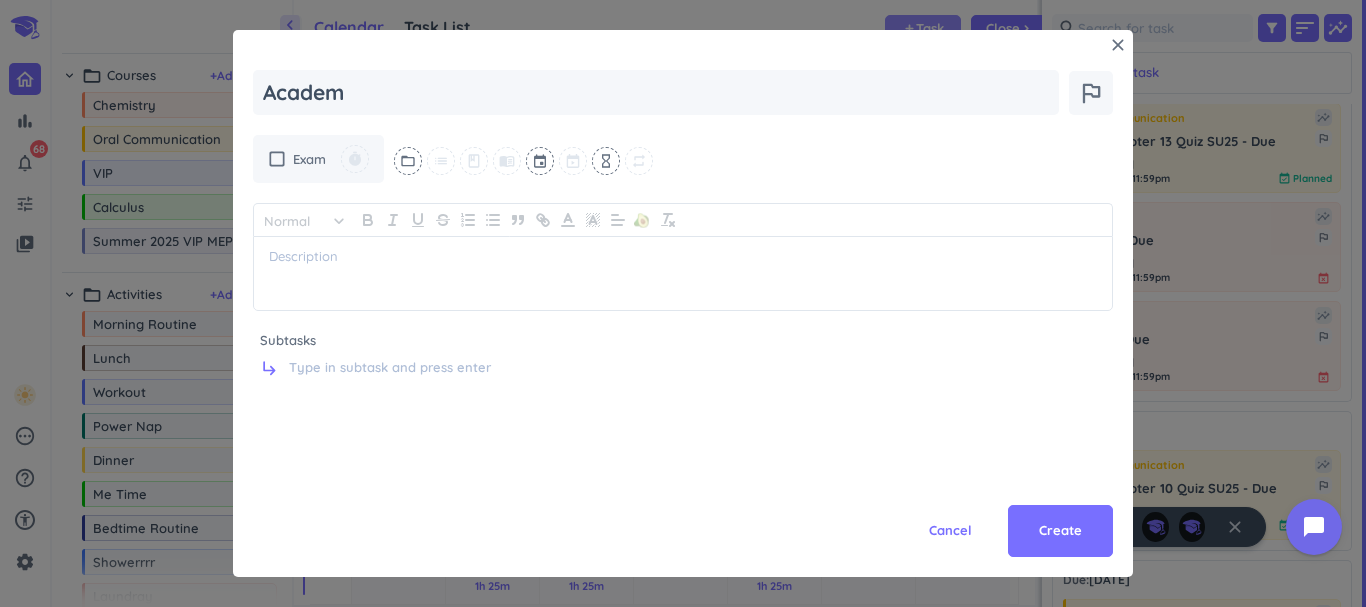 type on "x" 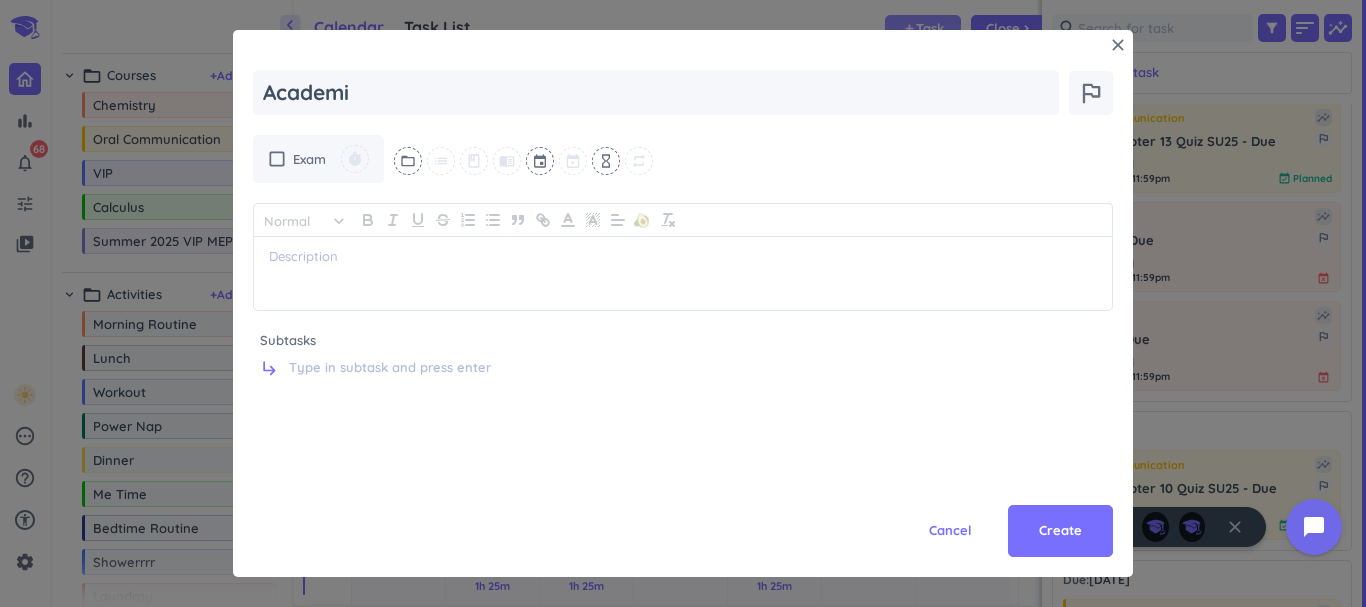 type on "x" 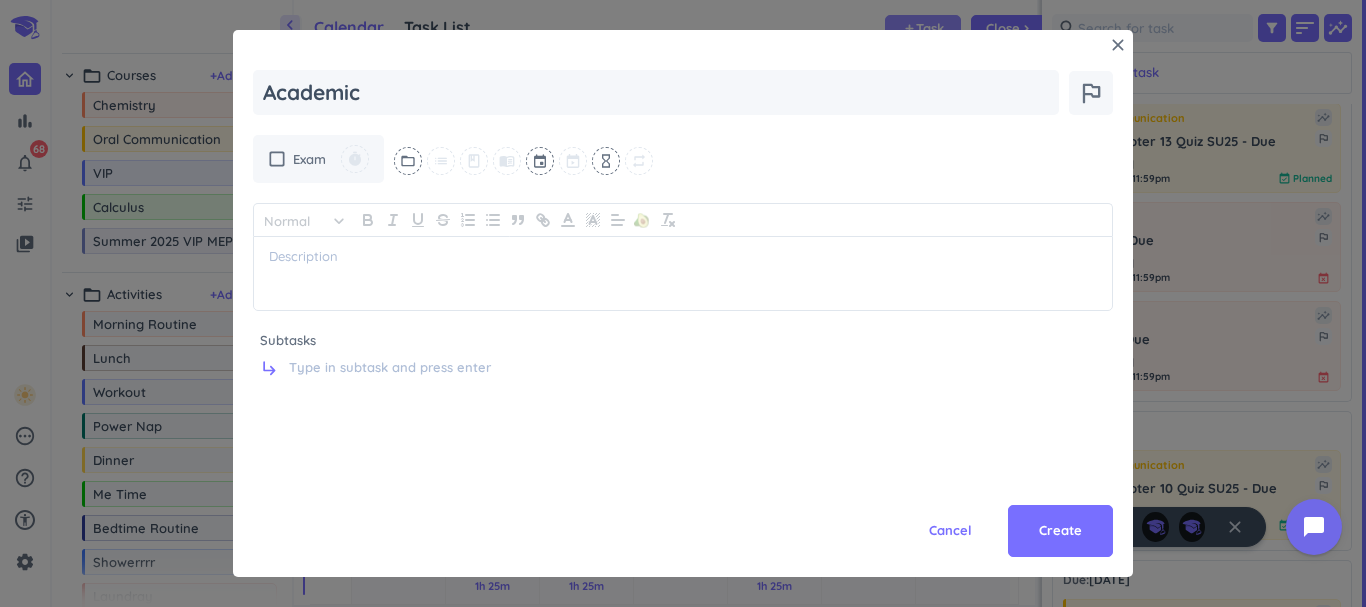 type on "x" 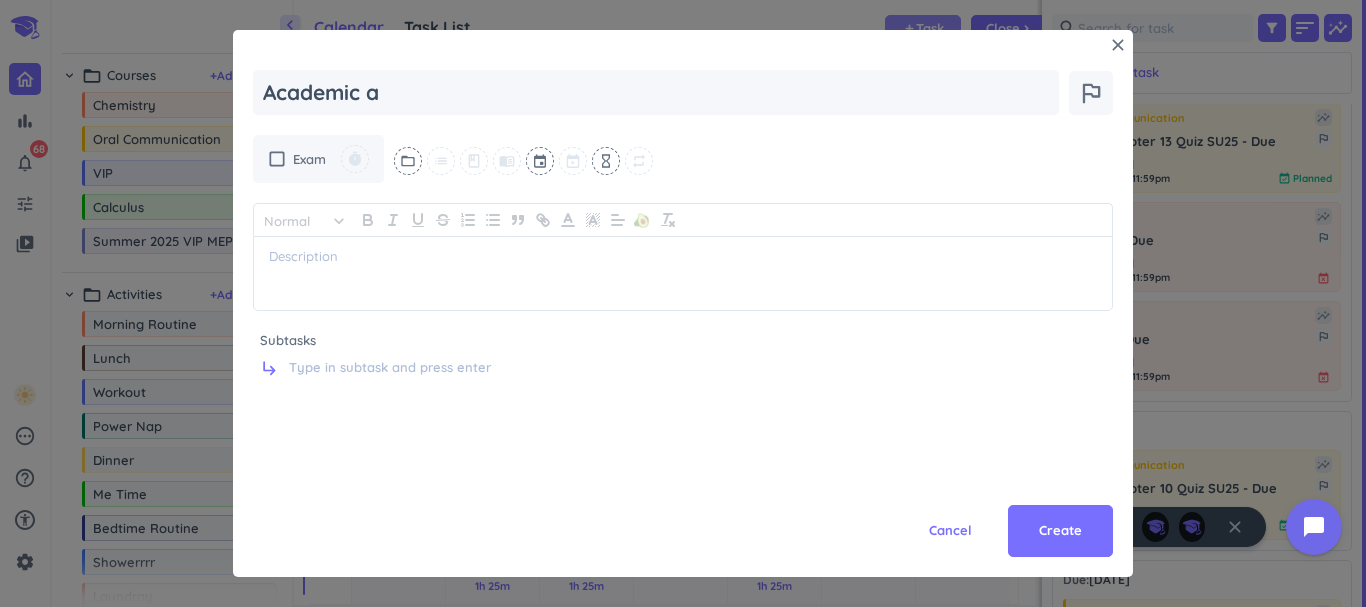 type on "x" 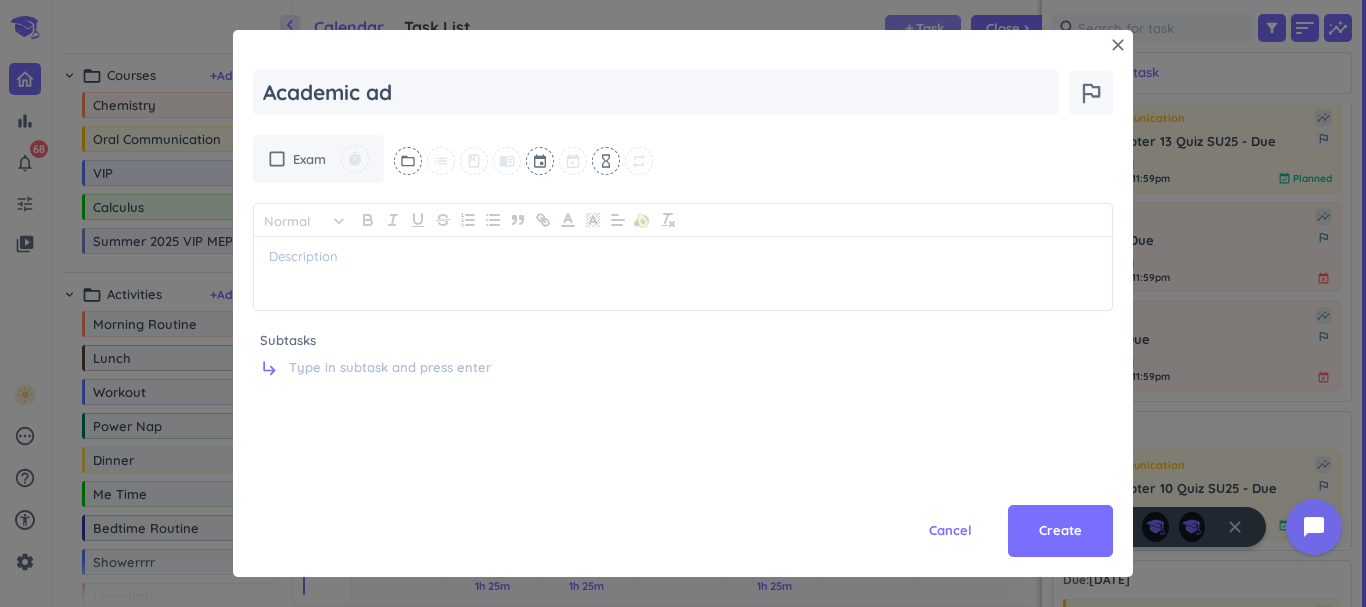 type on "x" 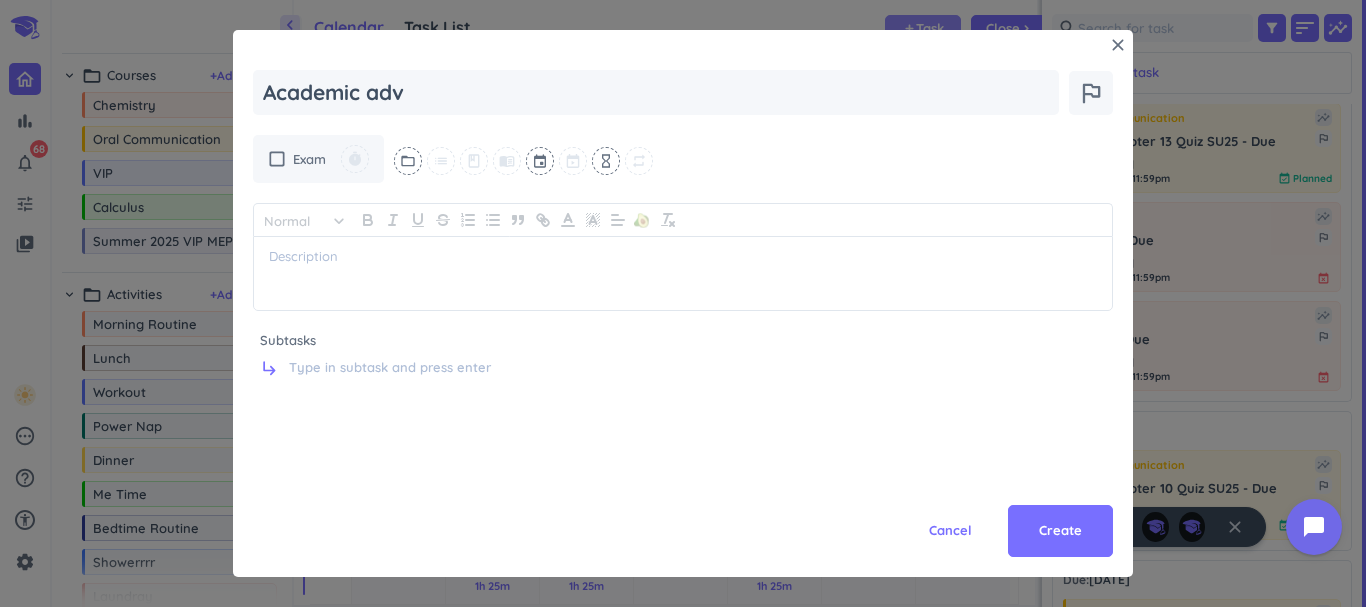 type on "x" 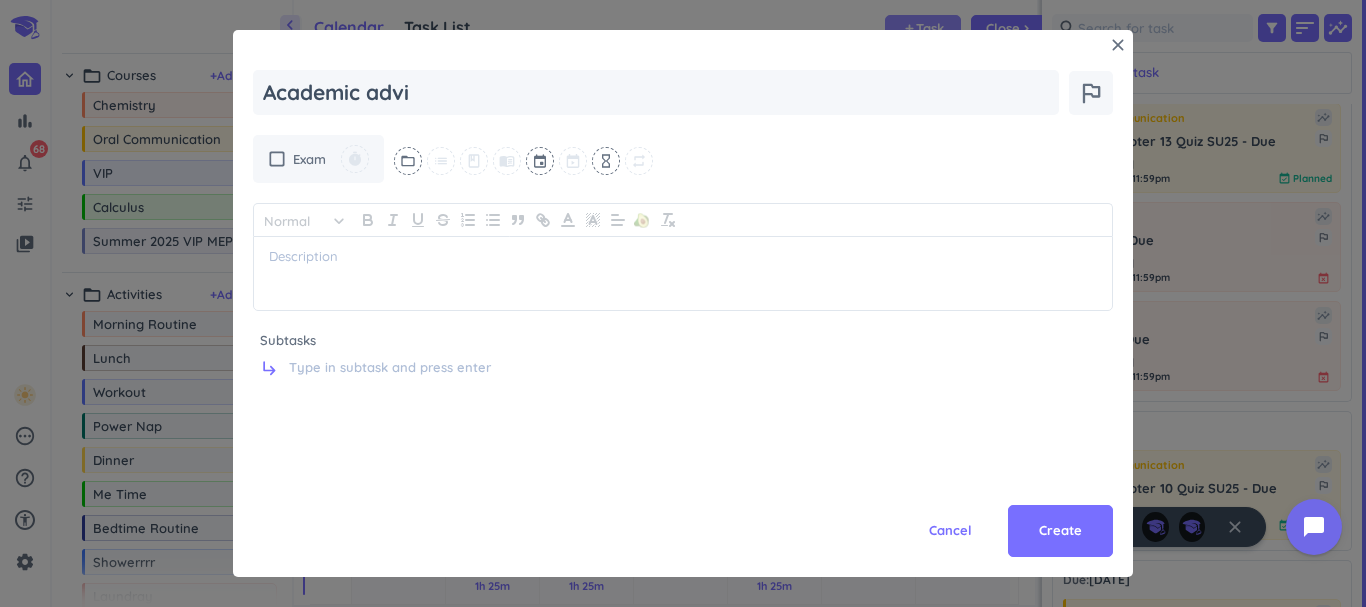 type on "x" 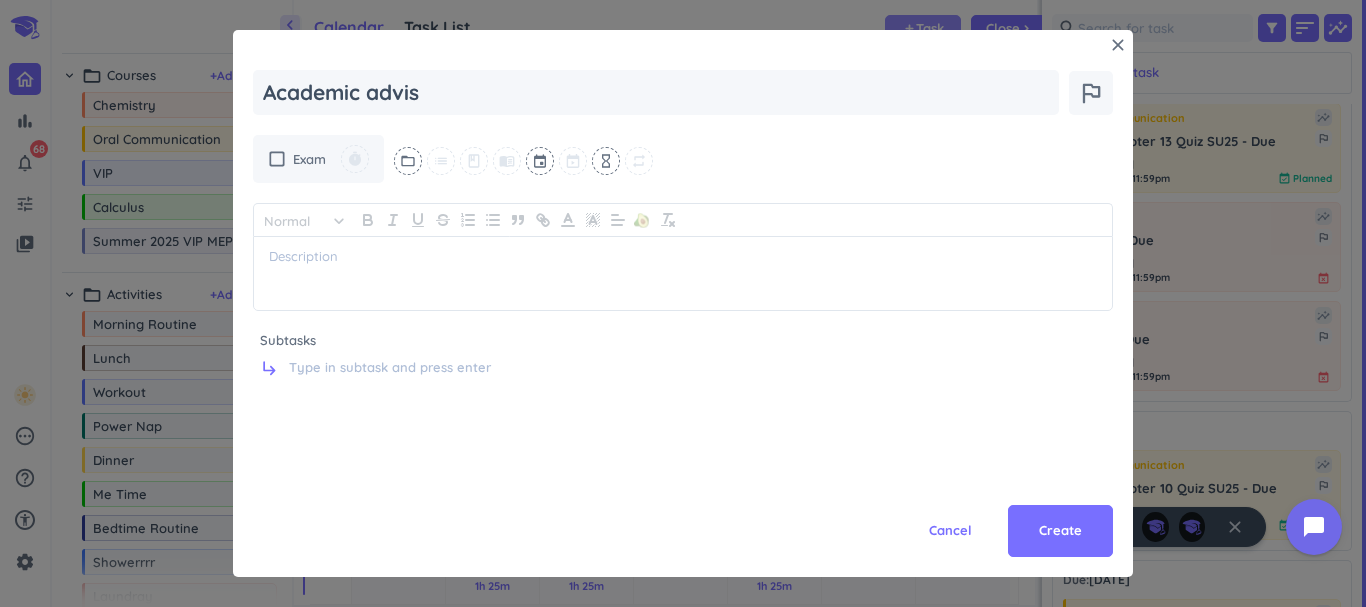 type on "x" 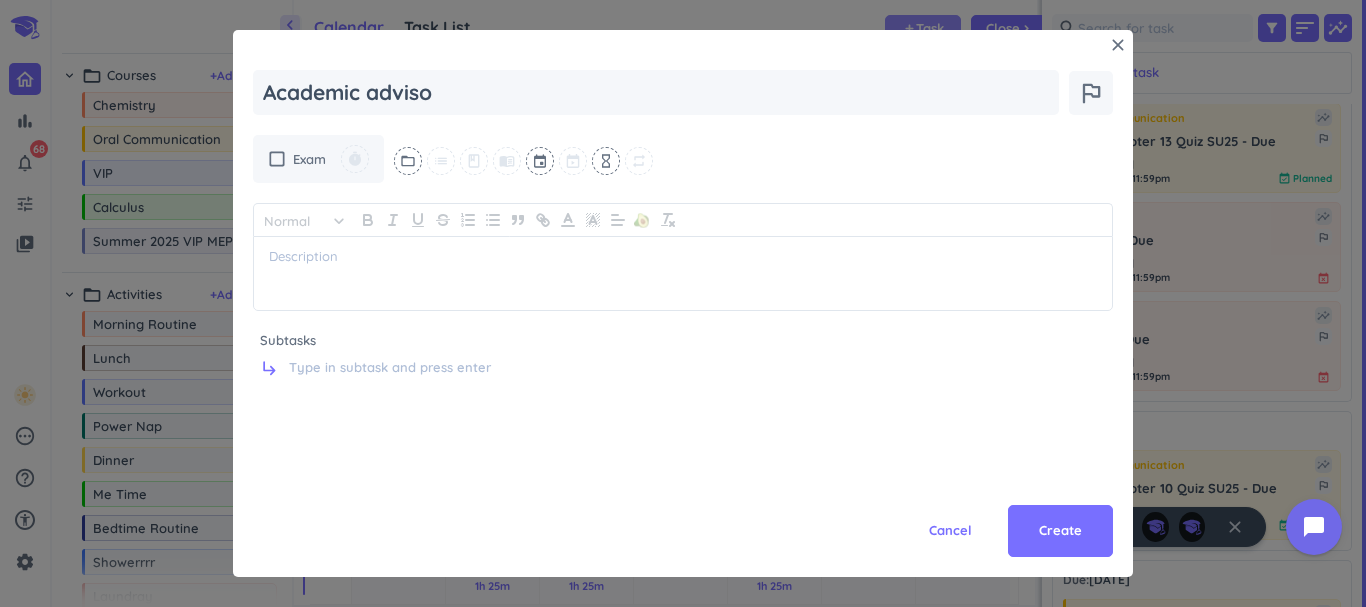type on "x" 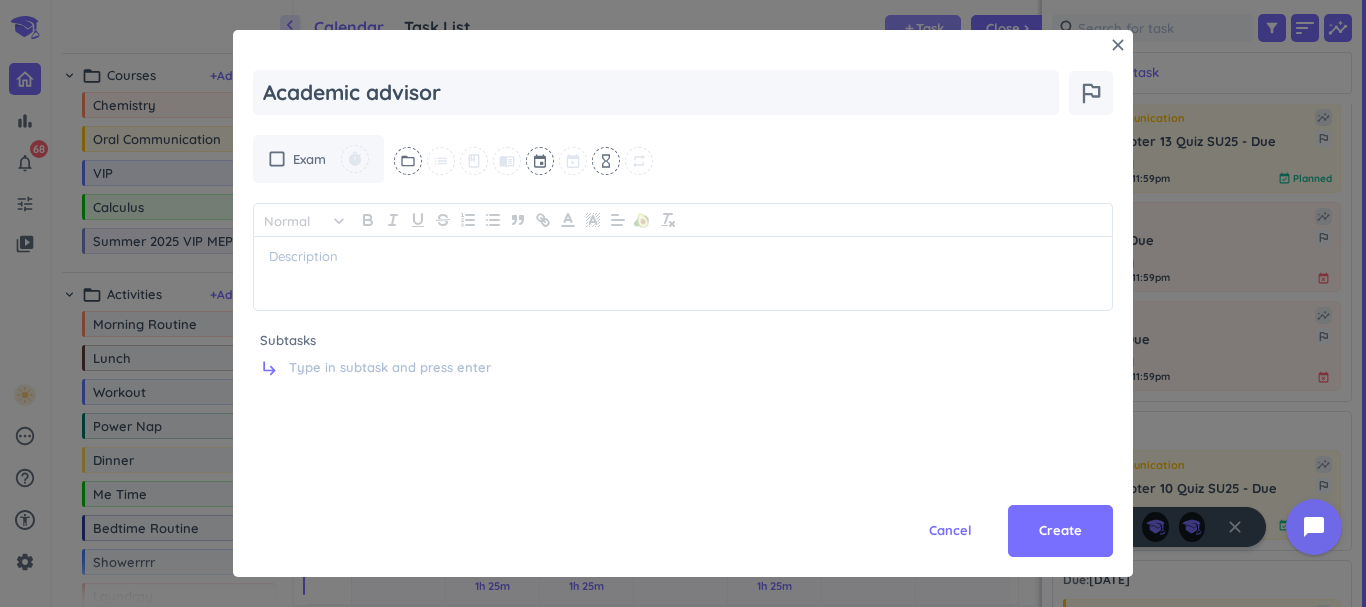 type on "x" 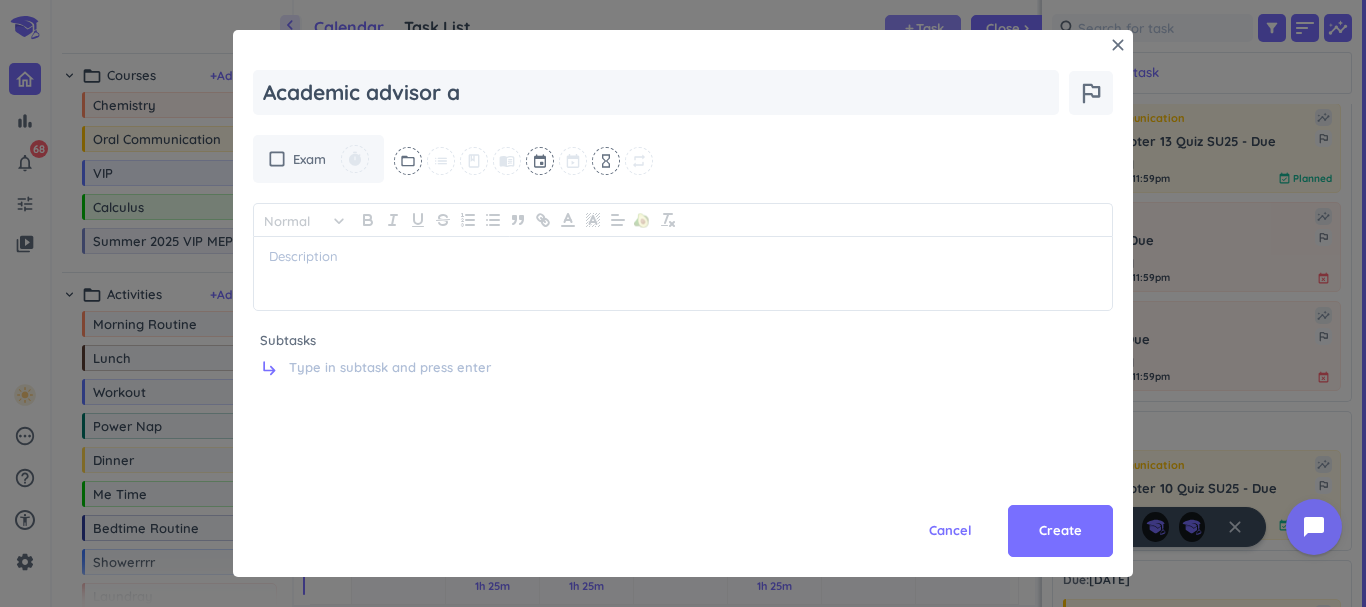 type on "x" 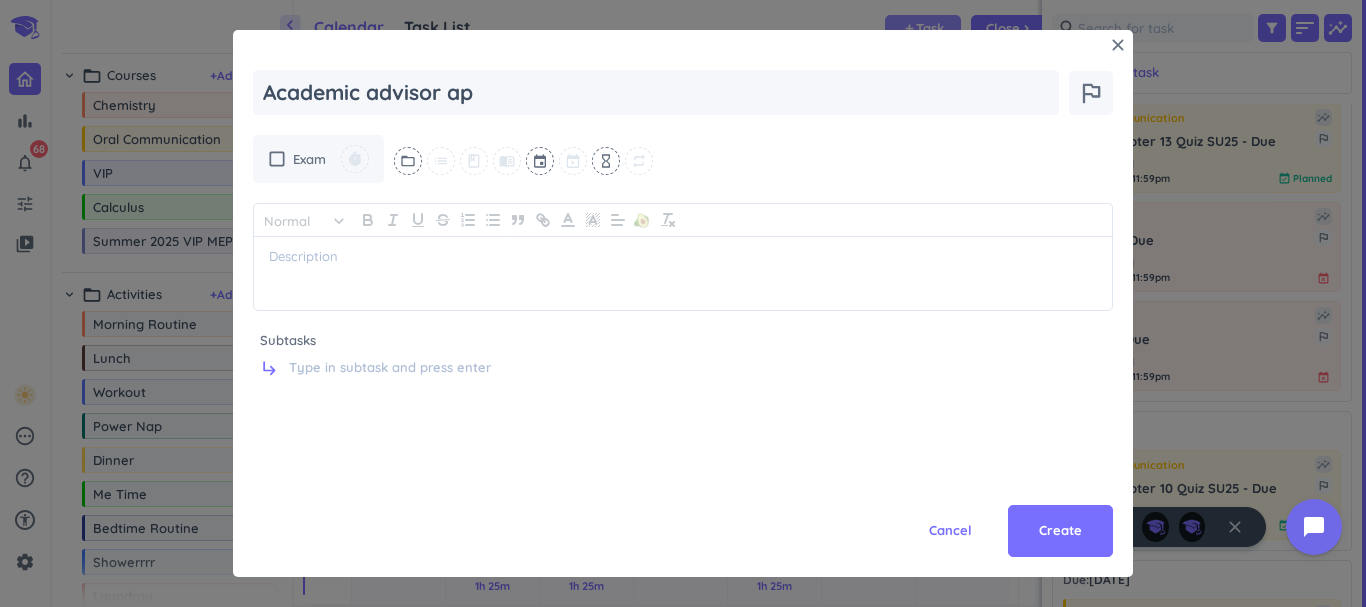 type on "x" 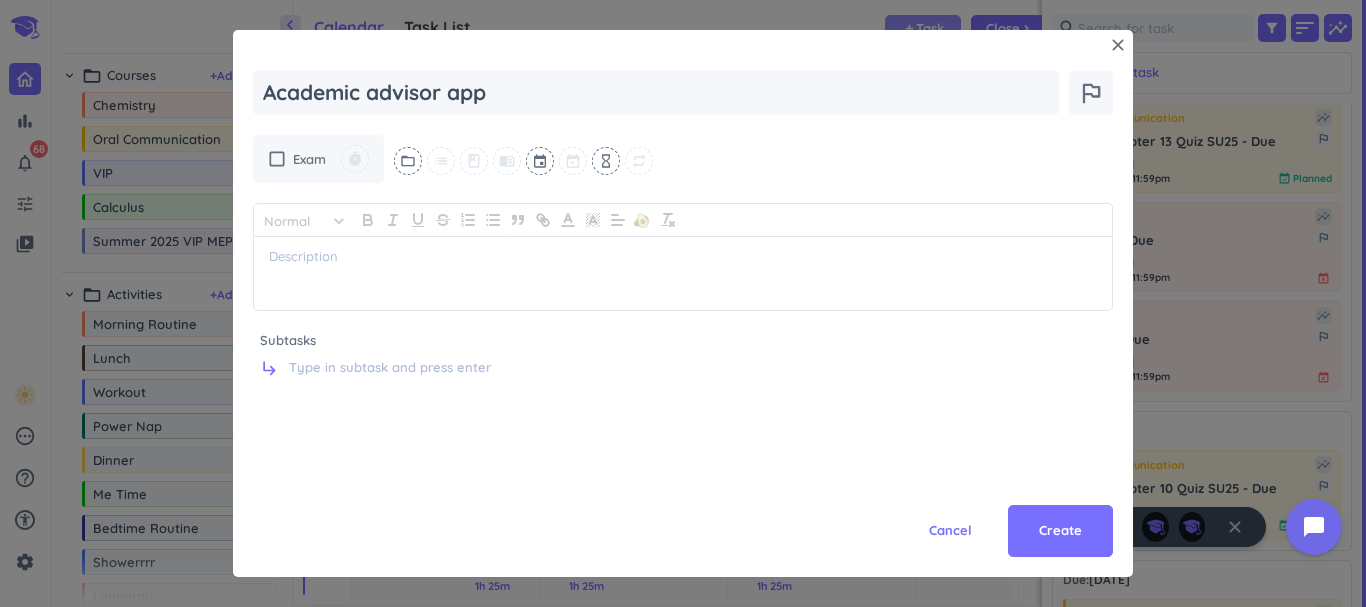 type on "x" 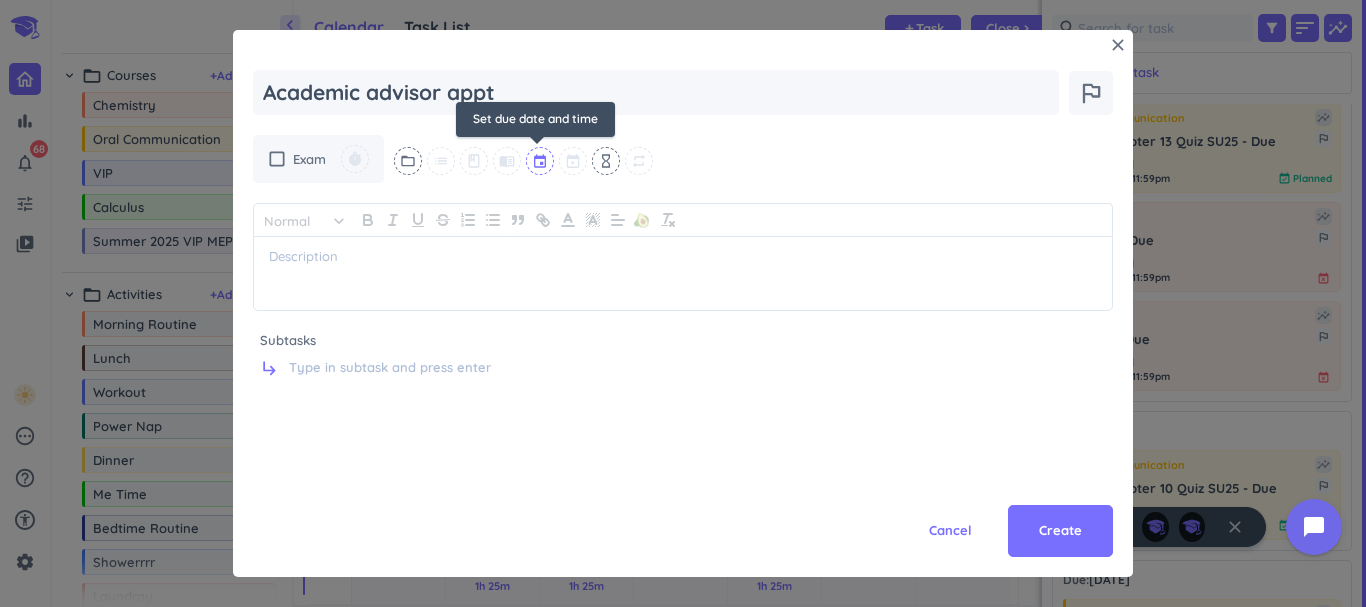 type on "Academic advisor appt" 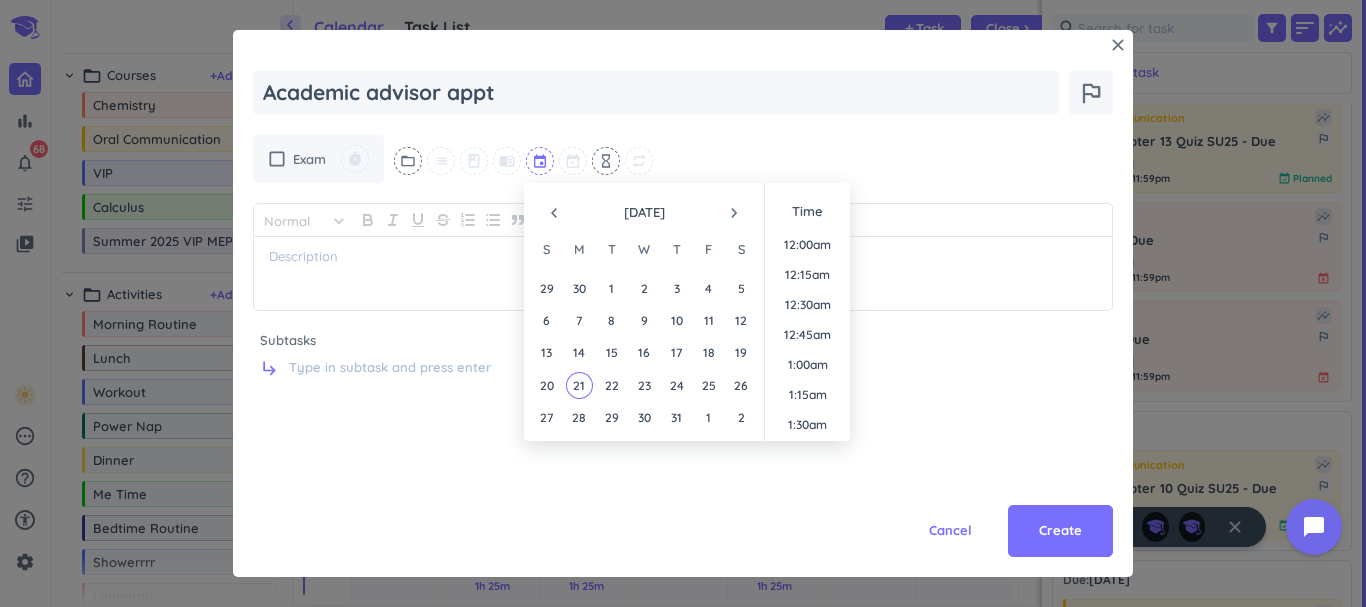 scroll, scrollTop: 1529, scrollLeft: 0, axis: vertical 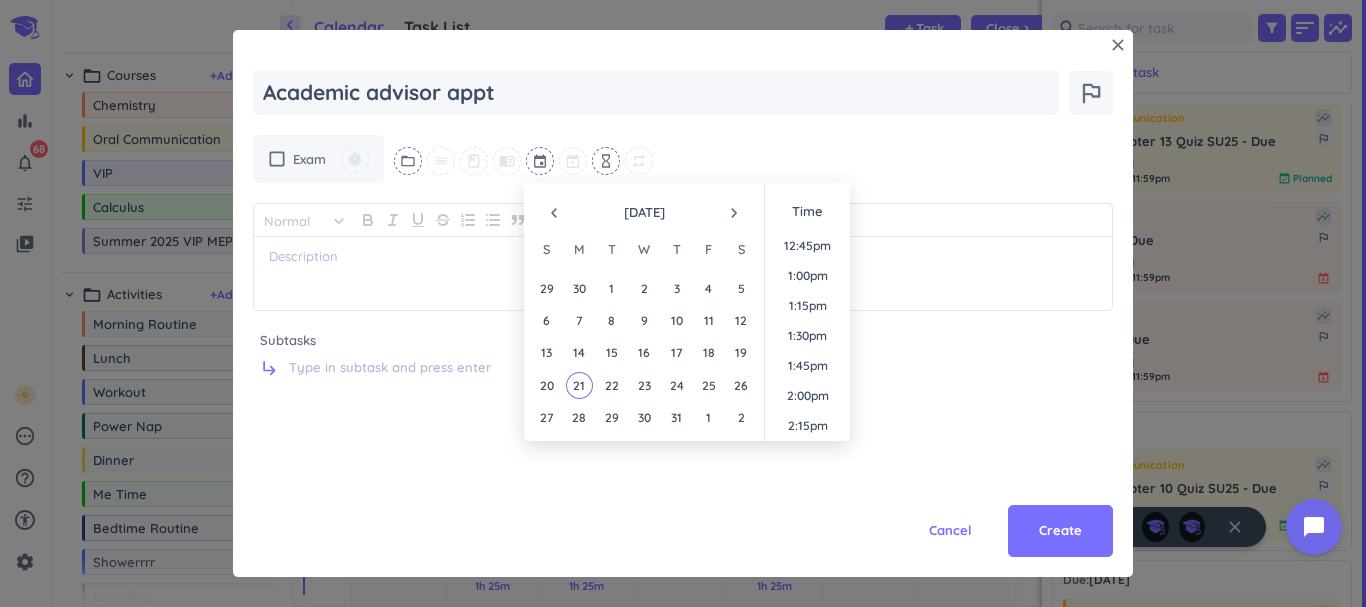 click on "Cancel Create" at bounding box center [683, 487] 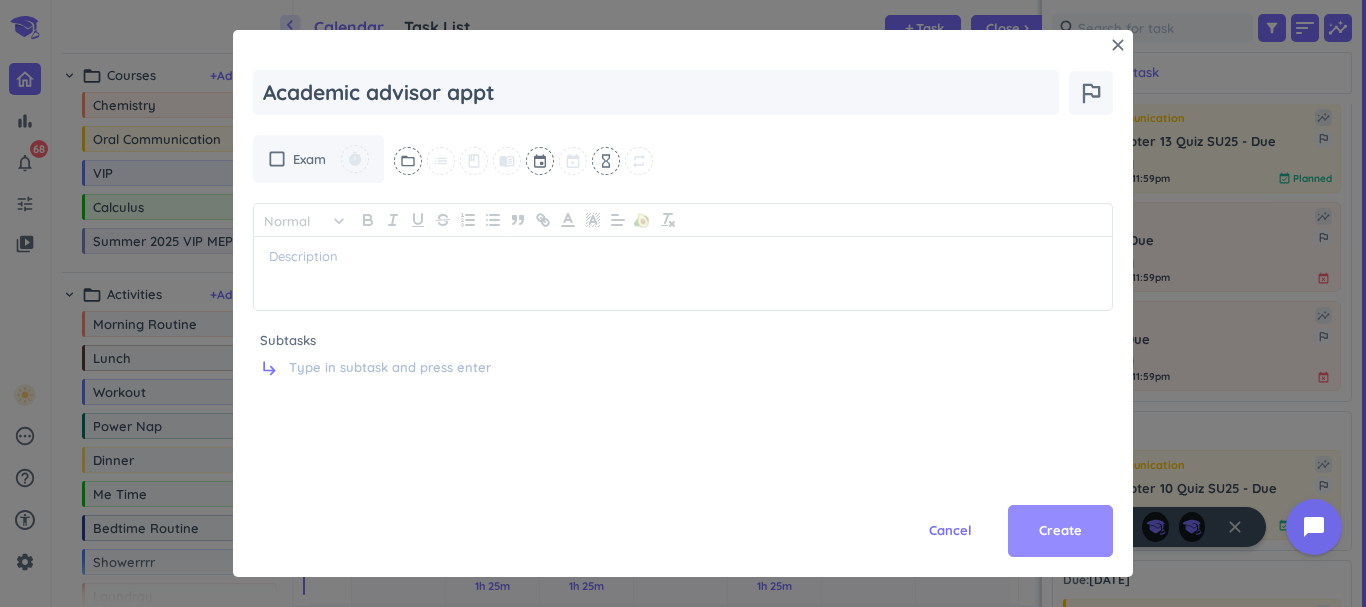 click on "Create" at bounding box center [1060, 531] 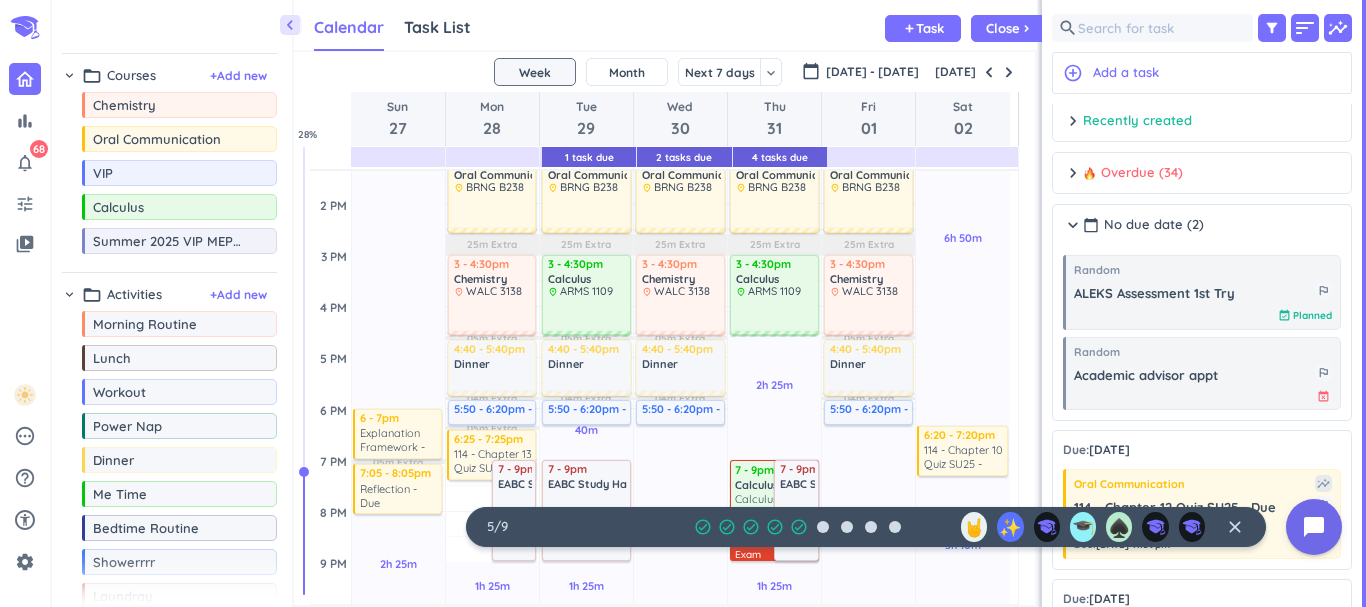 scroll, scrollTop: 0, scrollLeft: 0, axis: both 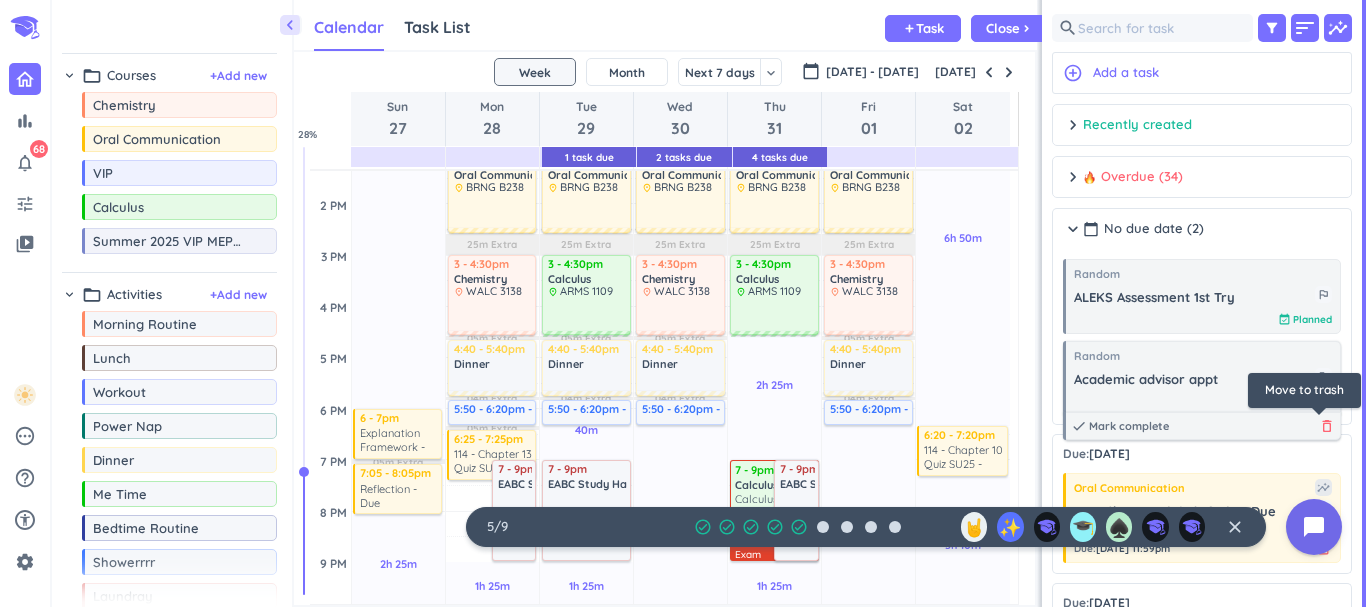 click on "delete_outline" at bounding box center (1327, 426) 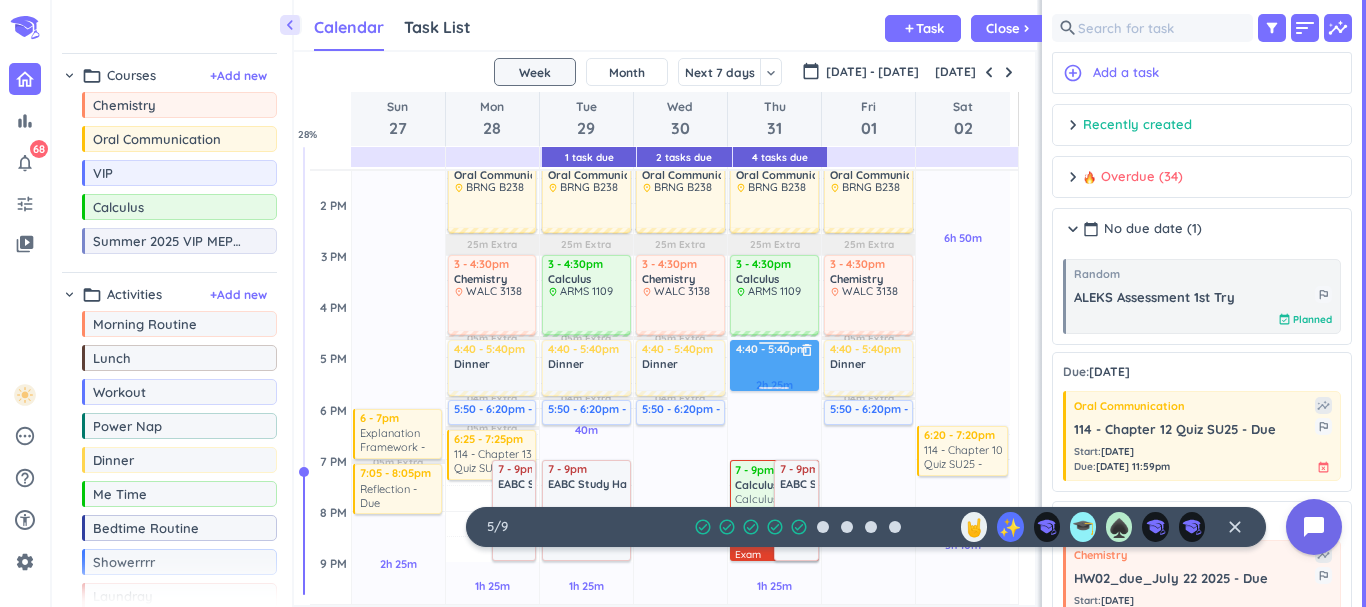 drag, startPoint x: 159, startPoint y: 33, endPoint x: 785, endPoint y: 342, distance: 698.1096 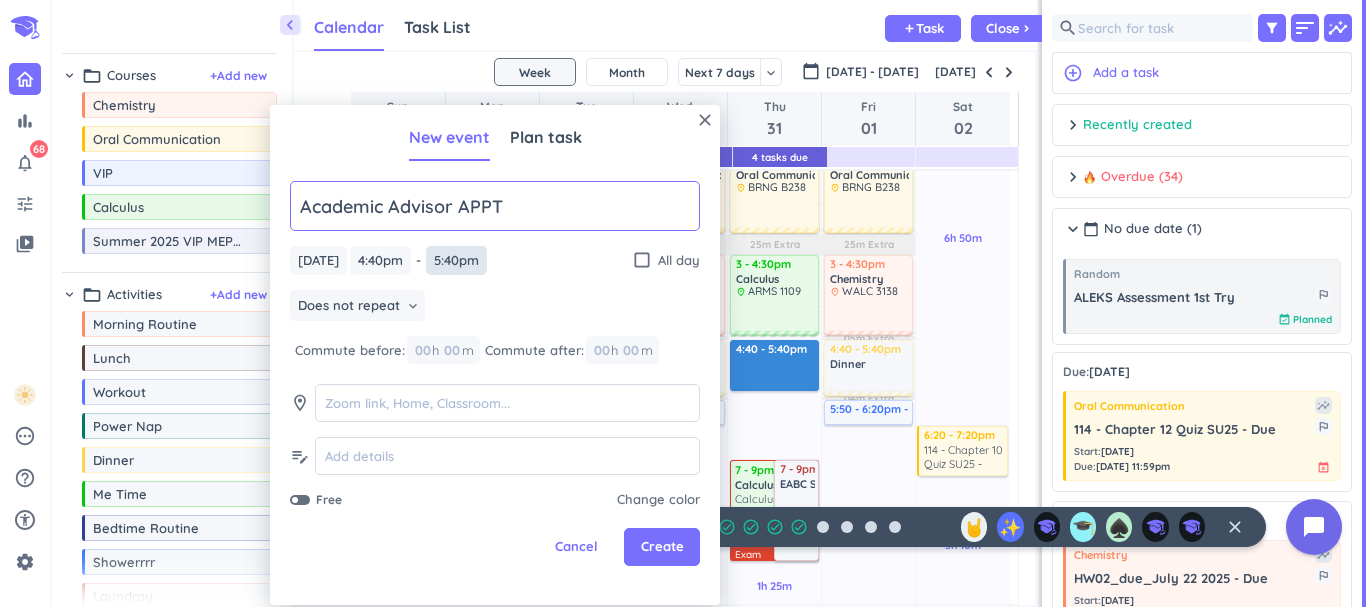 type on "Academic Advisor APPT" 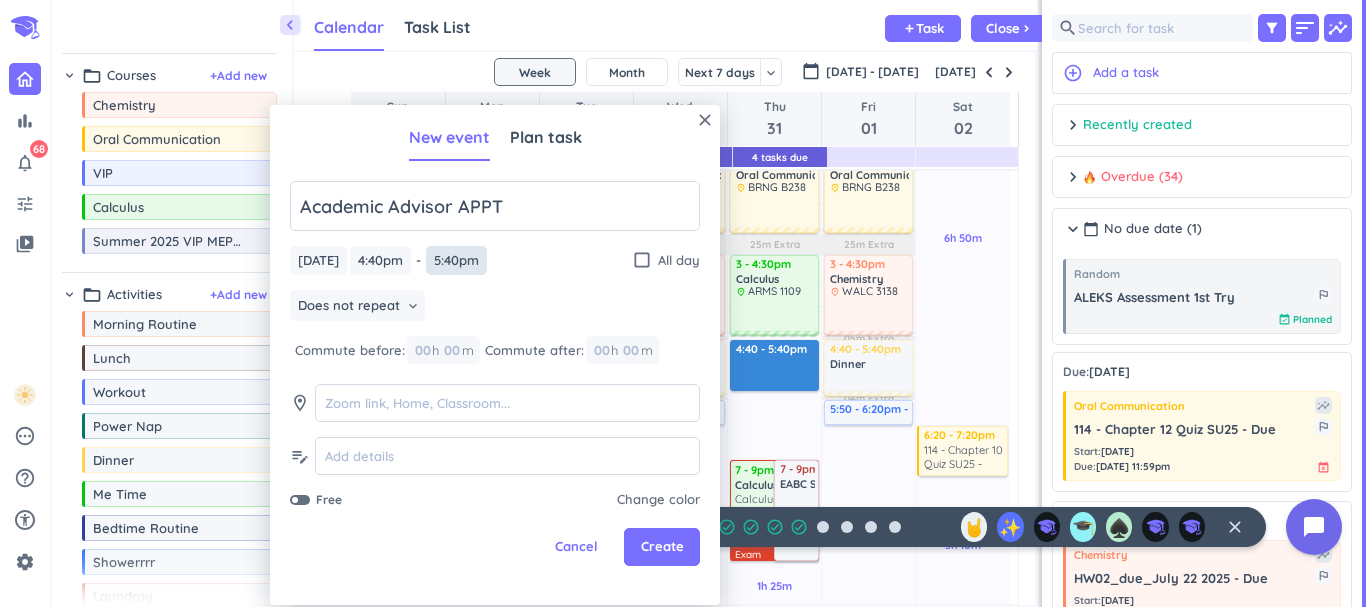 click on "5:40pm" at bounding box center [456, 260] 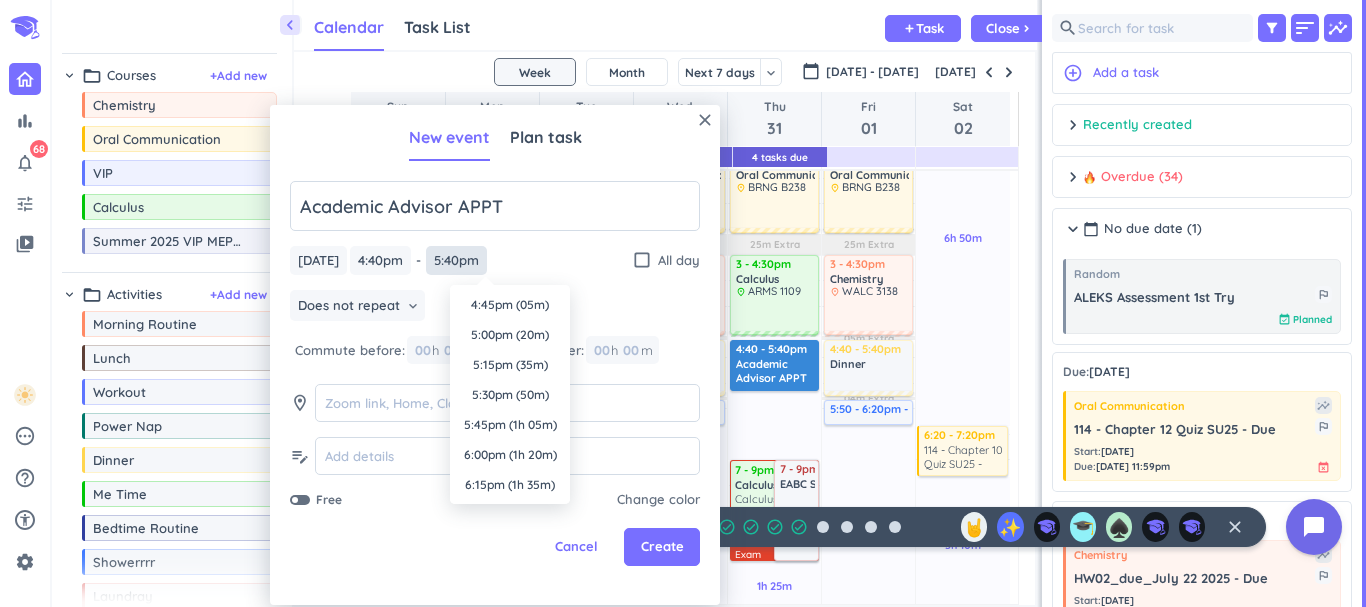 scroll, scrollTop: 2011, scrollLeft: 0, axis: vertical 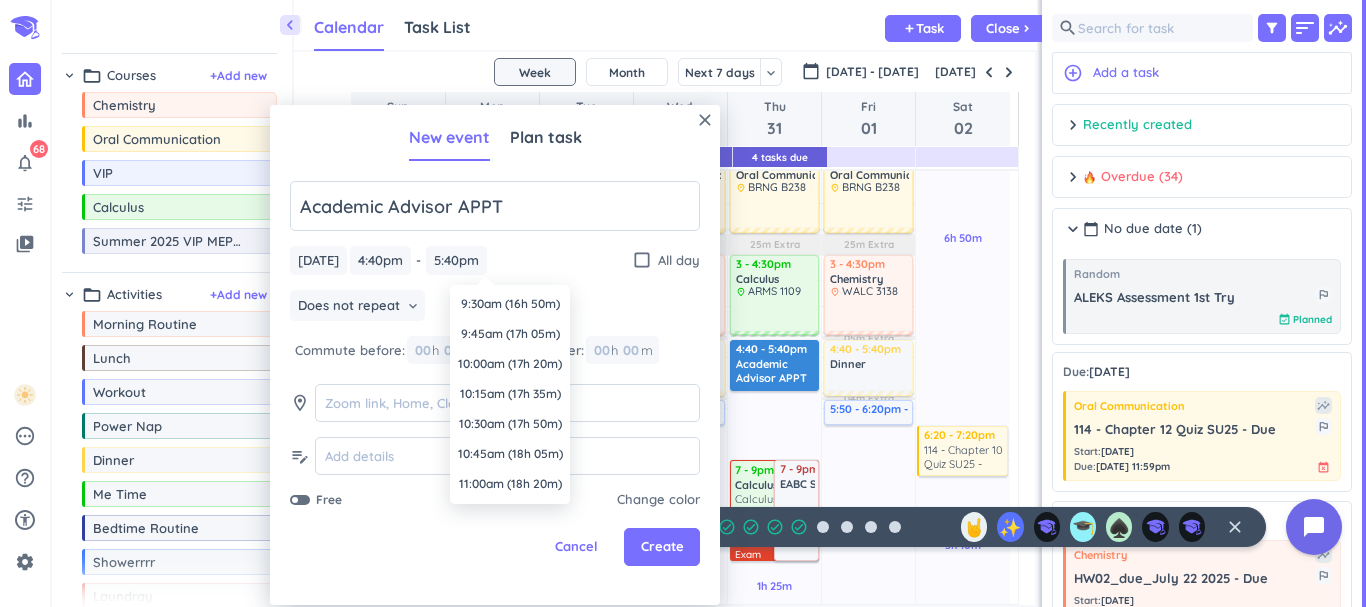 click on "Does not repeat keyboard_arrow_down" at bounding box center (495, 308) 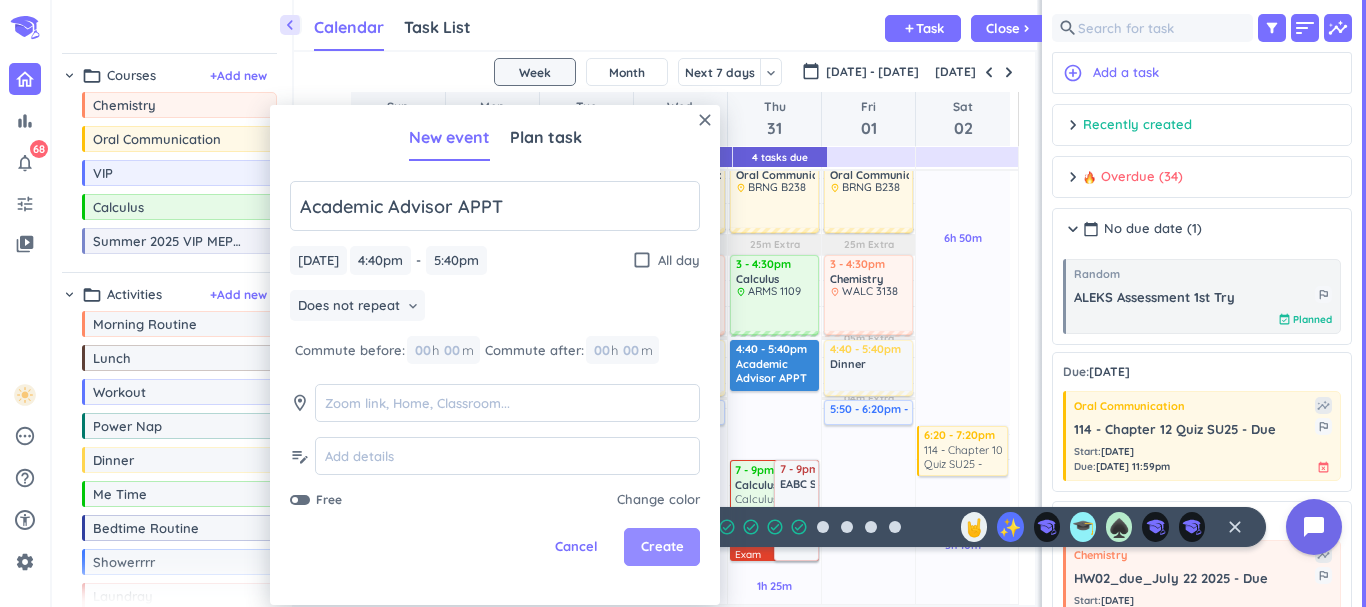 click on "Create" at bounding box center (662, 547) 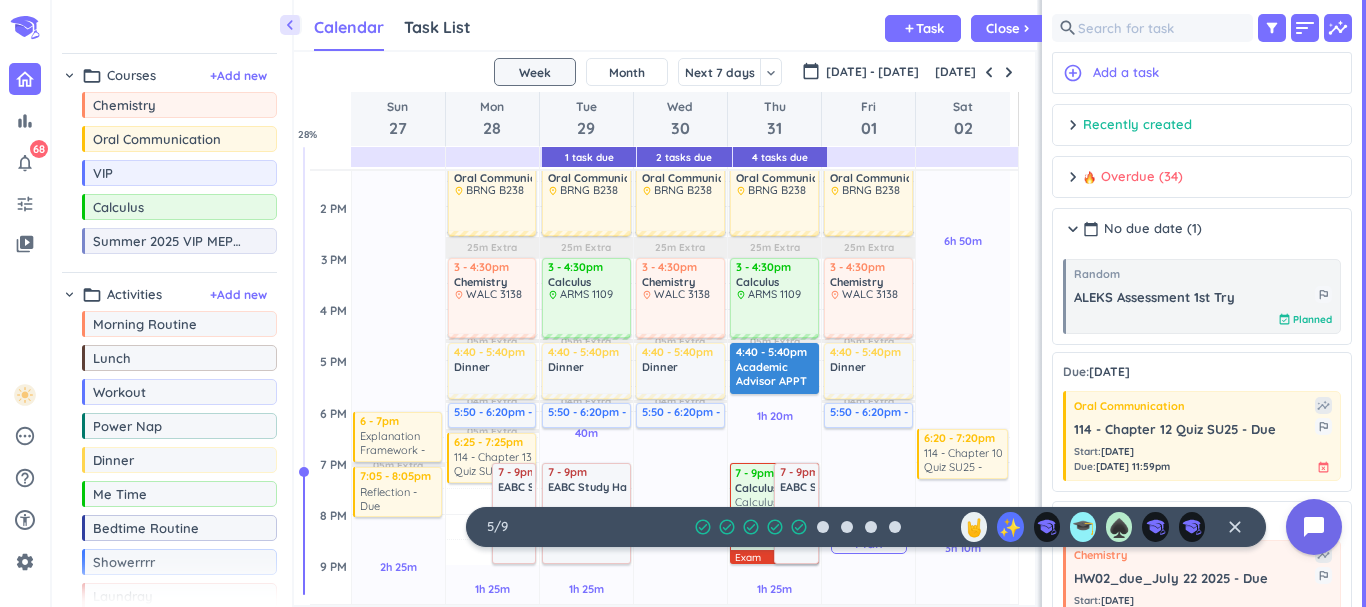 scroll, scrollTop: 454, scrollLeft: 0, axis: vertical 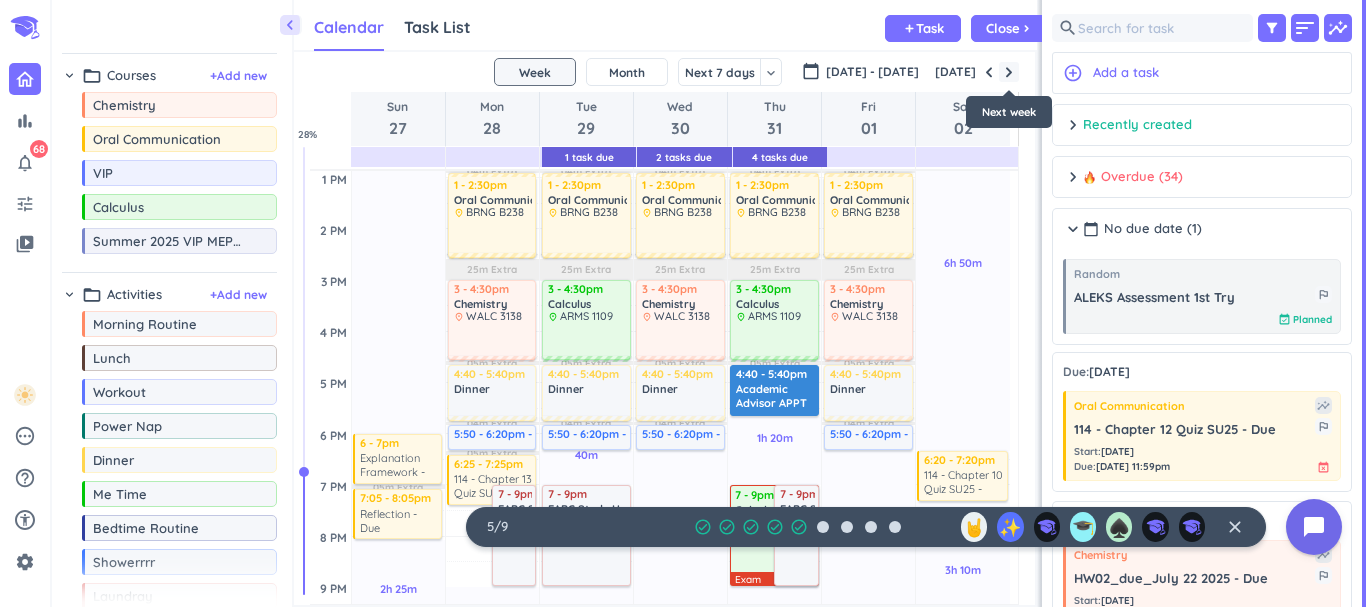 click at bounding box center [1009, 72] 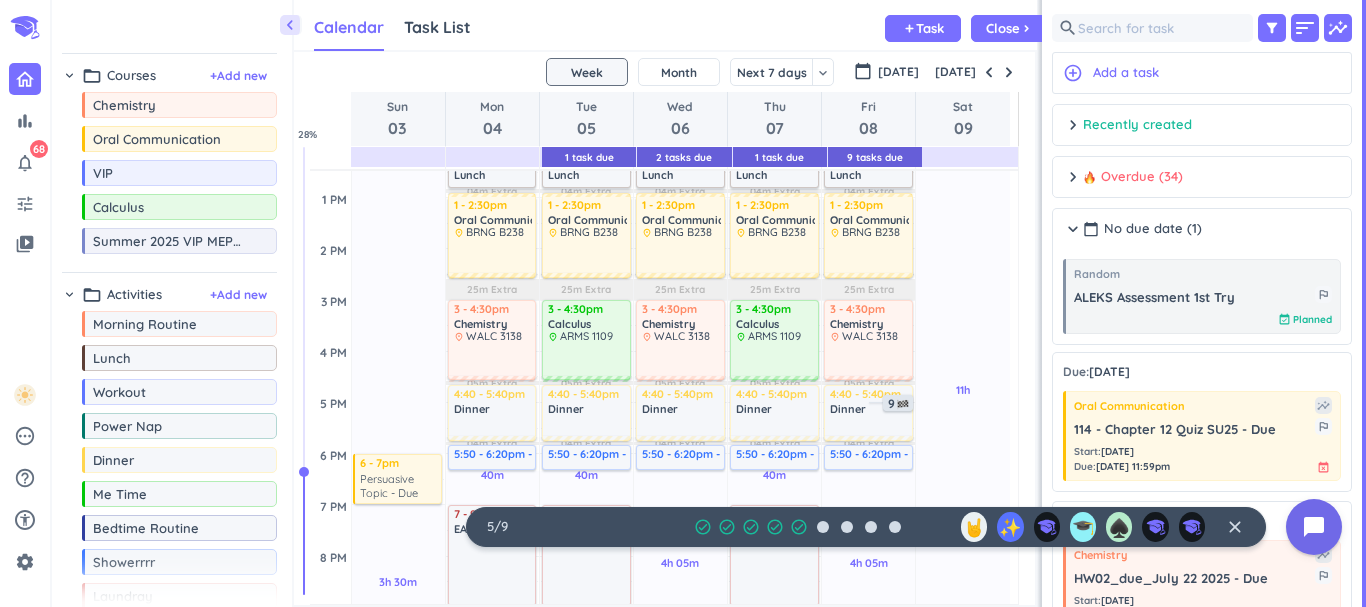 scroll, scrollTop: 440, scrollLeft: 0, axis: vertical 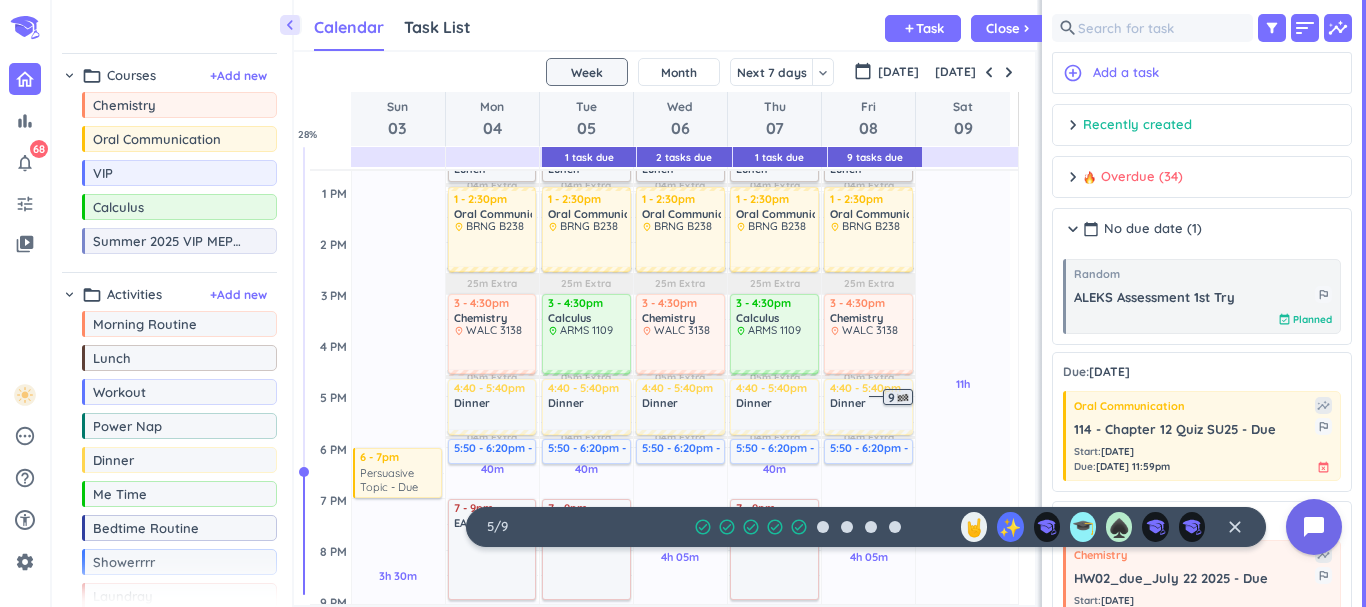 click at bounding box center [903, 398] 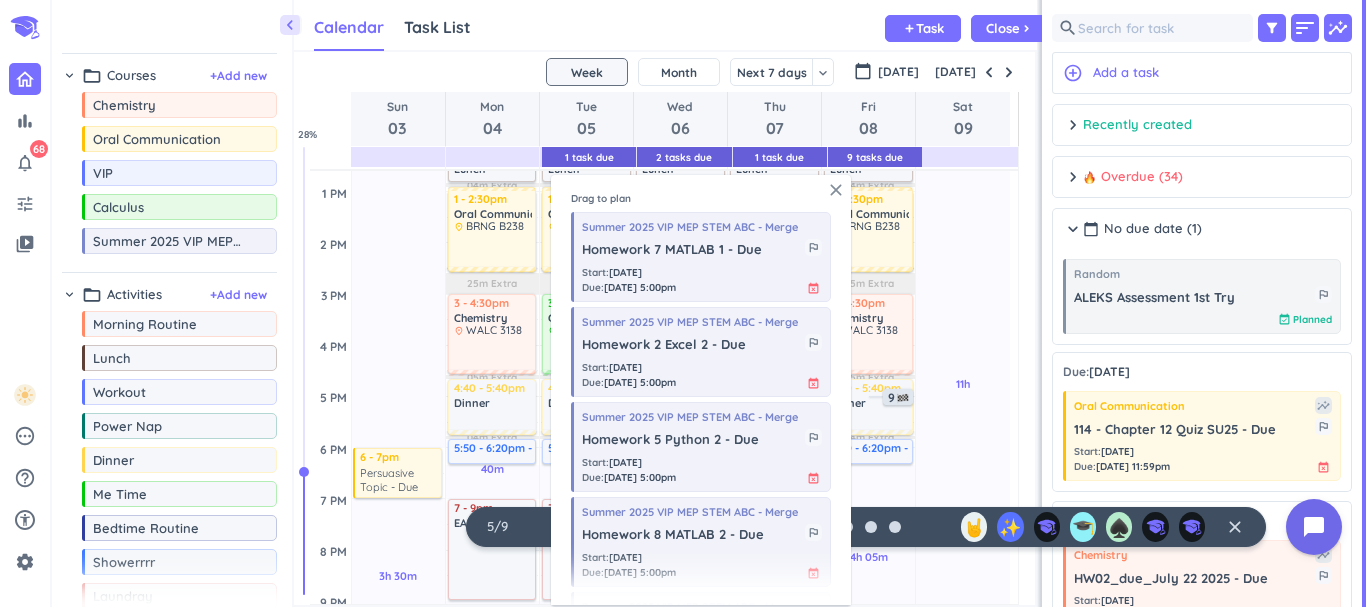 click on "close" at bounding box center (836, 190) 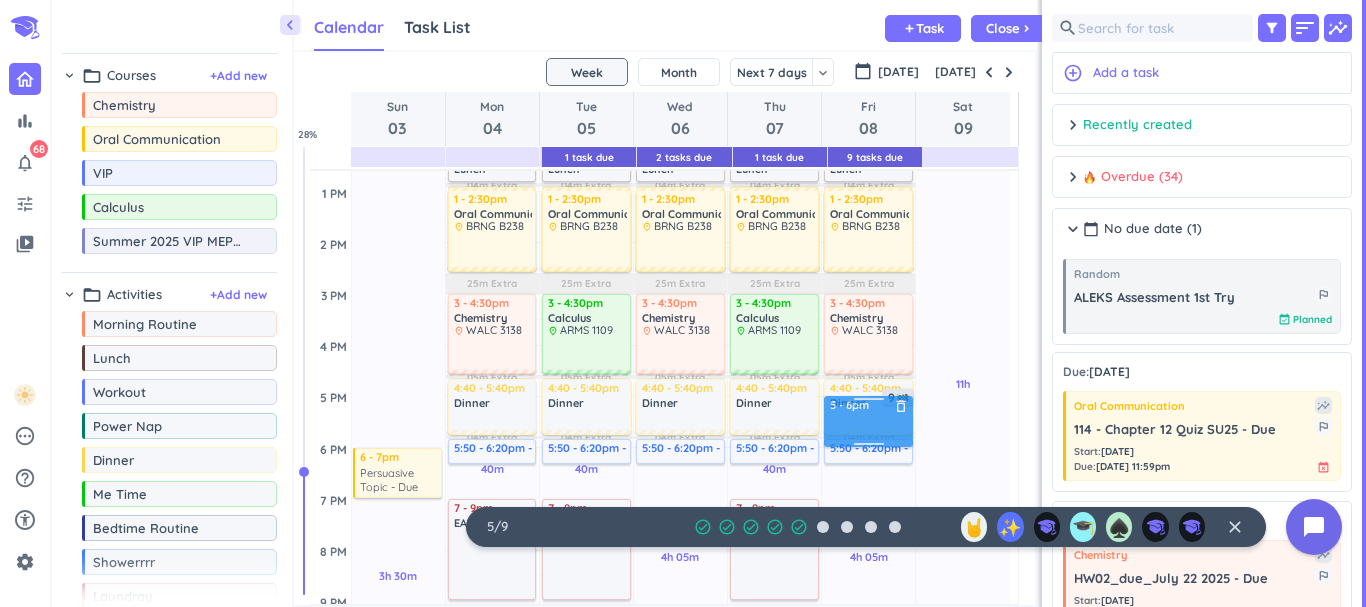 drag, startPoint x: 195, startPoint y: 21, endPoint x: 859, endPoint y: 400, distance: 764.5502 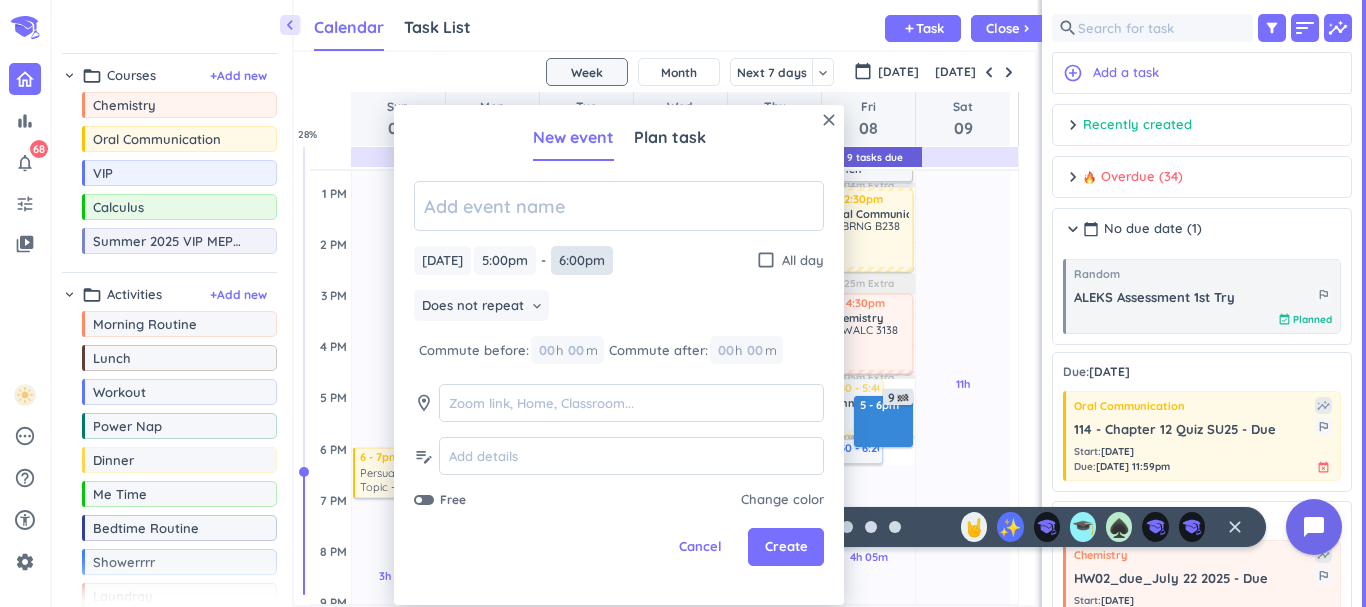 click on "6:00pm" at bounding box center [582, 260] 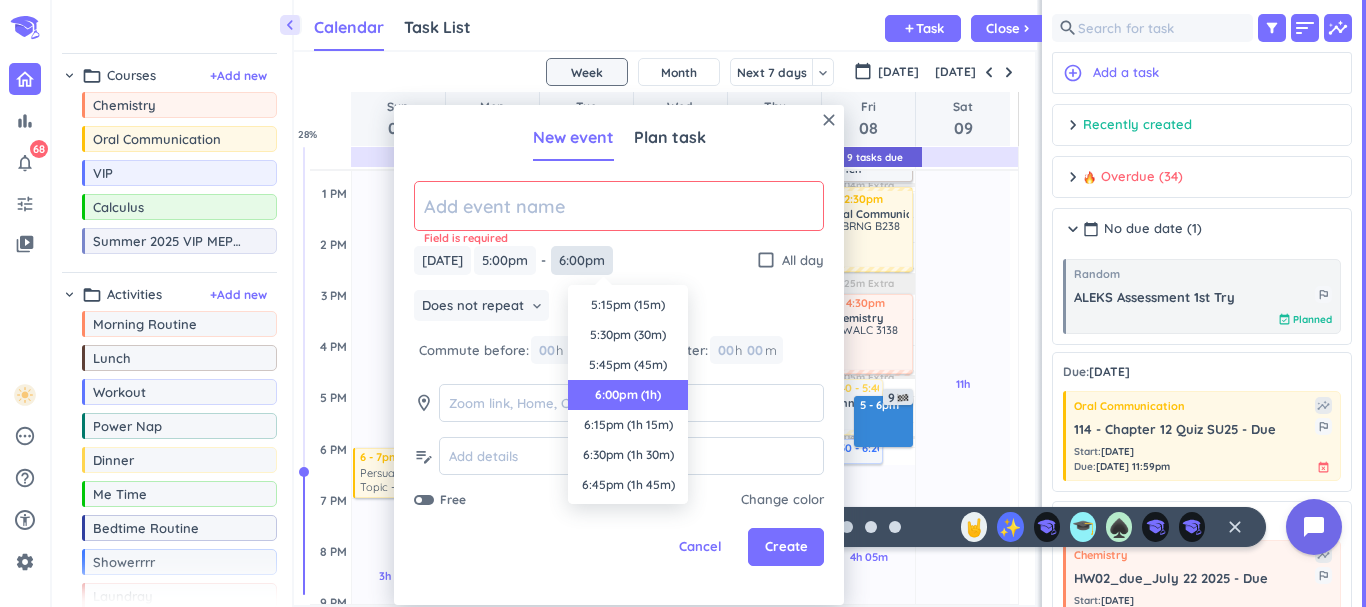 scroll, scrollTop: 90, scrollLeft: 0, axis: vertical 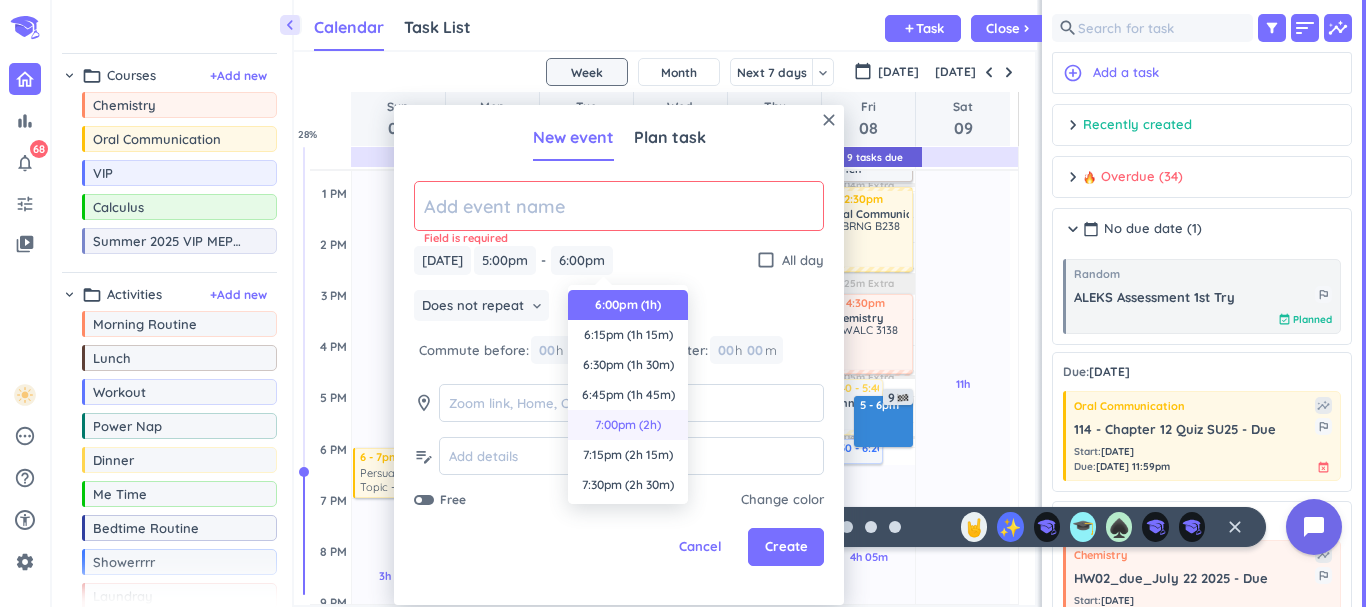 click on "7:00pm (2h)" at bounding box center [628, 425] 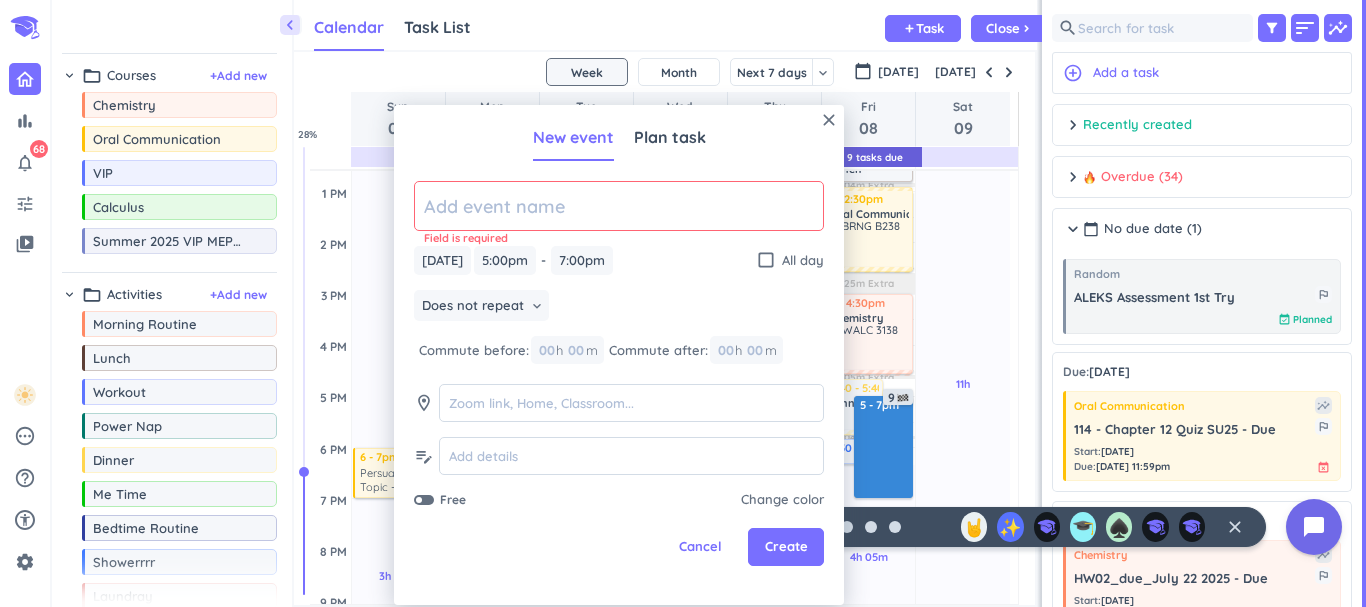 click 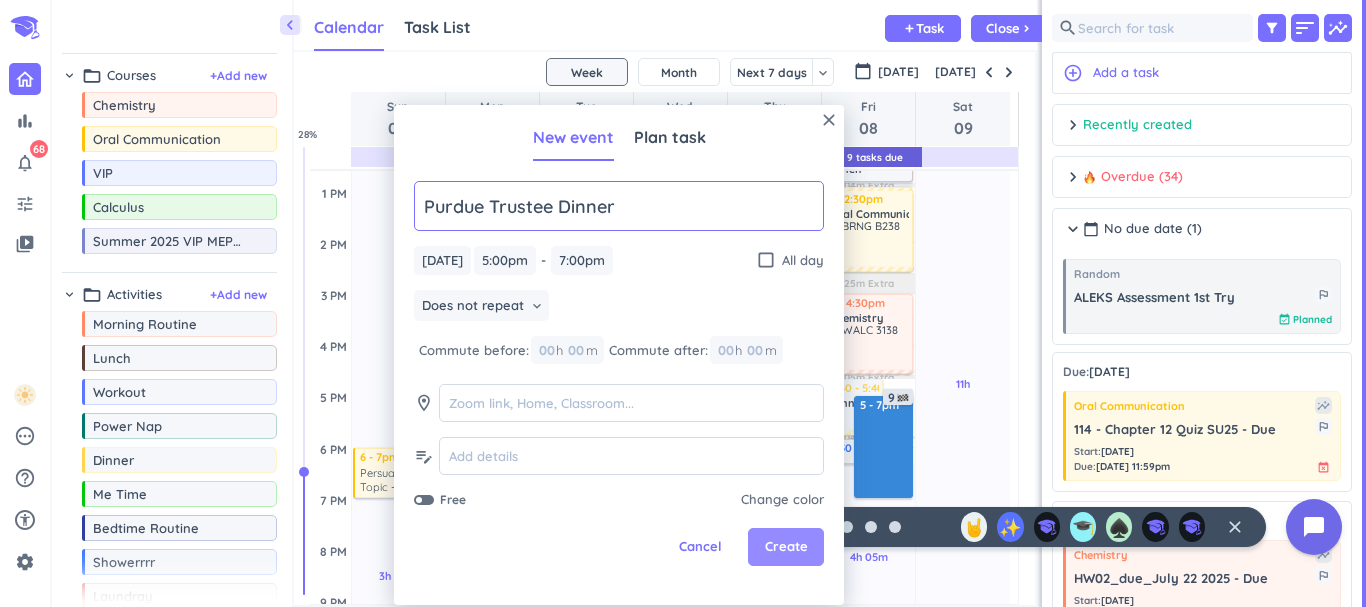 type on "Purdue Trustee Dinner" 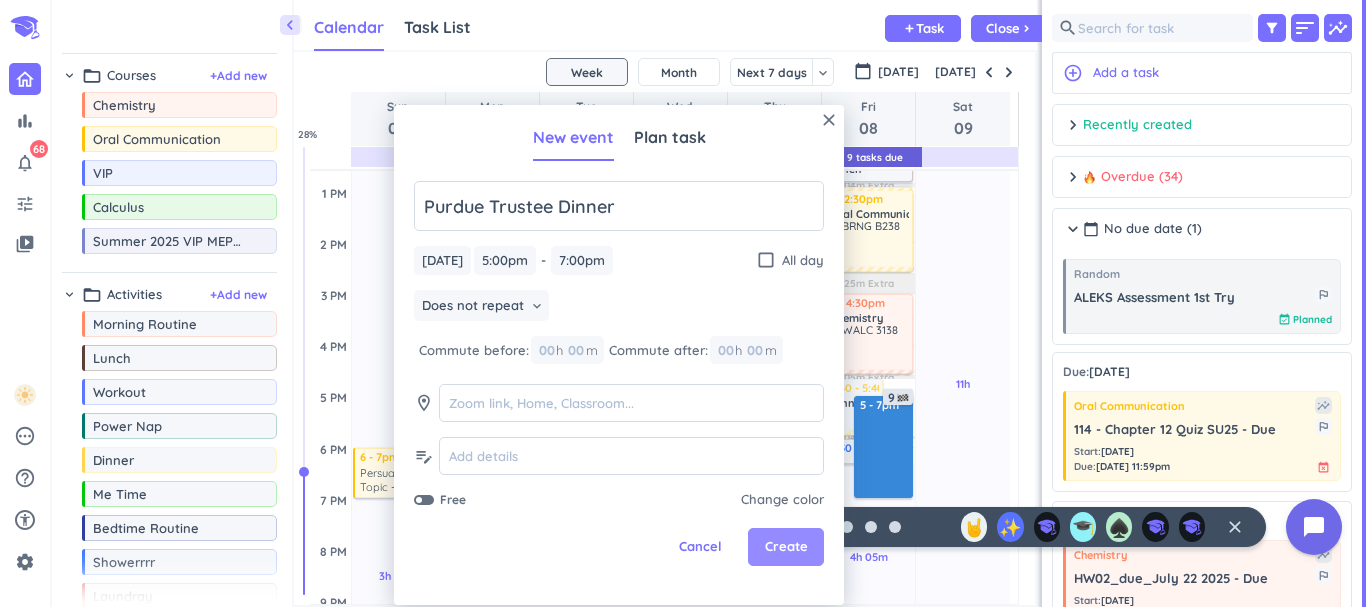 click on "Create" at bounding box center [786, 547] 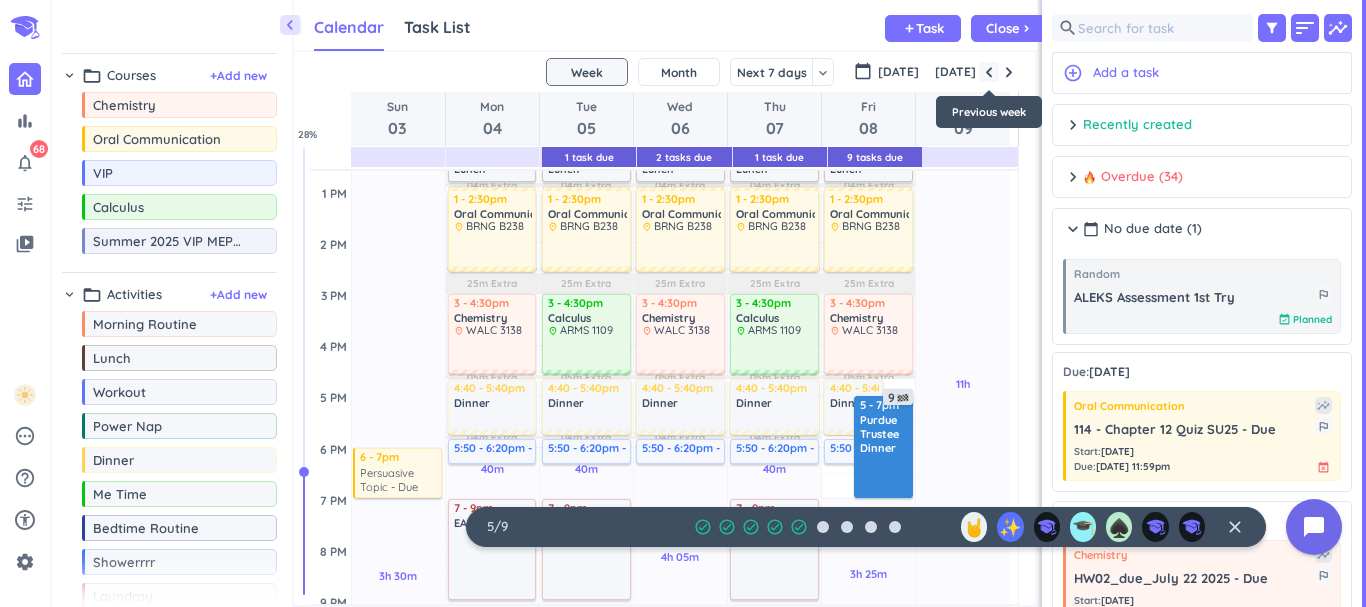 click at bounding box center (989, 72) 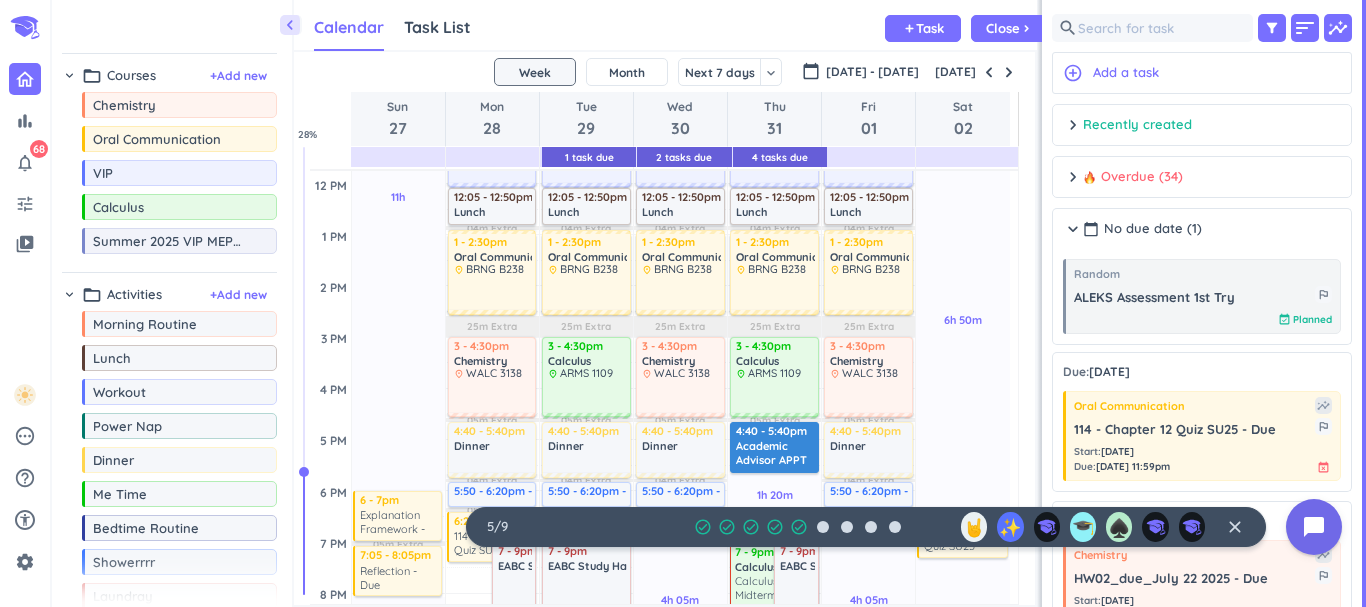 scroll, scrollTop: 403, scrollLeft: 0, axis: vertical 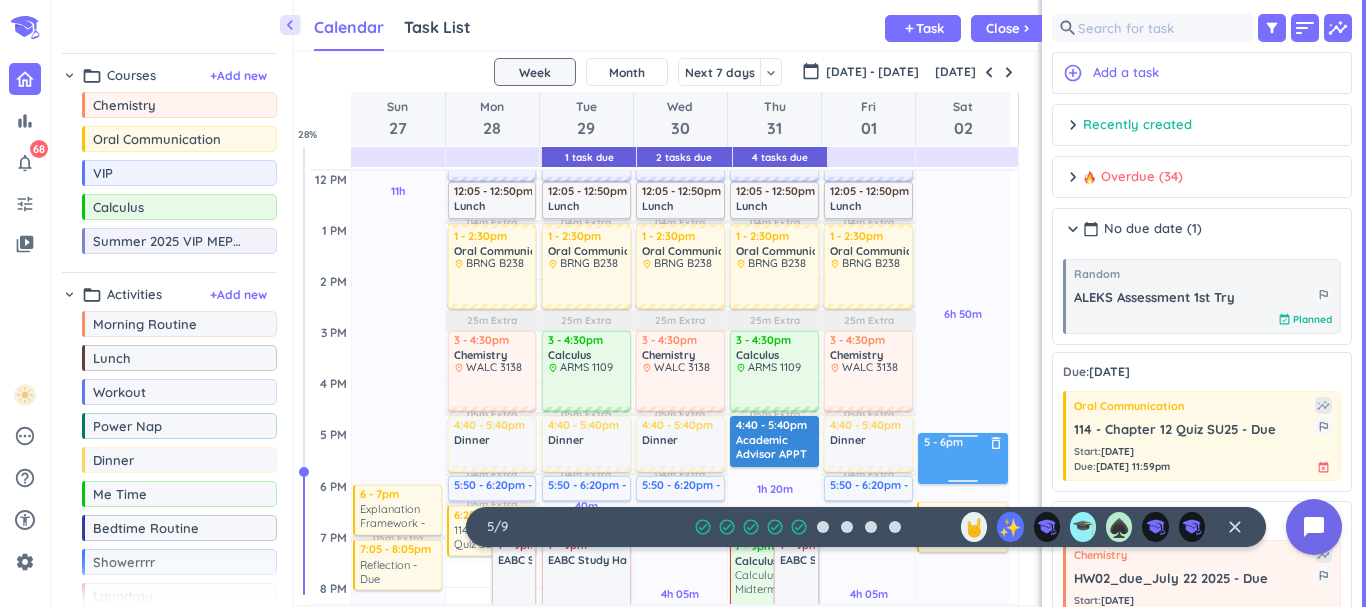 drag, startPoint x: 131, startPoint y: 39, endPoint x: 974, endPoint y: 436, distance: 931.80365 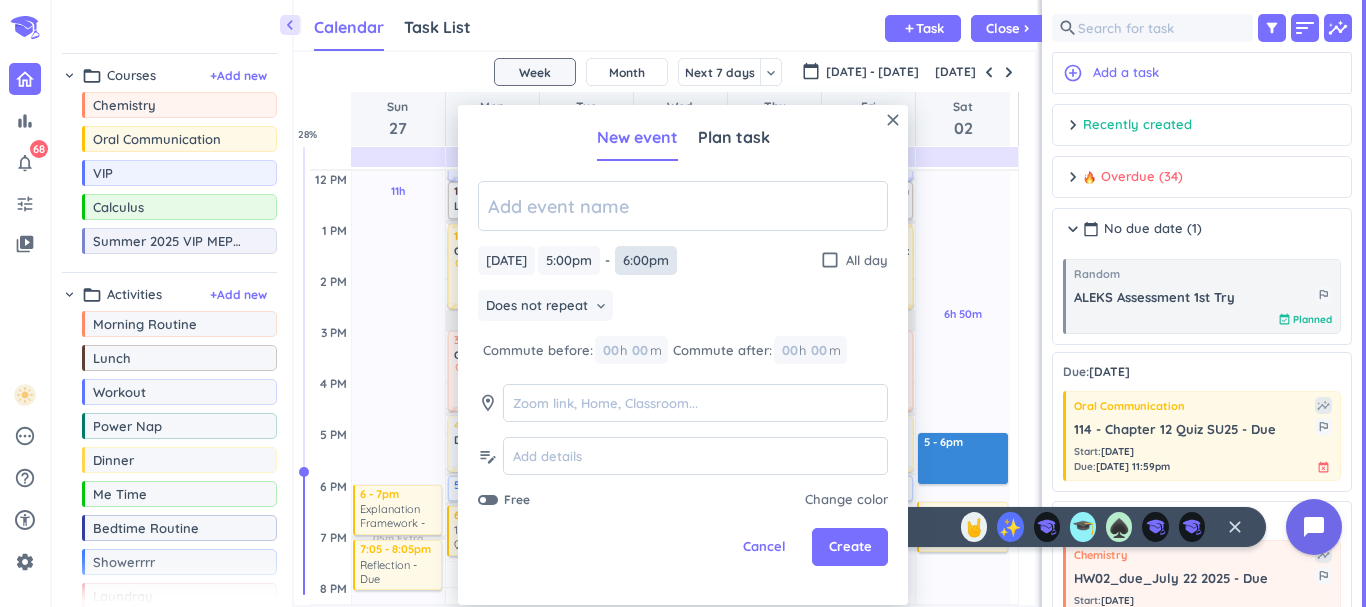 click on "6:00pm" at bounding box center (646, 260) 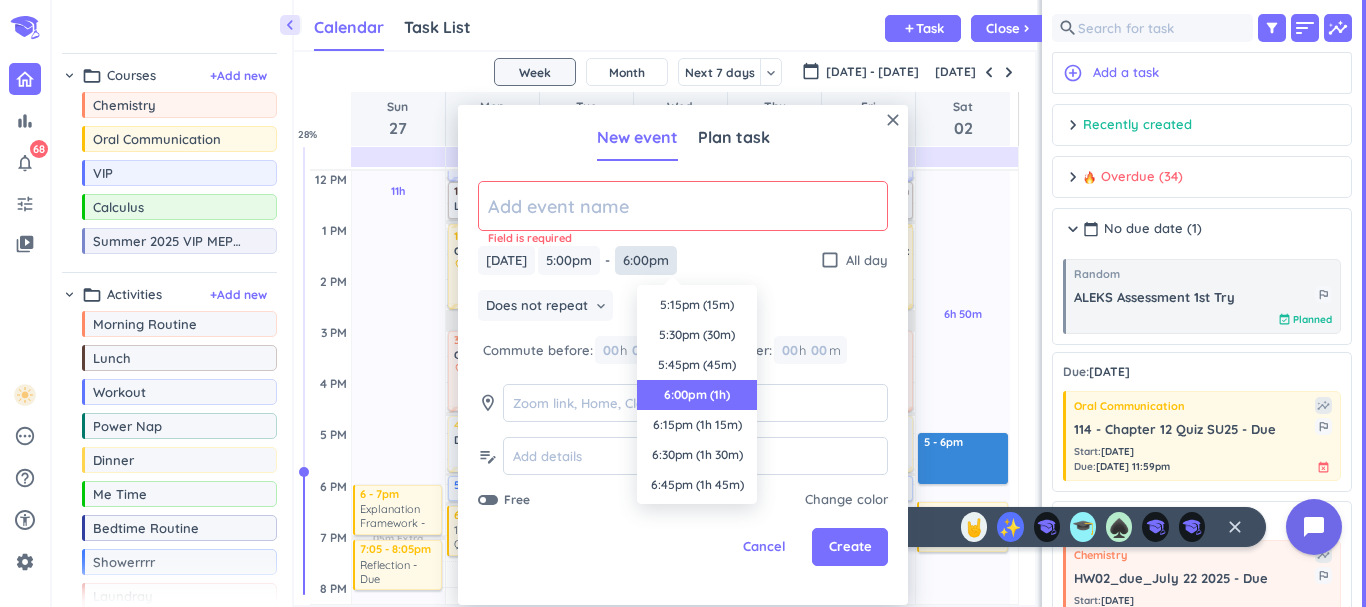 scroll, scrollTop: 90, scrollLeft: 0, axis: vertical 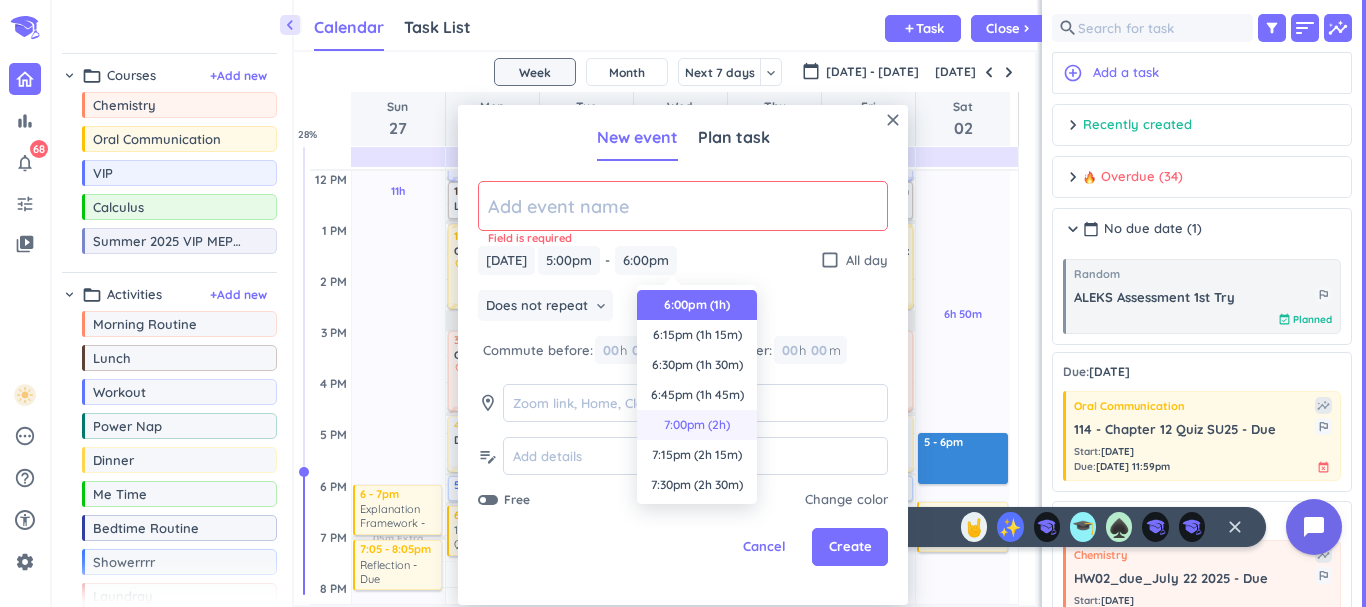 click on "7:00pm (2h)" at bounding box center (697, 425) 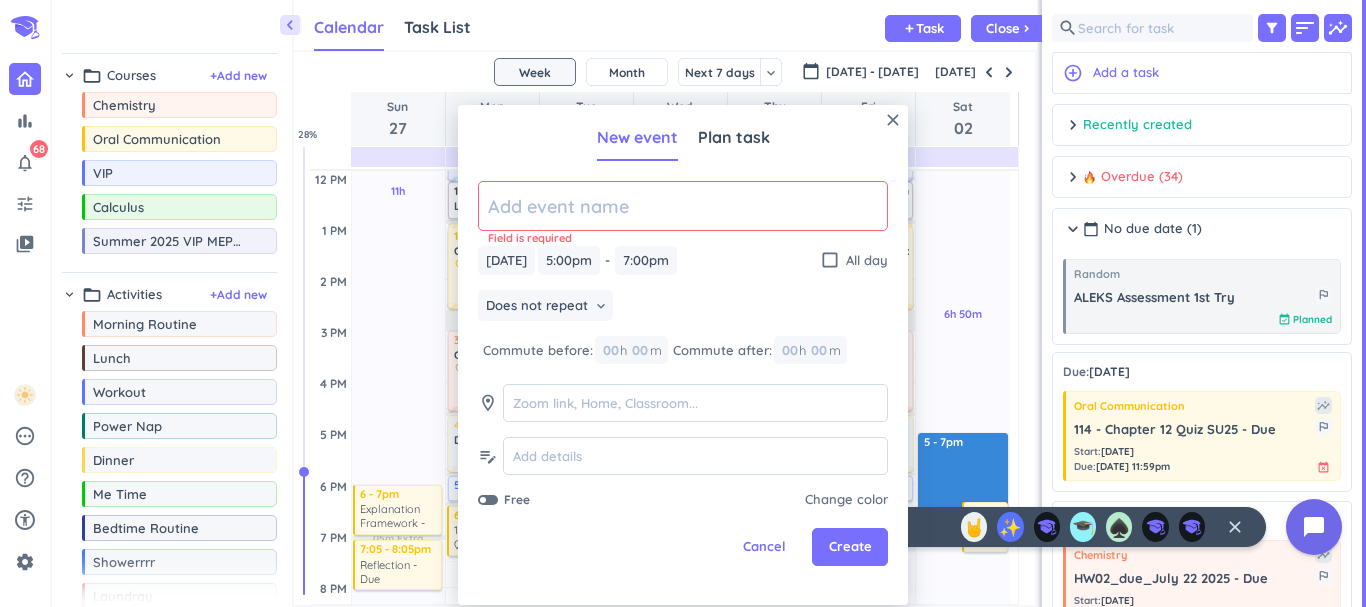 click 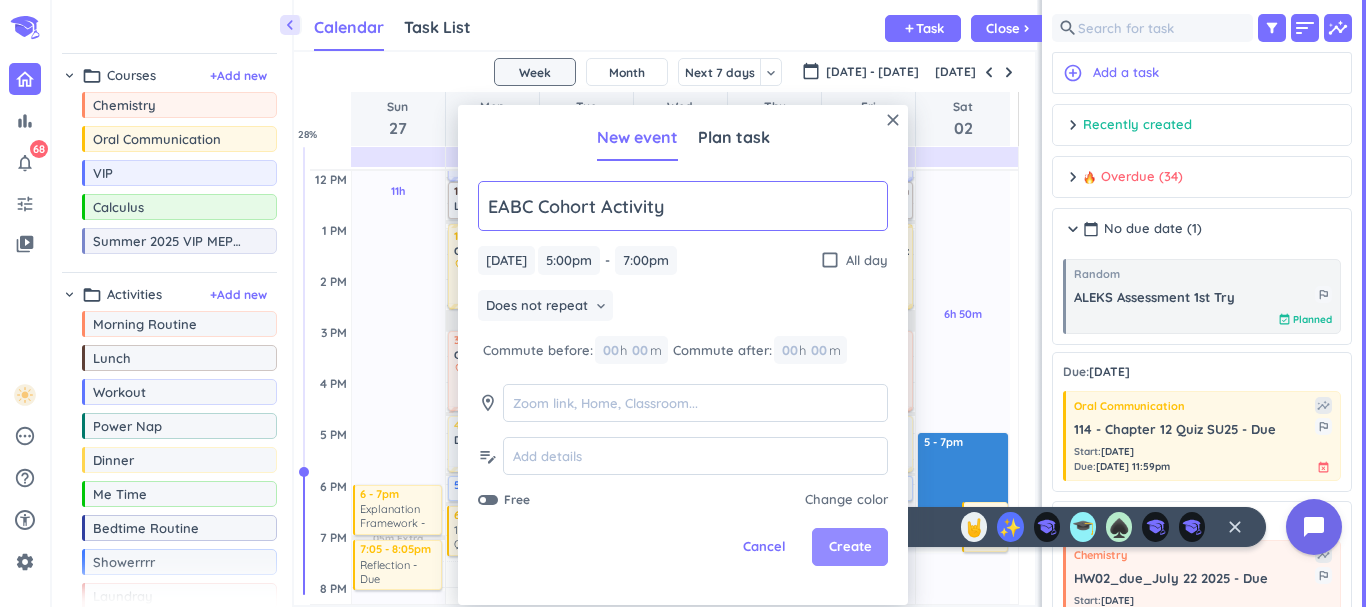 type on "EABC Cohort Activity" 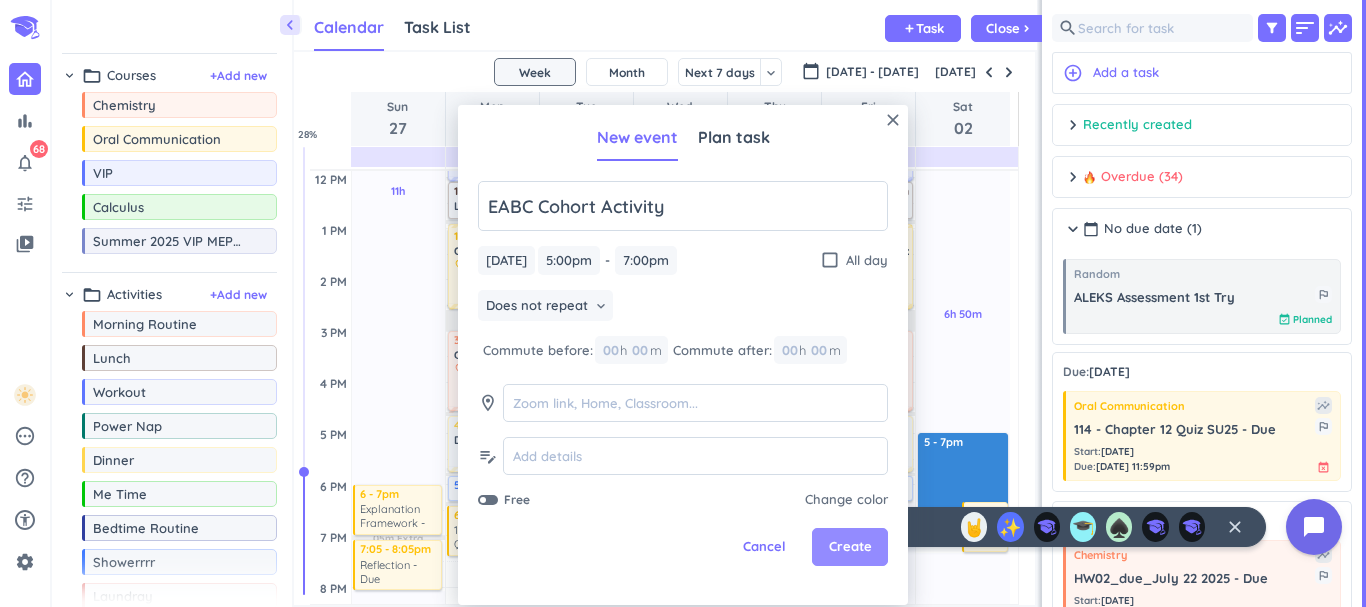 click on "Create" at bounding box center [850, 547] 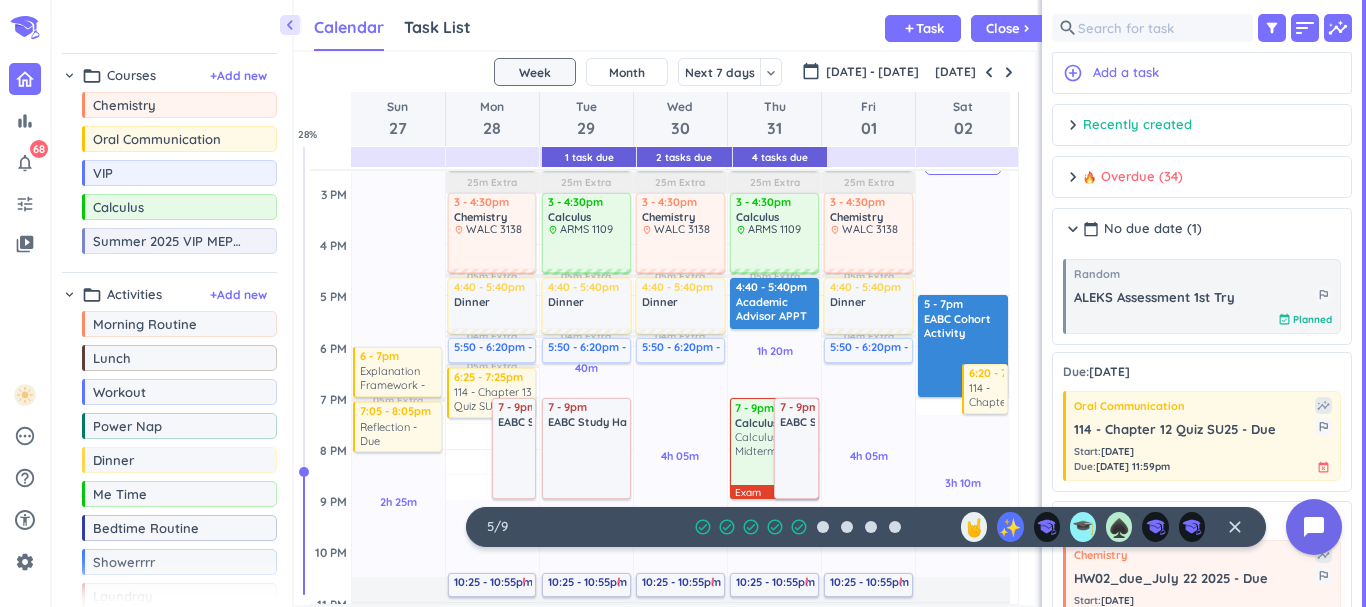 scroll, scrollTop: 543, scrollLeft: 0, axis: vertical 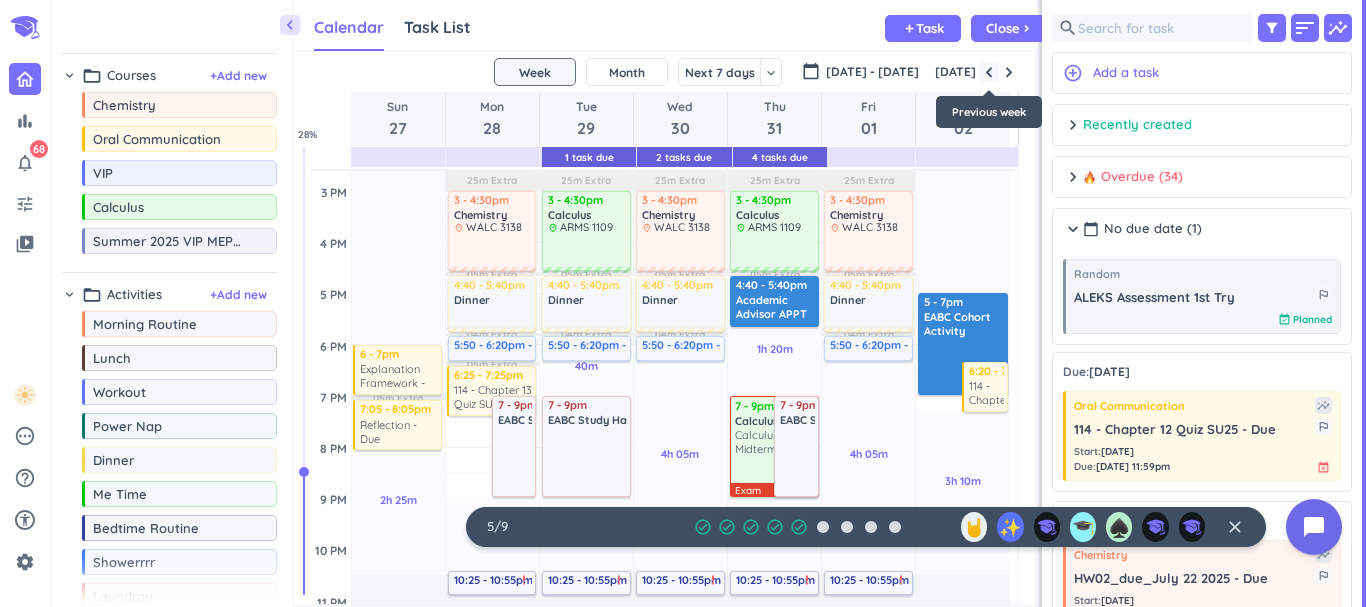 click at bounding box center [989, 72] 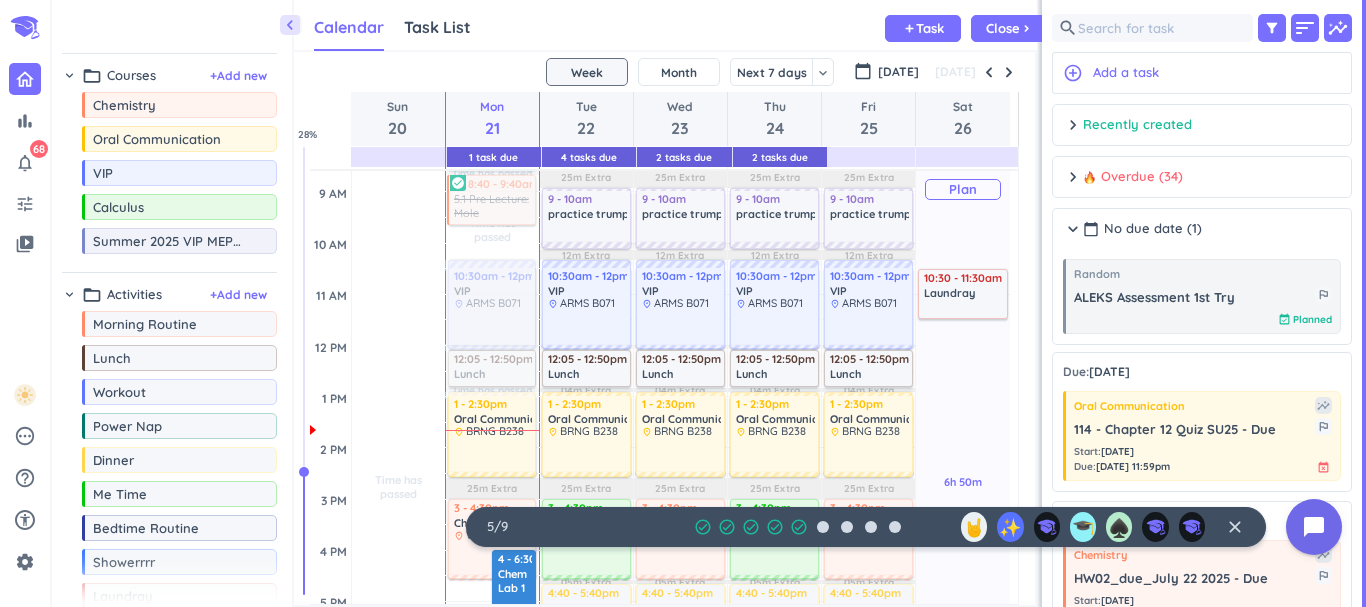 scroll, scrollTop: 260, scrollLeft: 0, axis: vertical 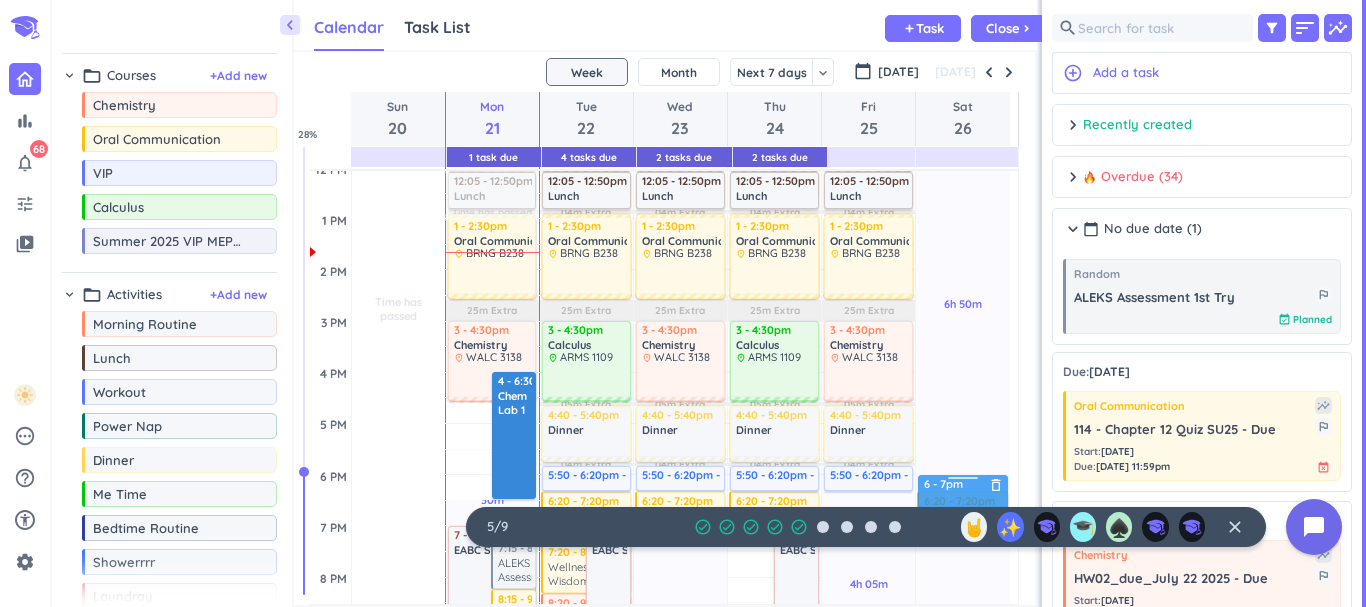 drag, startPoint x: 187, startPoint y: 28, endPoint x: 967, endPoint y: 476, distance: 899.5021 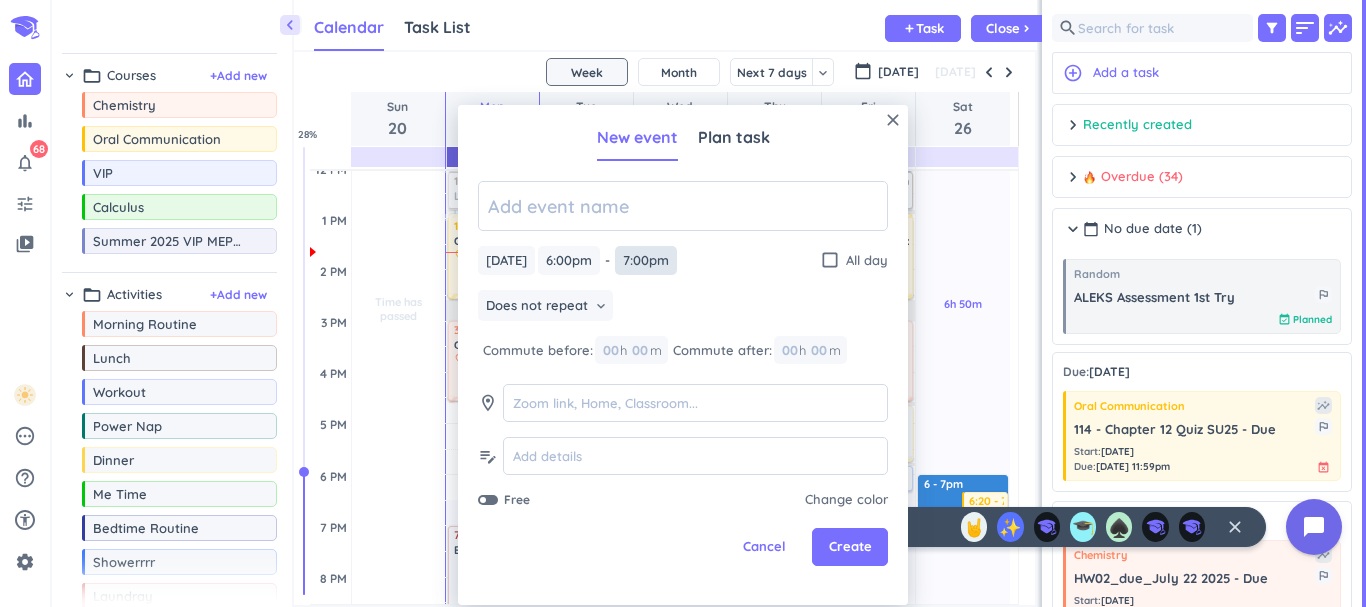 click on "7:00pm" at bounding box center (646, 260) 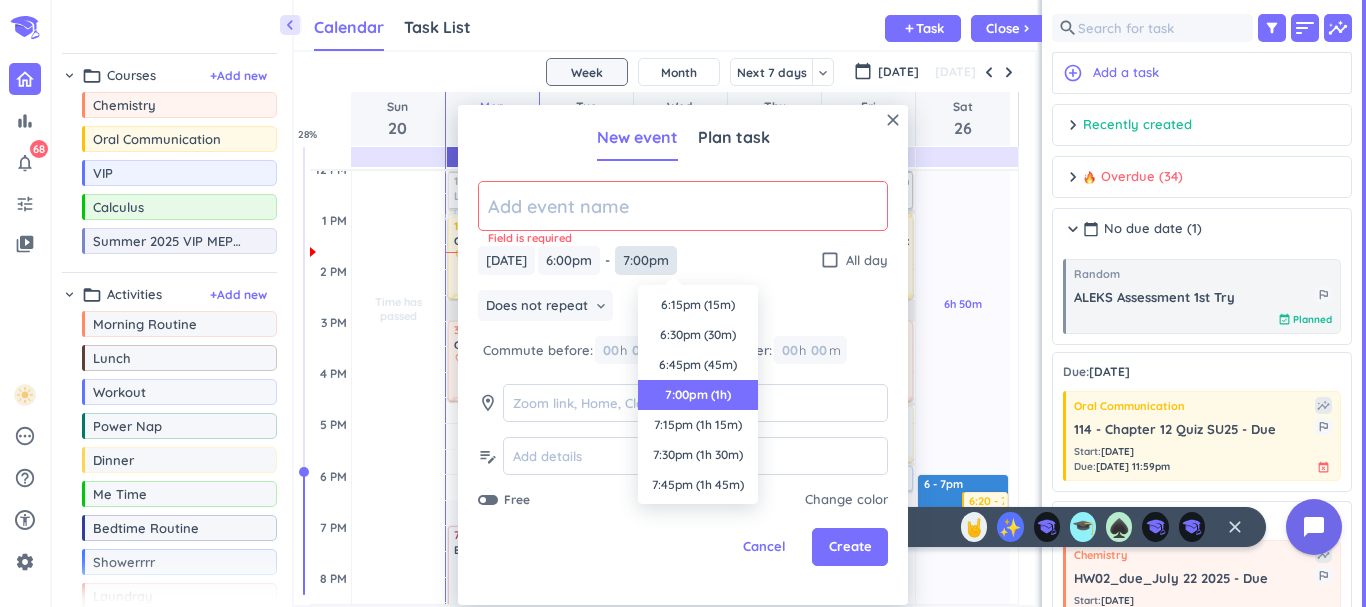 scroll, scrollTop: 90, scrollLeft: 0, axis: vertical 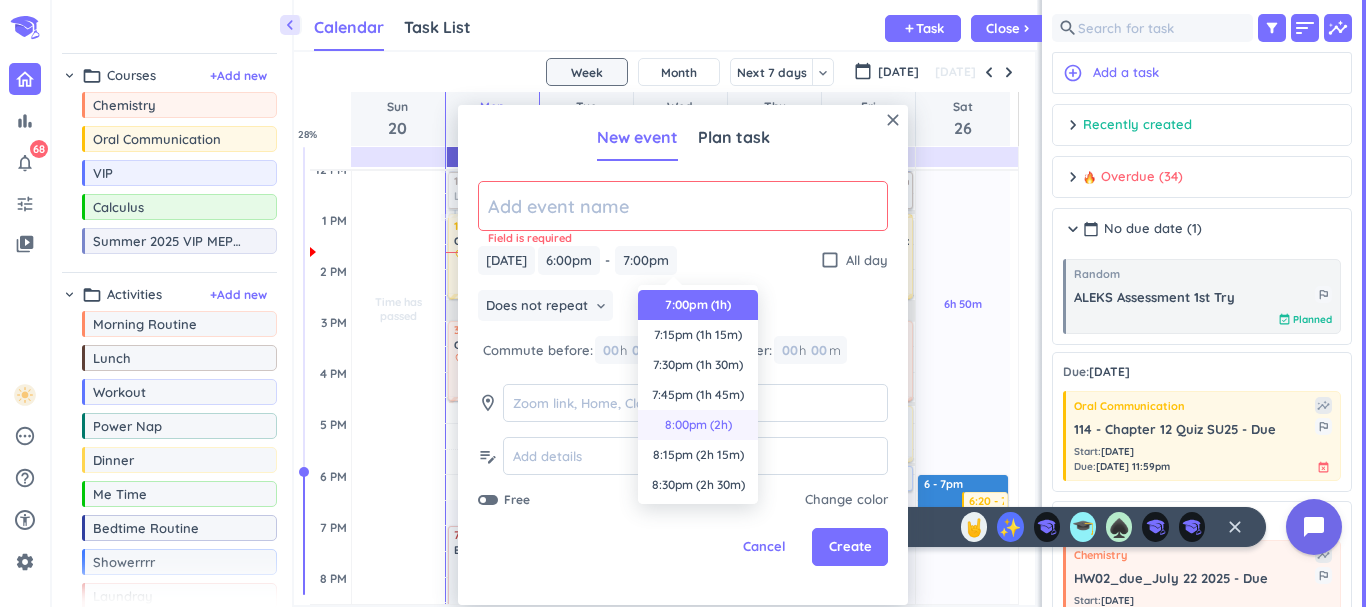 click on "8:00pm (2h)" at bounding box center [698, 425] 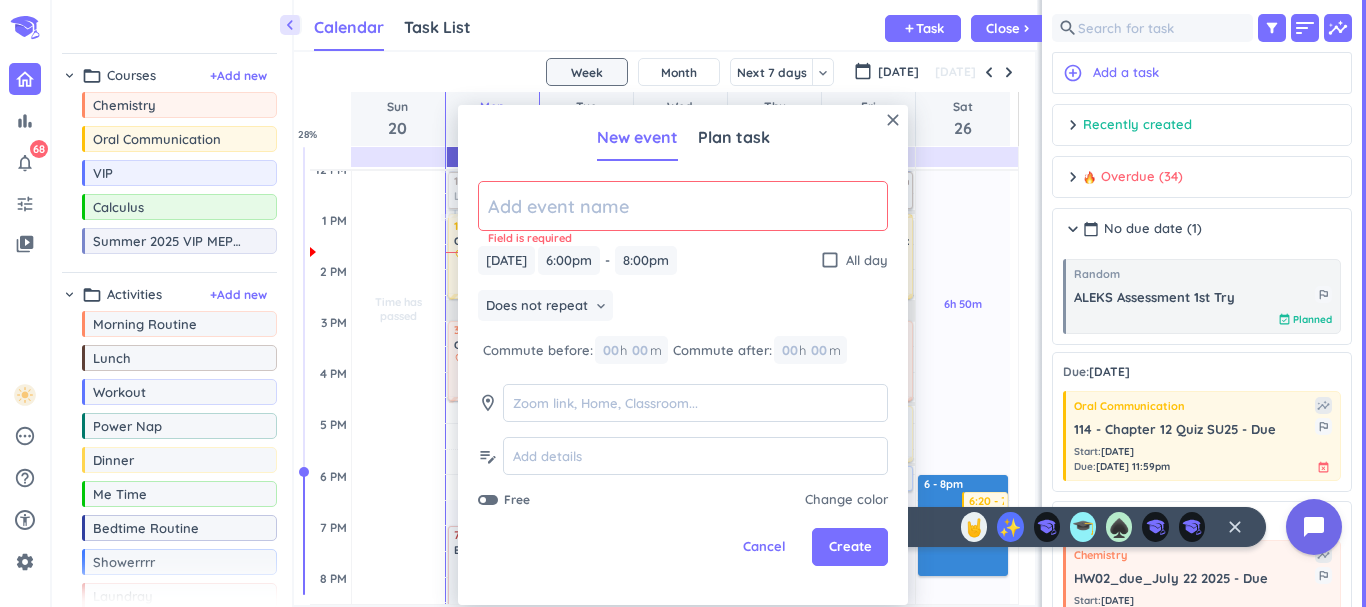 click 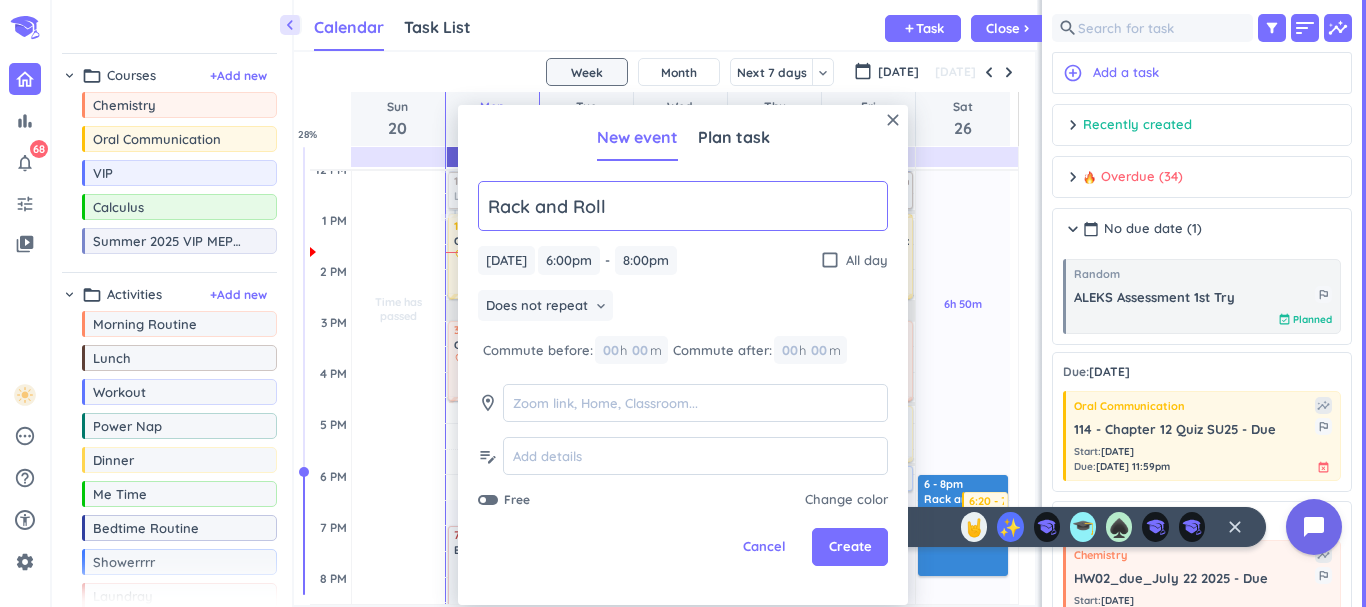 type on "Rack and Roll" 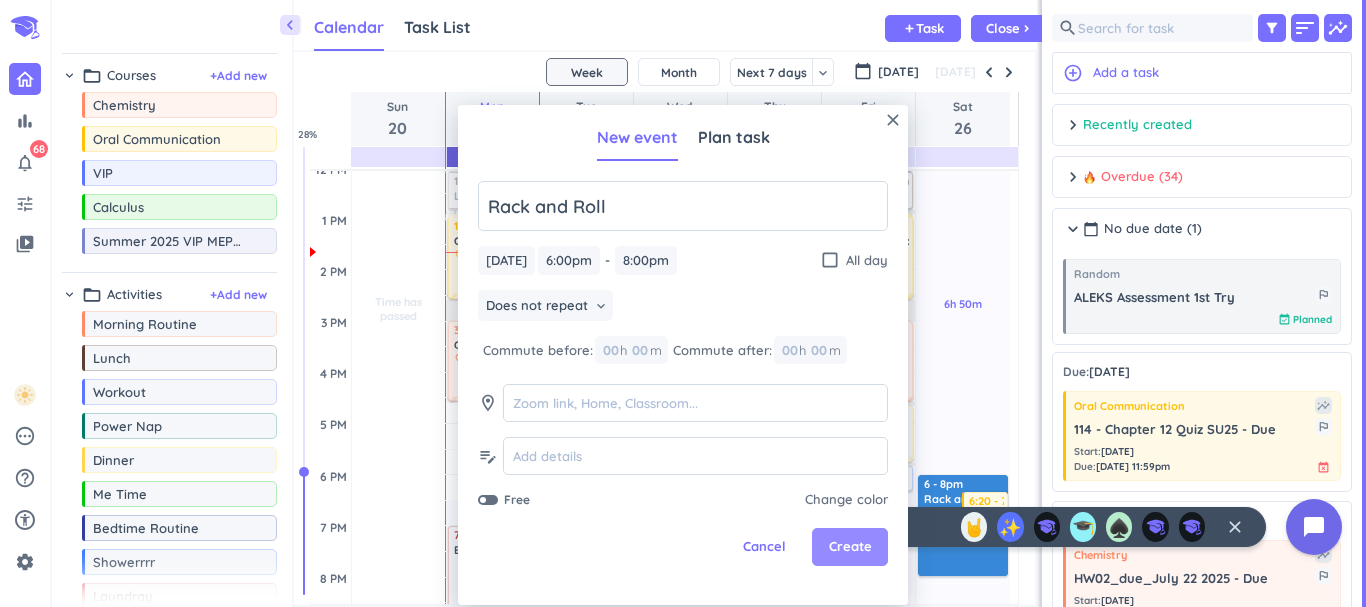 click on "Create" at bounding box center (850, 547) 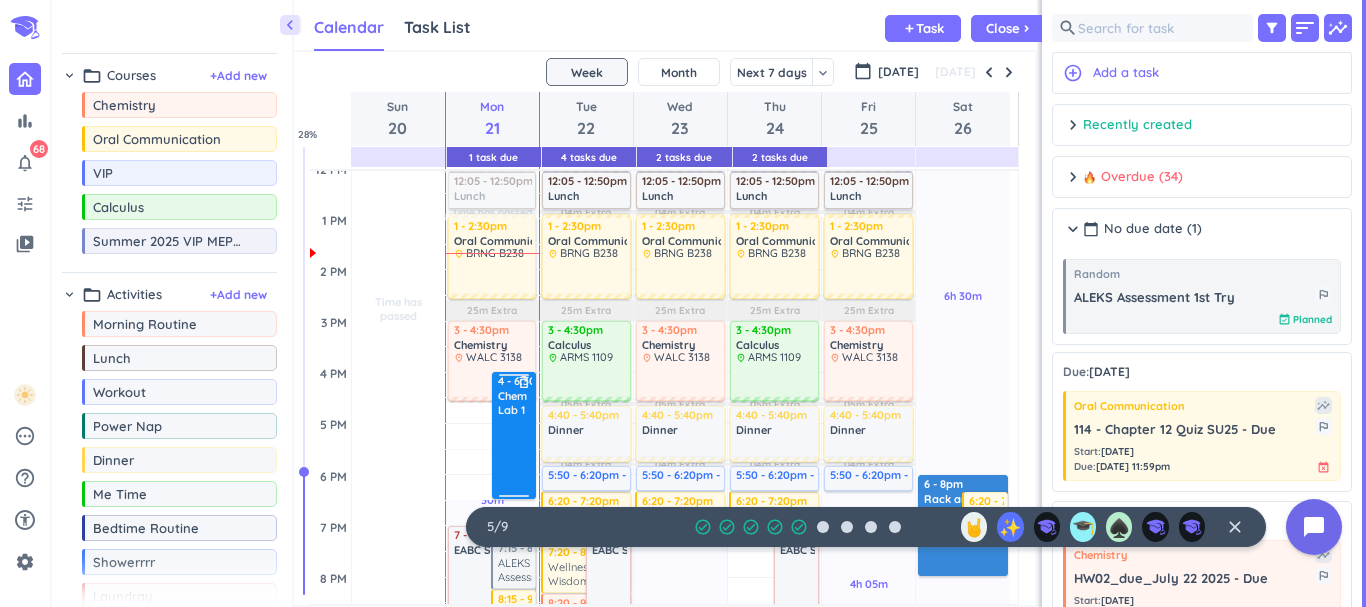 click on "4 - 6:30pm Chem Lab 1 delete_outline" at bounding box center [514, 435] 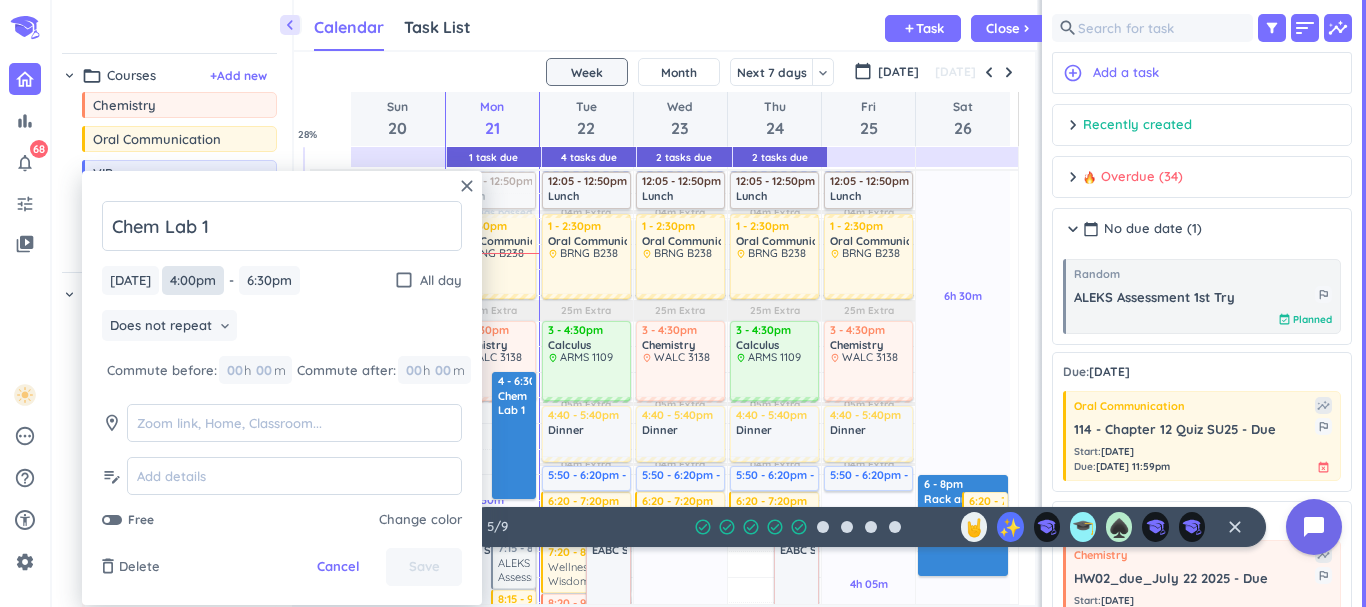 click on "4:00pm" at bounding box center (193, 280) 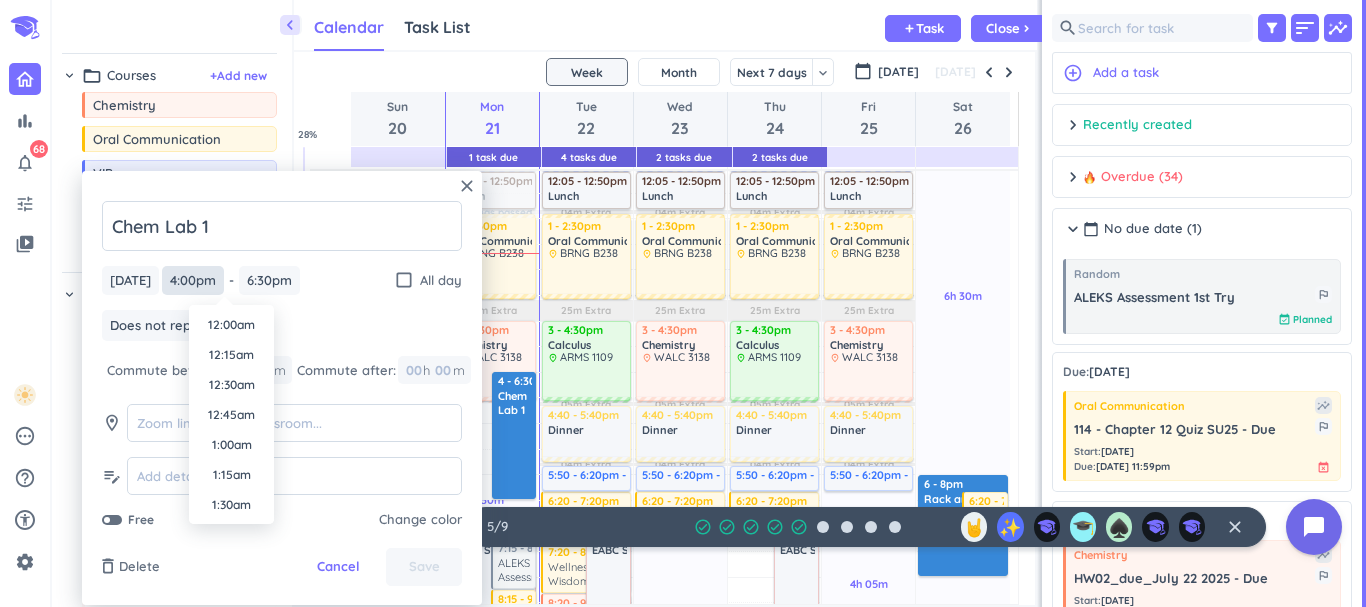 scroll, scrollTop: 1831, scrollLeft: 0, axis: vertical 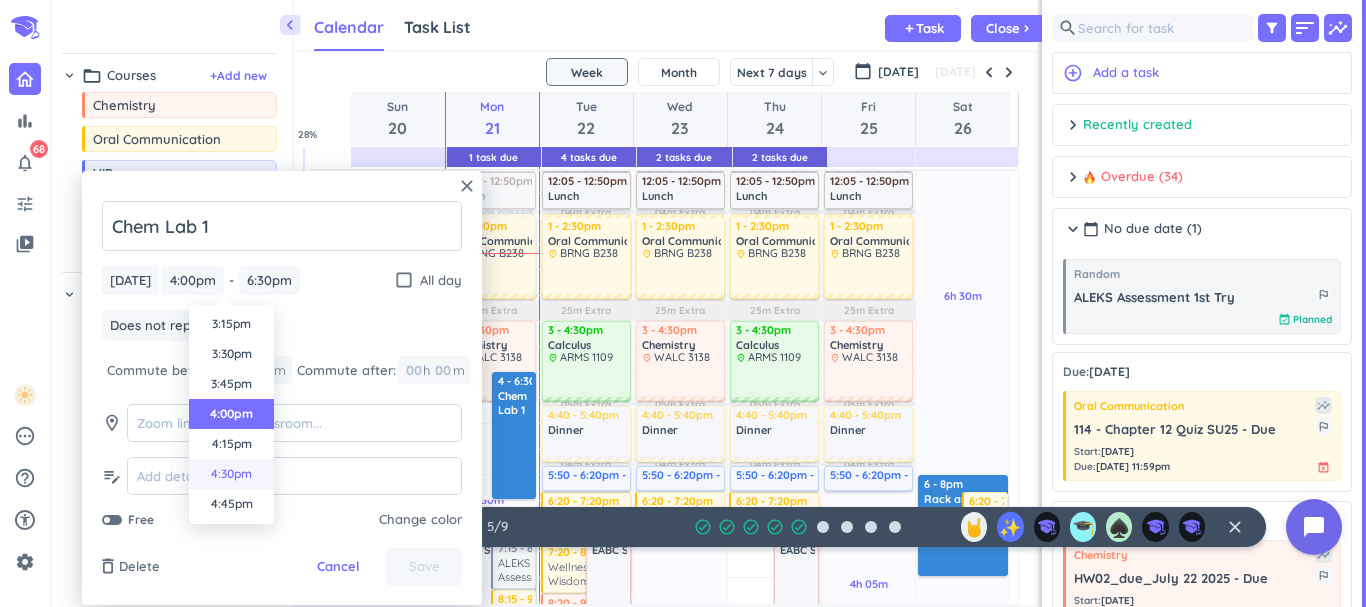 click on "4:30pm" at bounding box center [231, 474] 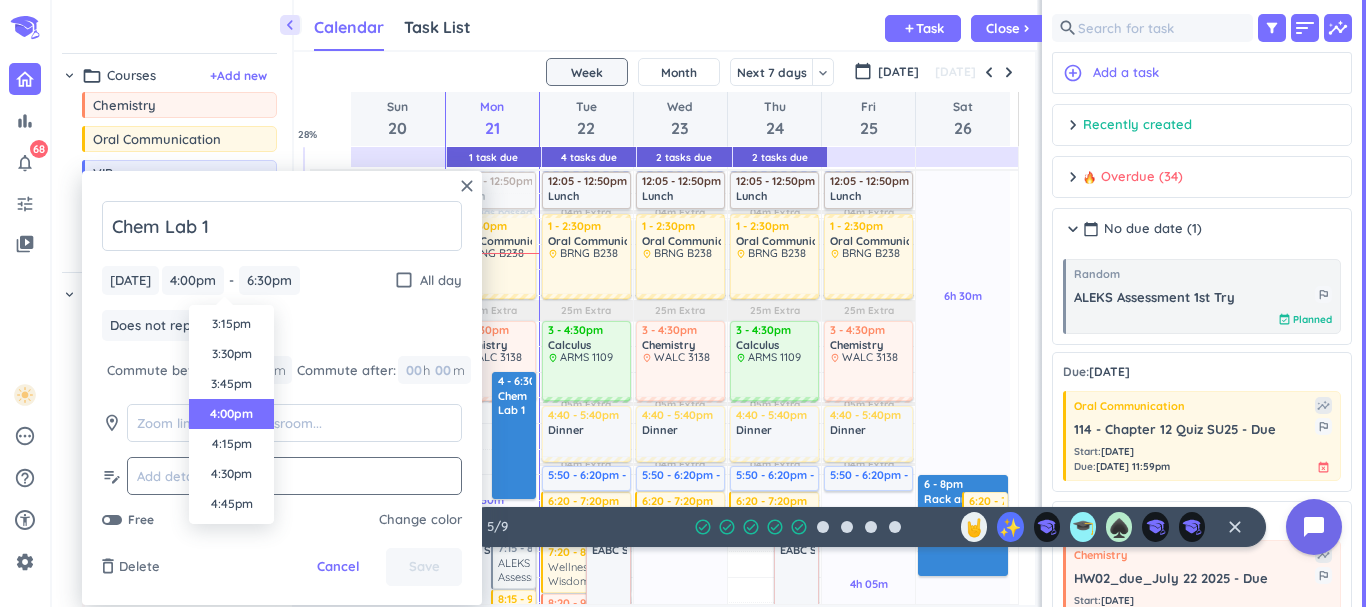 type on "4:30pm" 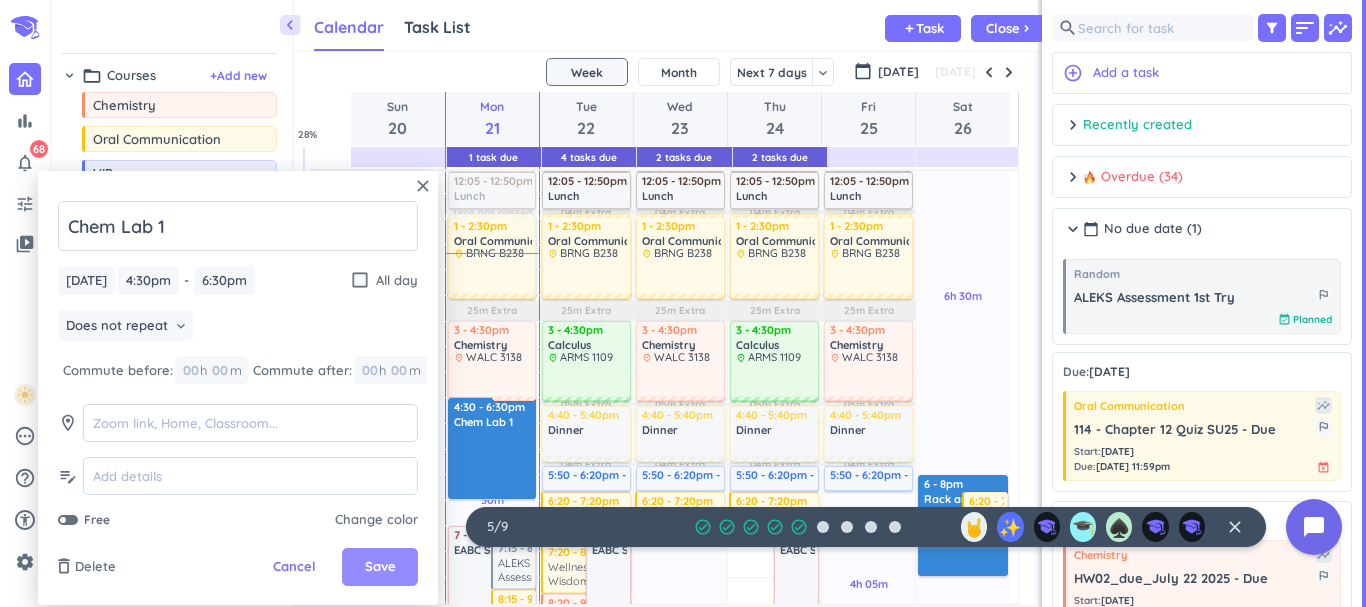 click on "Save" at bounding box center [380, 567] 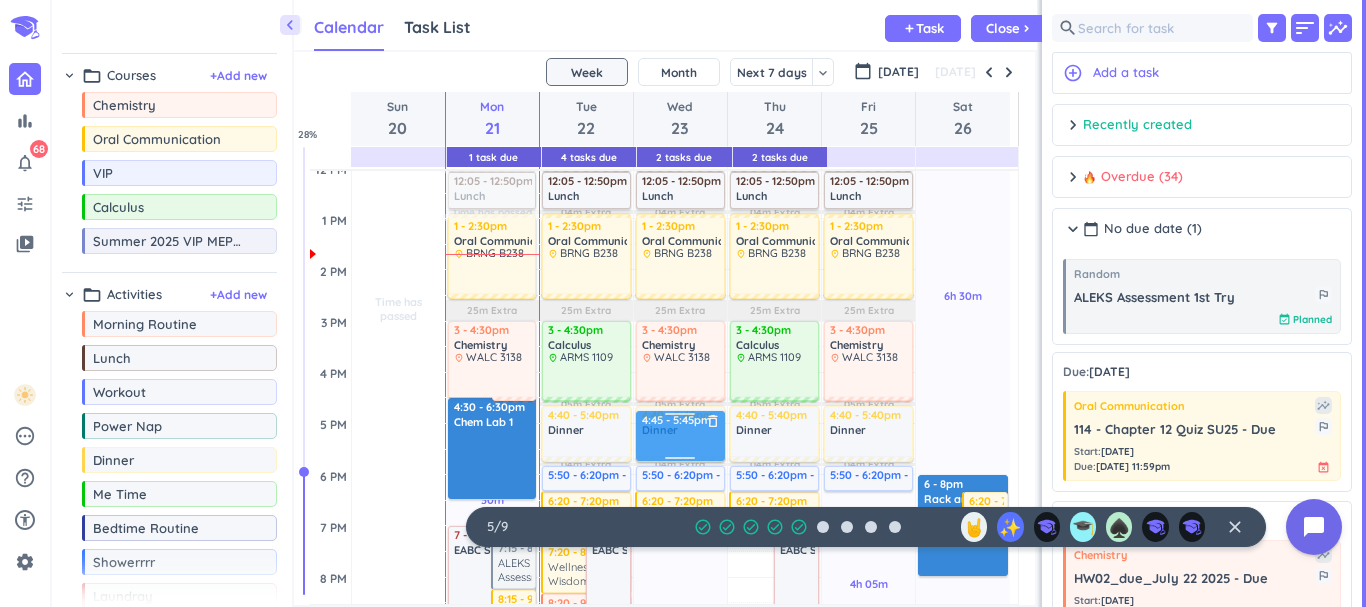 drag, startPoint x: 190, startPoint y: 31, endPoint x: 642, endPoint y: 411, distance: 590.51166 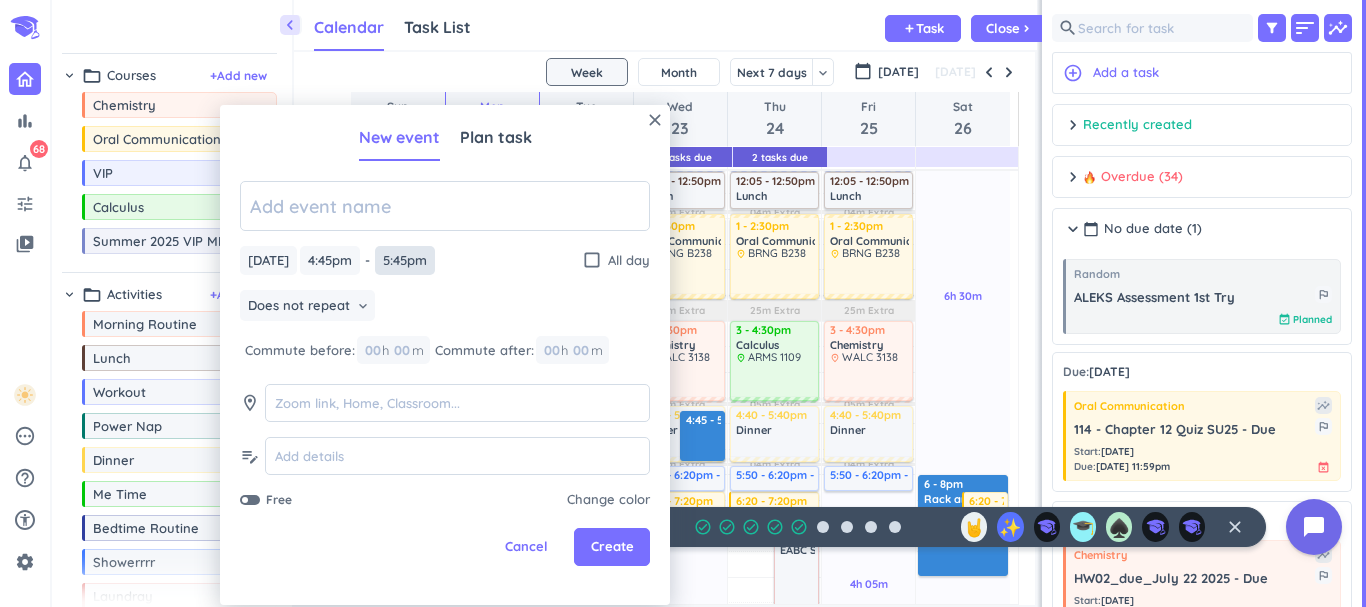 click on "5:45pm" at bounding box center (405, 260) 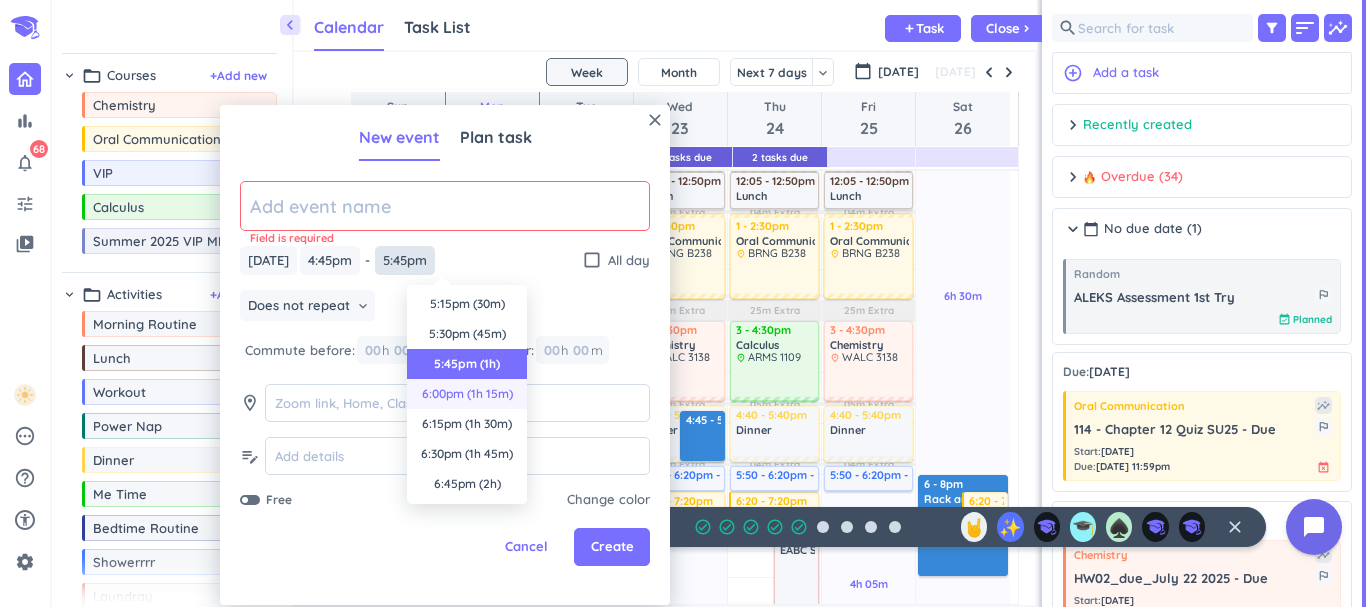 scroll, scrollTop: 18, scrollLeft: 0, axis: vertical 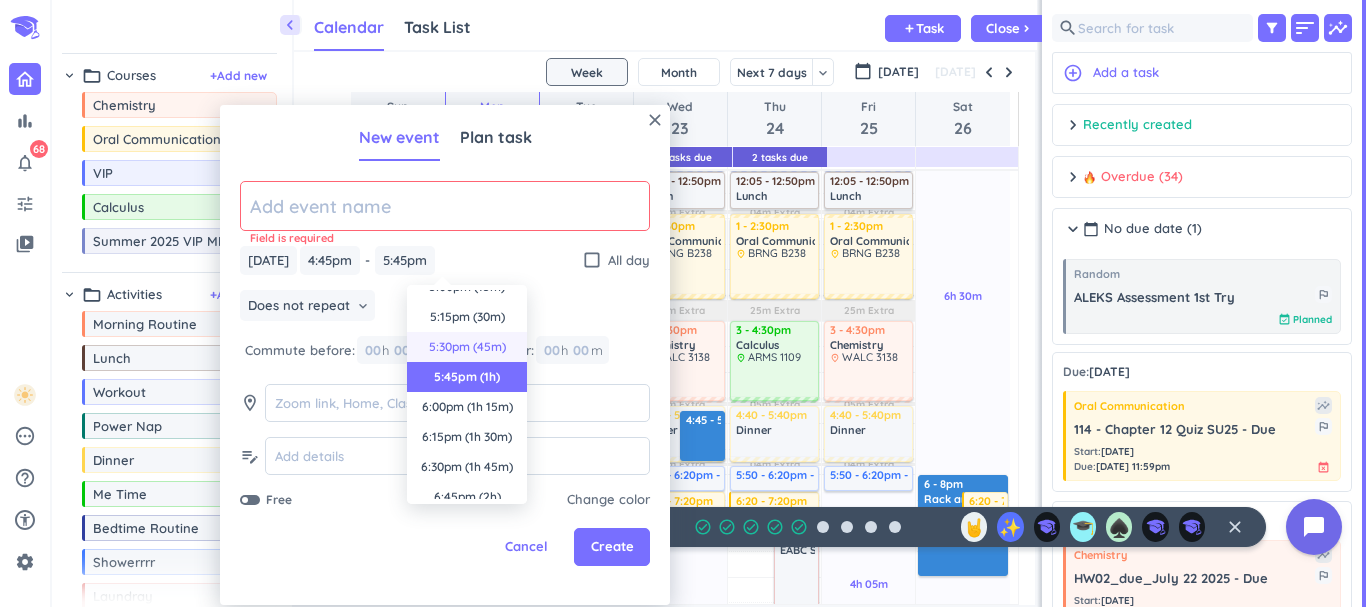 click on "5:30pm (45m)" at bounding box center (467, 347) 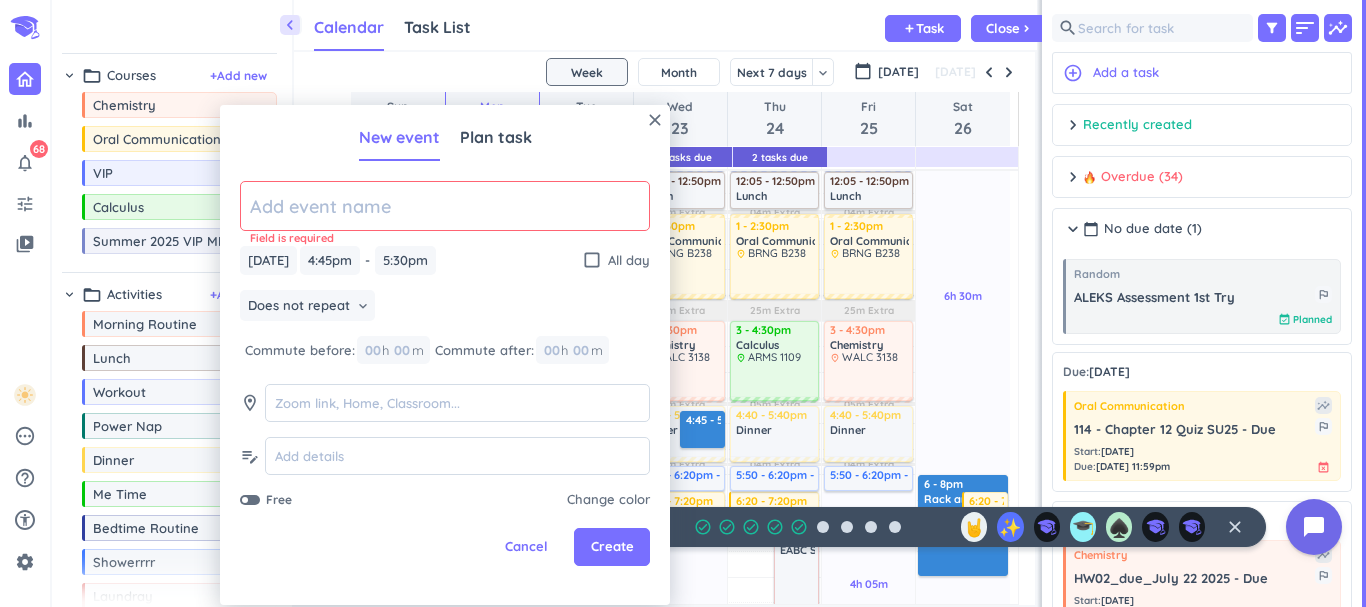 click 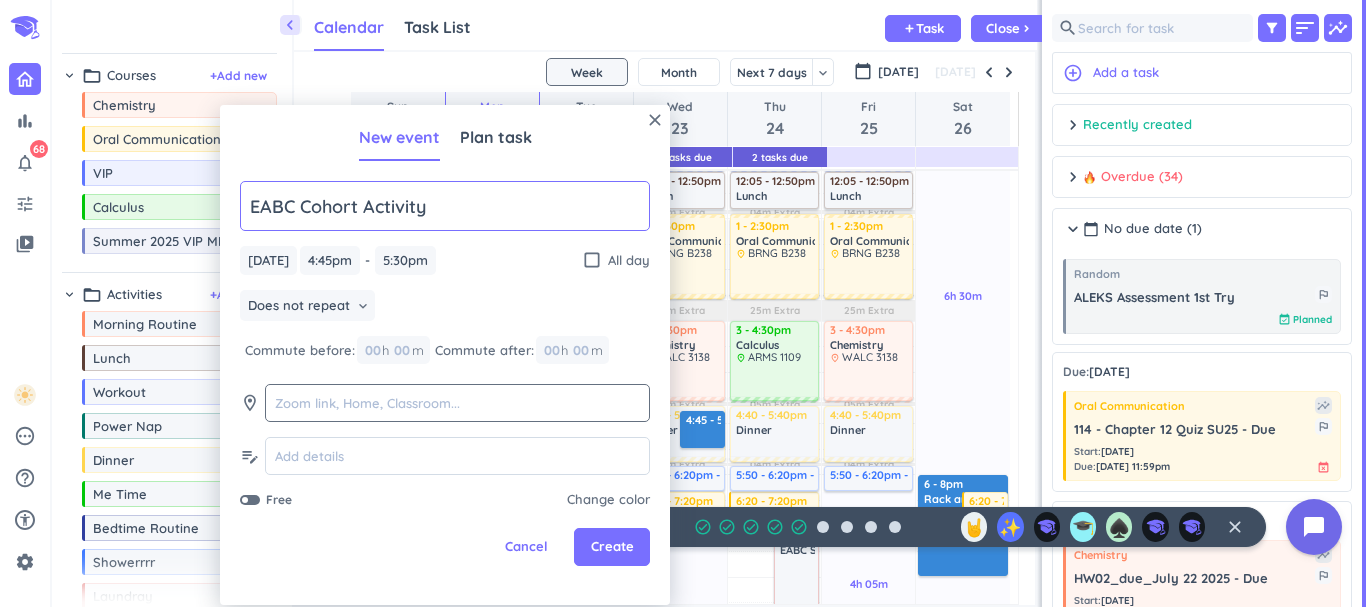 type on "EABC Cohort Activity" 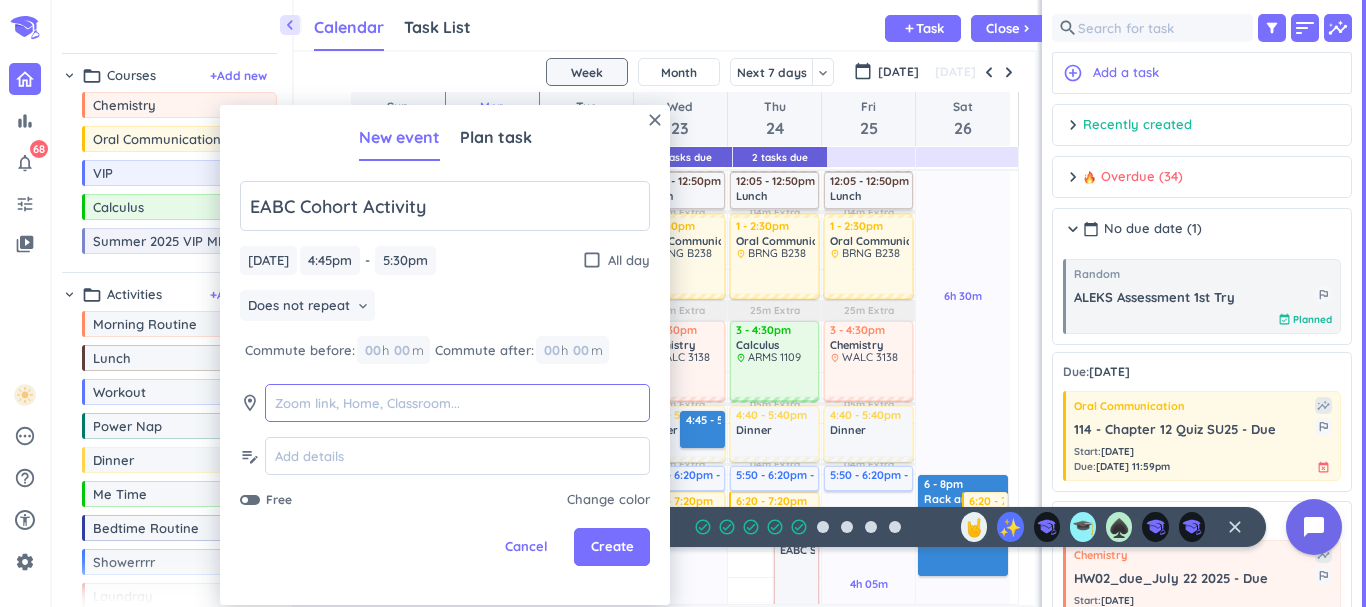 click at bounding box center (457, 403) 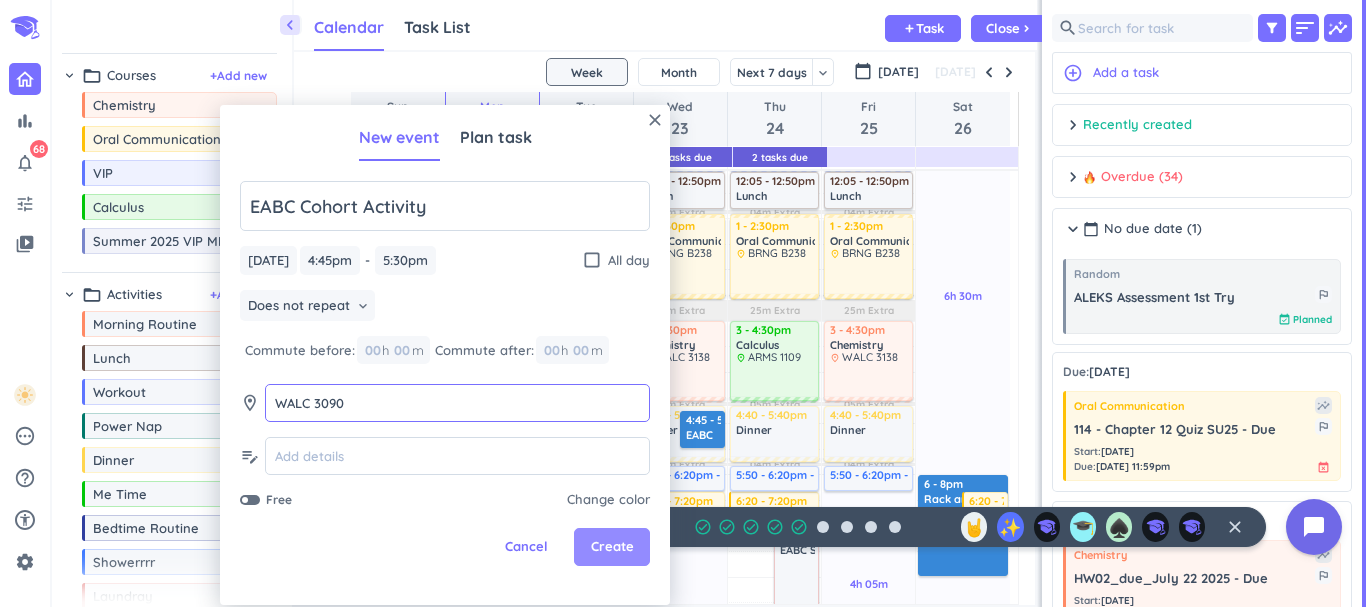 type on "WALC 3090" 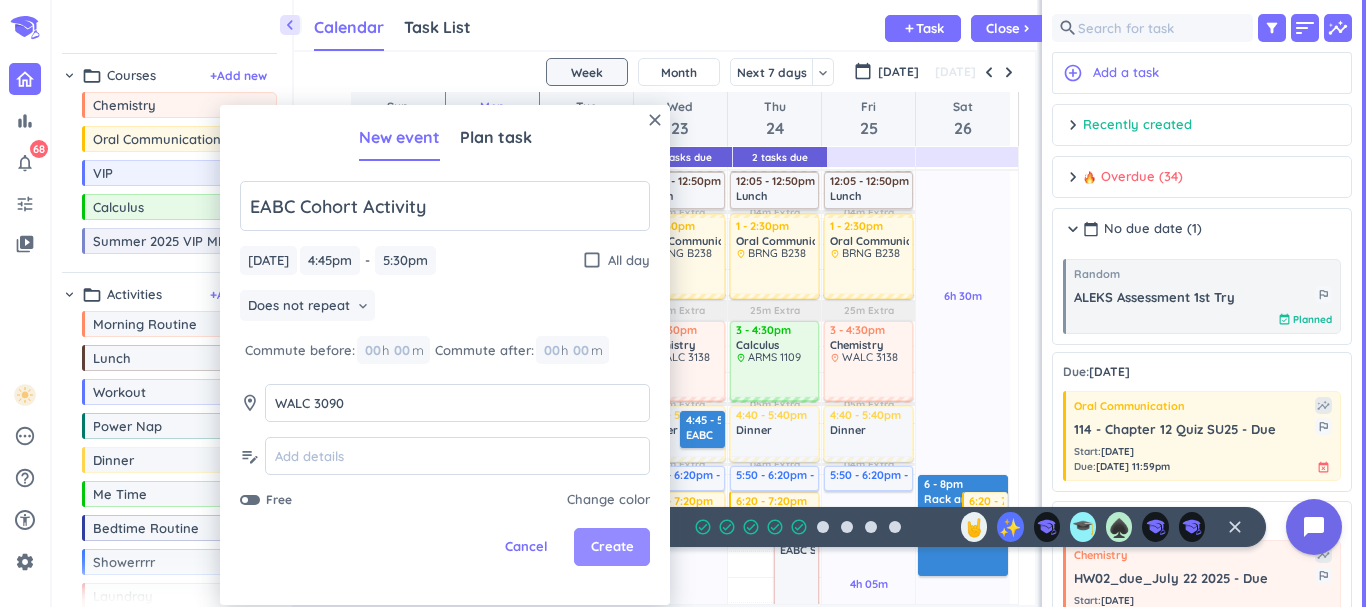 click on "Create" at bounding box center (612, 547) 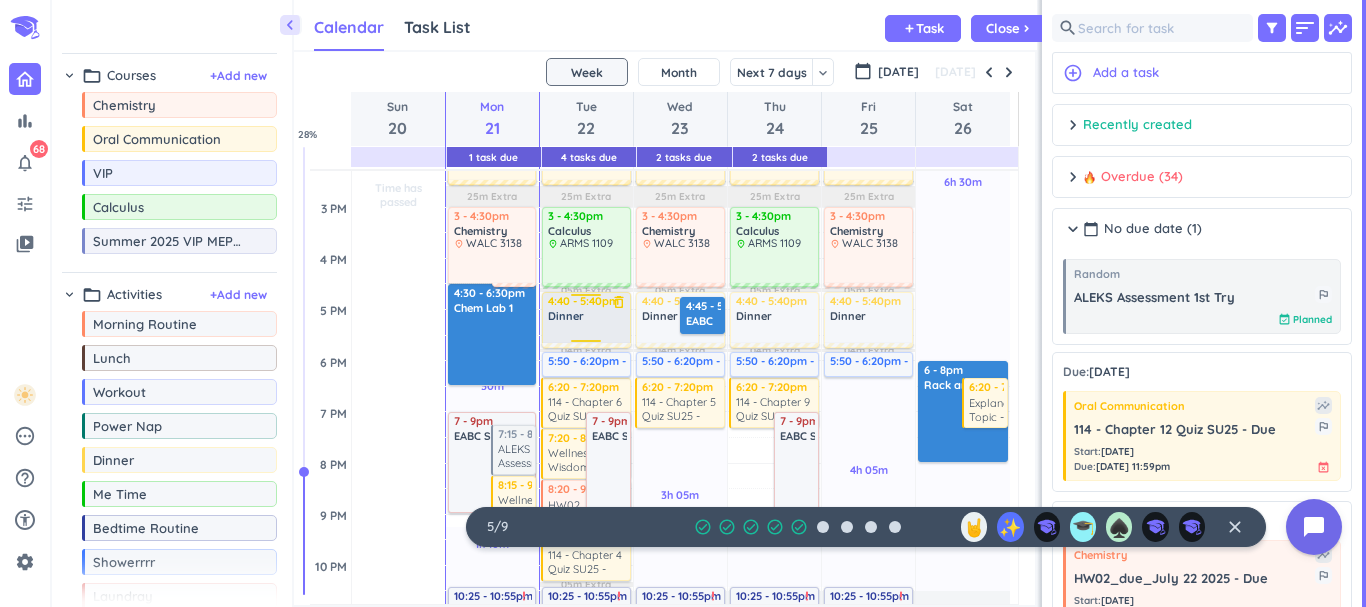 scroll, scrollTop: 541, scrollLeft: 0, axis: vertical 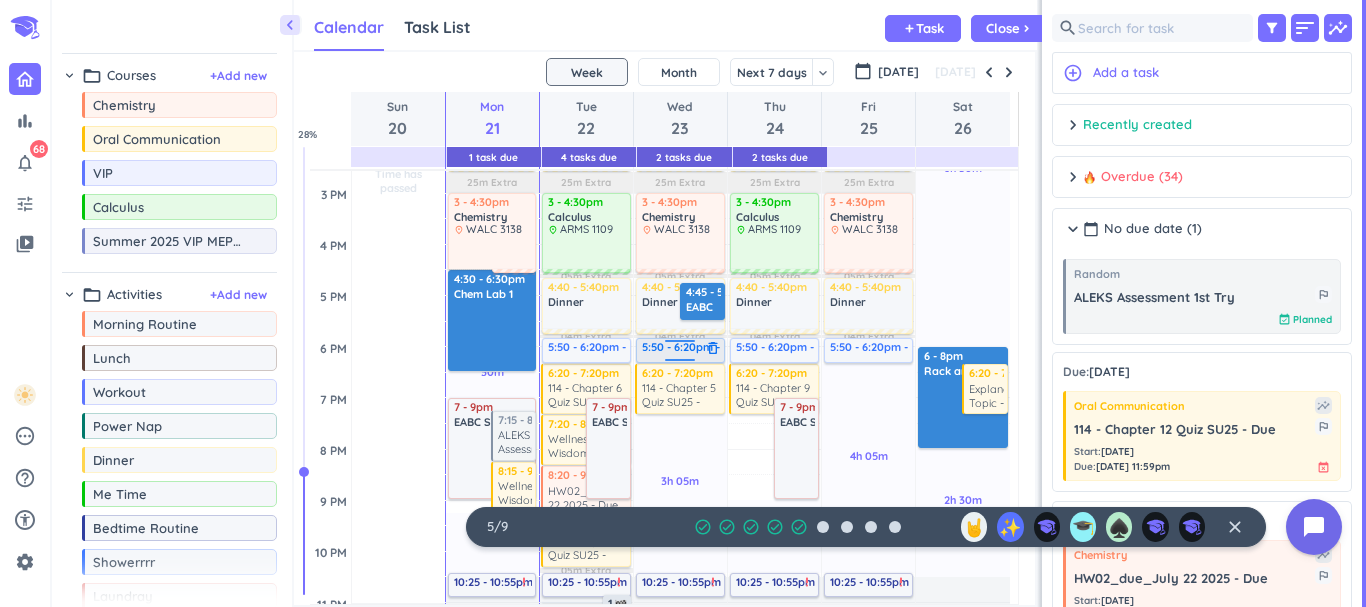 click at bounding box center [680, 344] 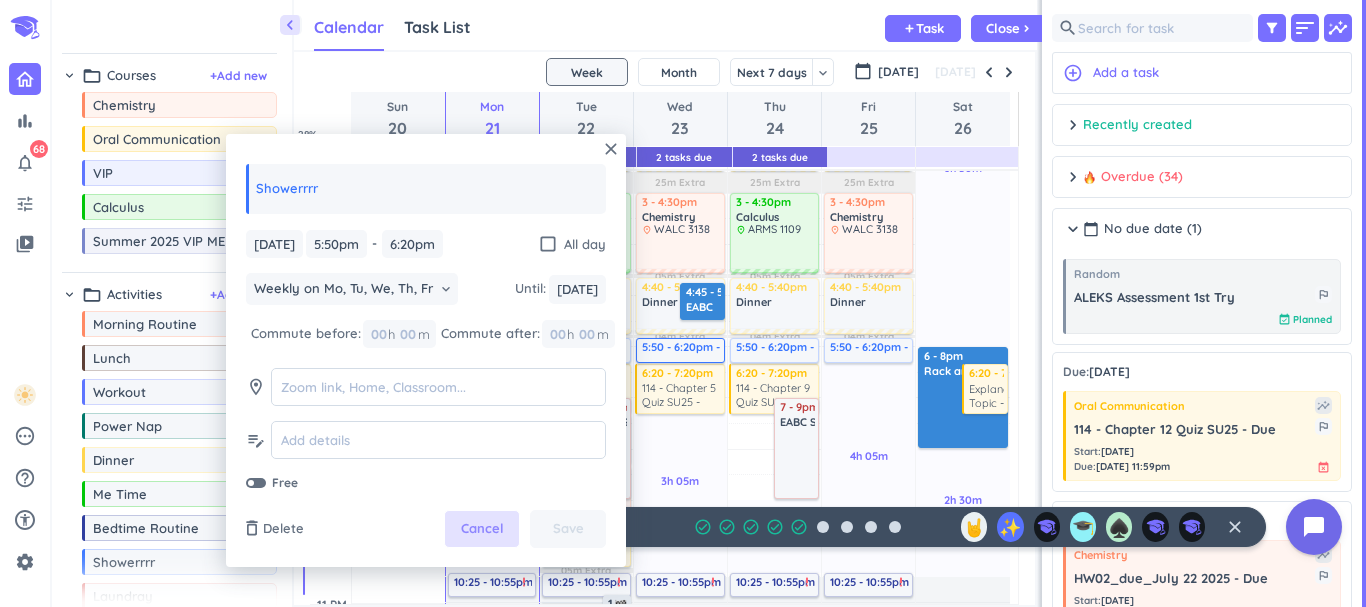 click on "Cancel" at bounding box center [482, 529] 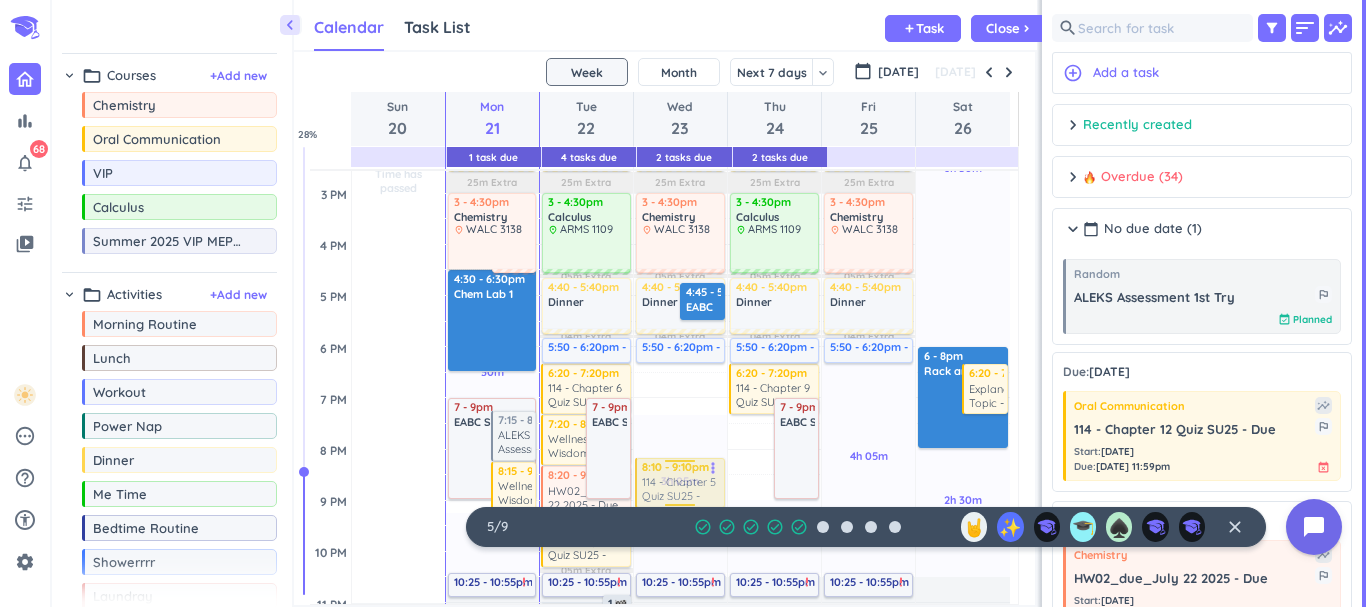 drag, startPoint x: 669, startPoint y: 403, endPoint x: 664, endPoint y: 495, distance: 92.13577 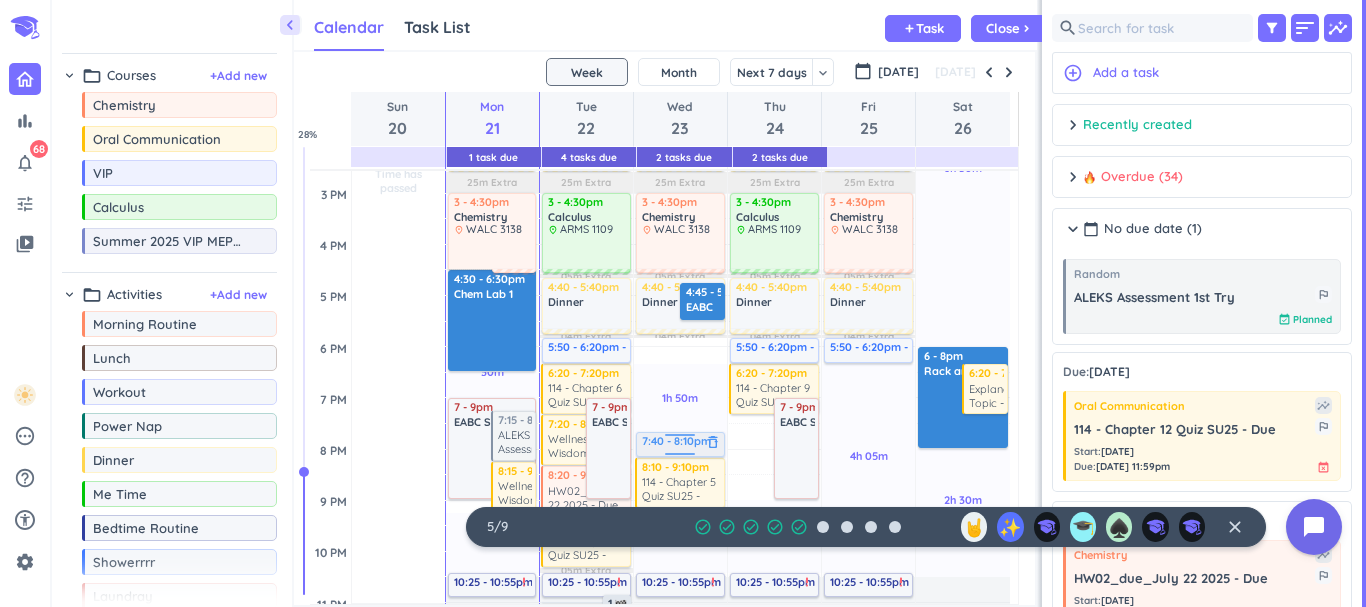 drag, startPoint x: 657, startPoint y: 352, endPoint x: 664, endPoint y: 444, distance: 92.26592 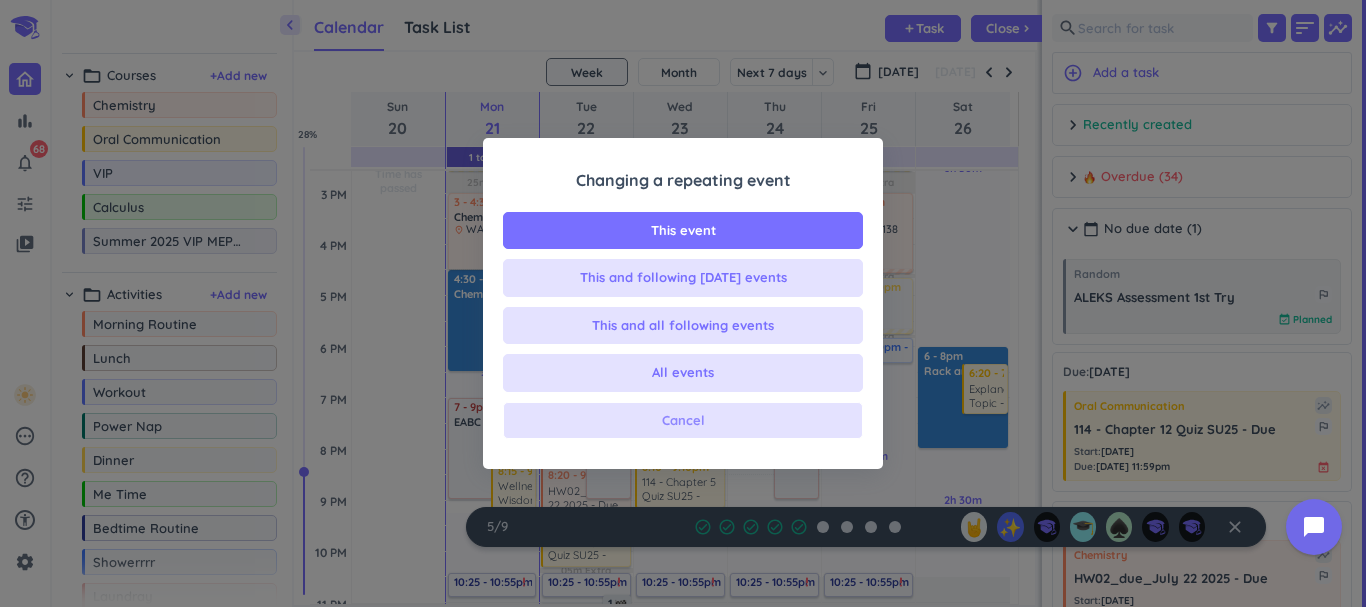 click on "Cancel" at bounding box center [683, 421] 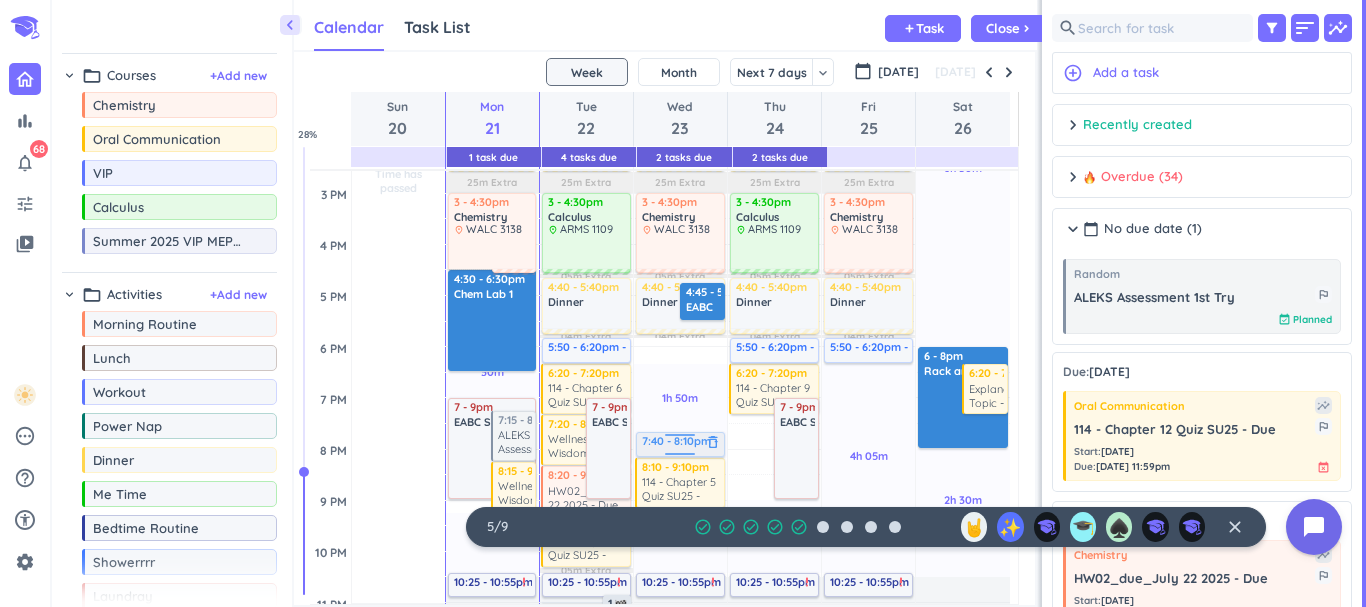 drag, startPoint x: 655, startPoint y: 348, endPoint x: 656, endPoint y: 434, distance: 86.00581 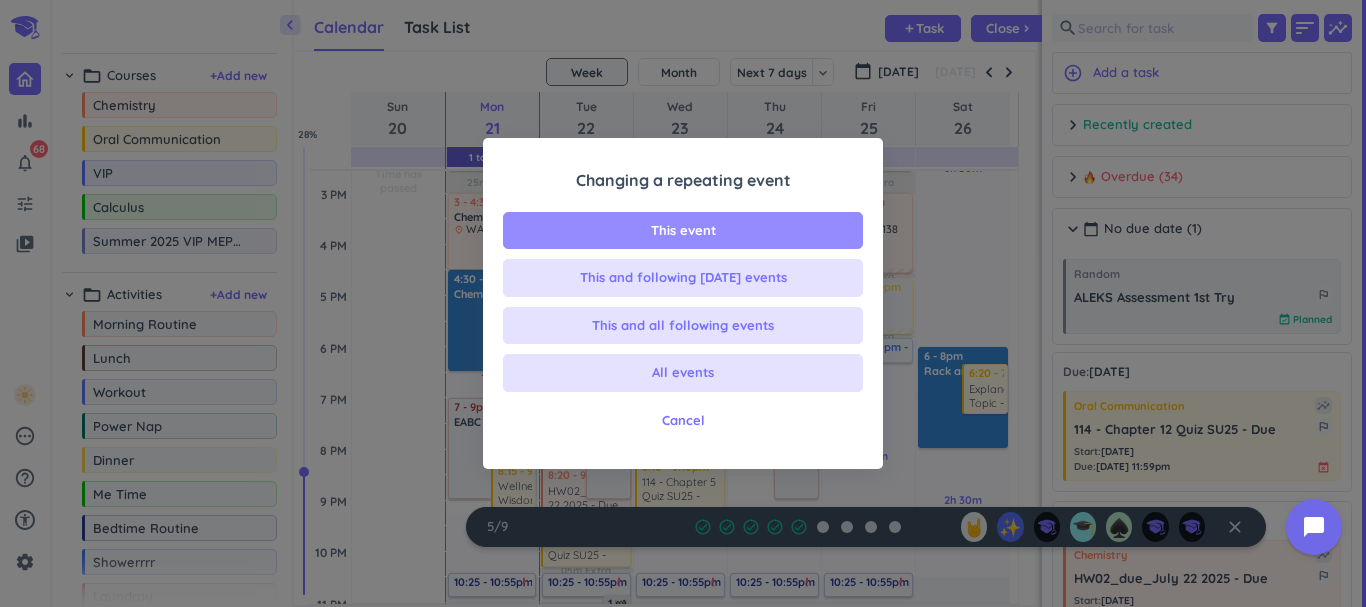 click on "This event" at bounding box center [683, 231] 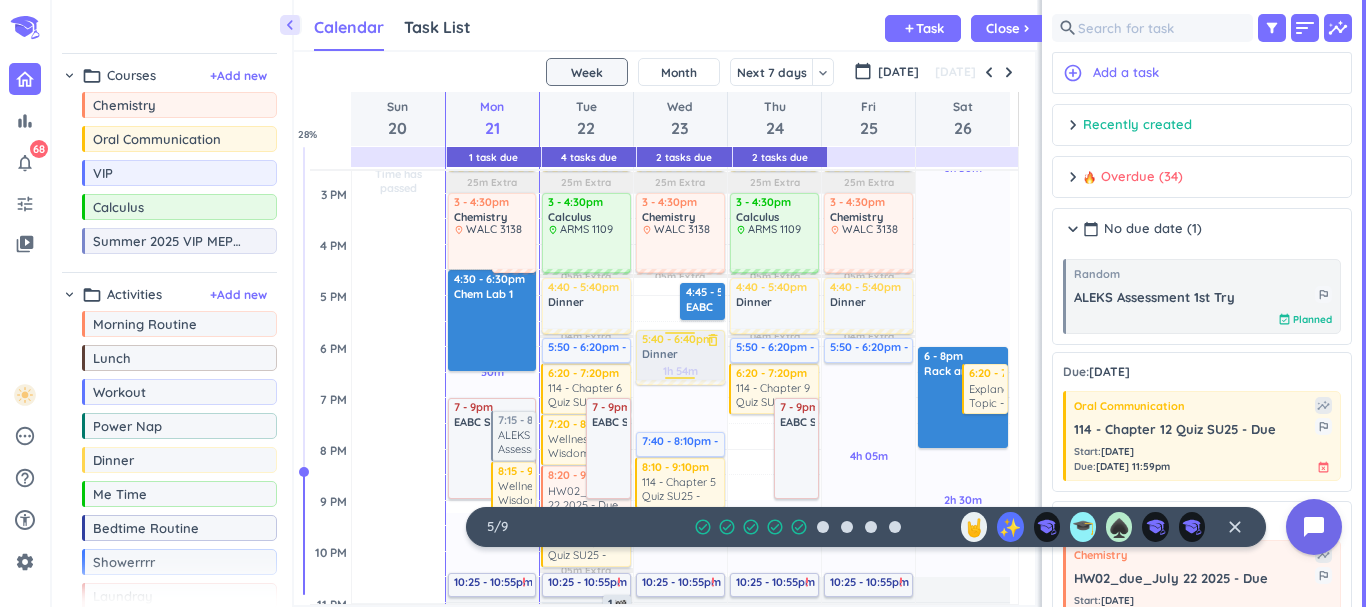 drag, startPoint x: 658, startPoint y: 305, endPoint x: 665, endPoint y: 354, distance: 49.497475 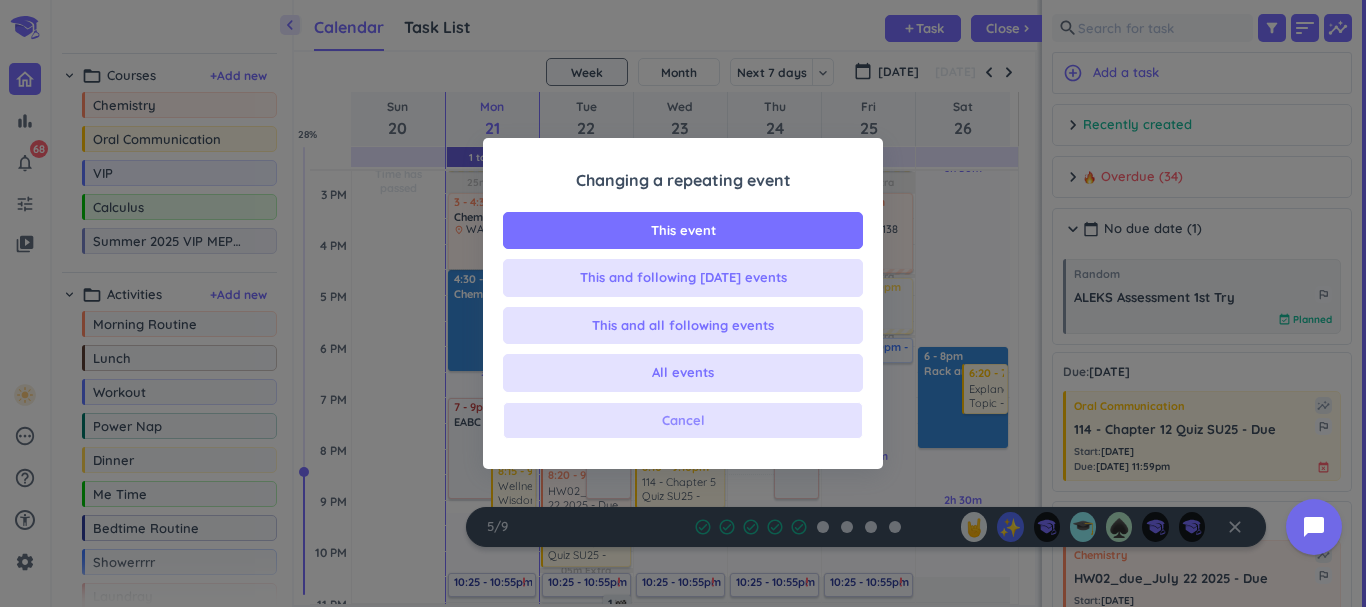 click on "Cancel" at bounding box center (683, 421) 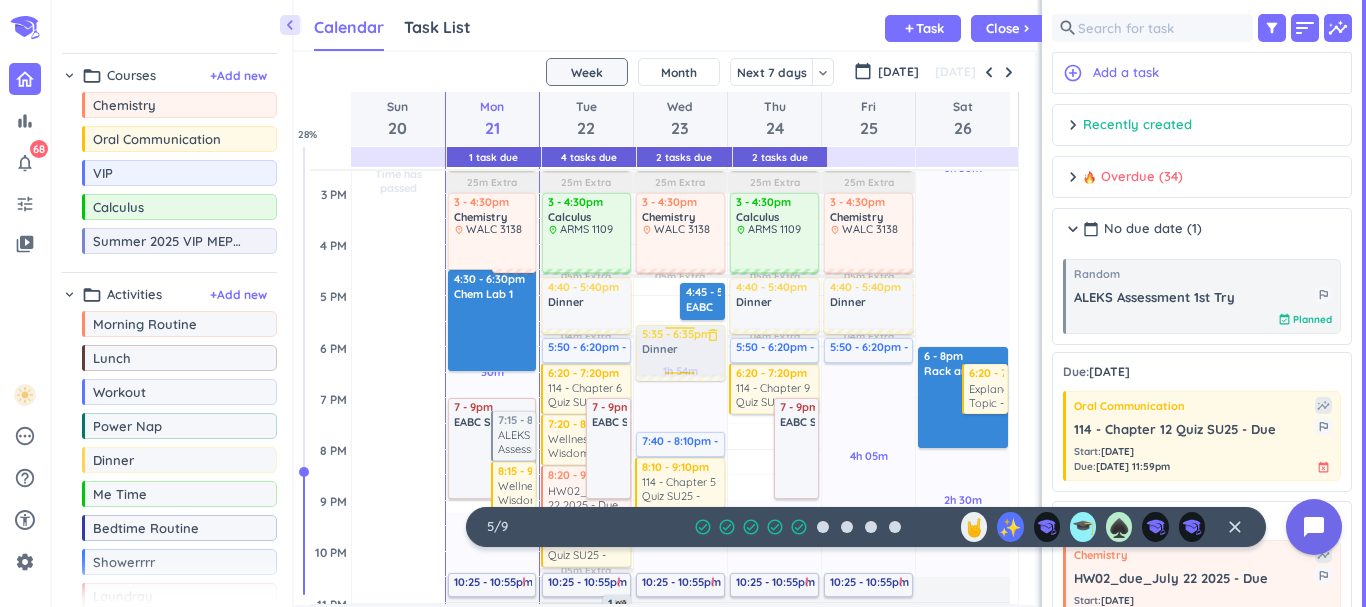 drag, startPoint x: 642, startPoint y: 325, endPoint x: 656, endPoint y: 371, distance: 48.08326 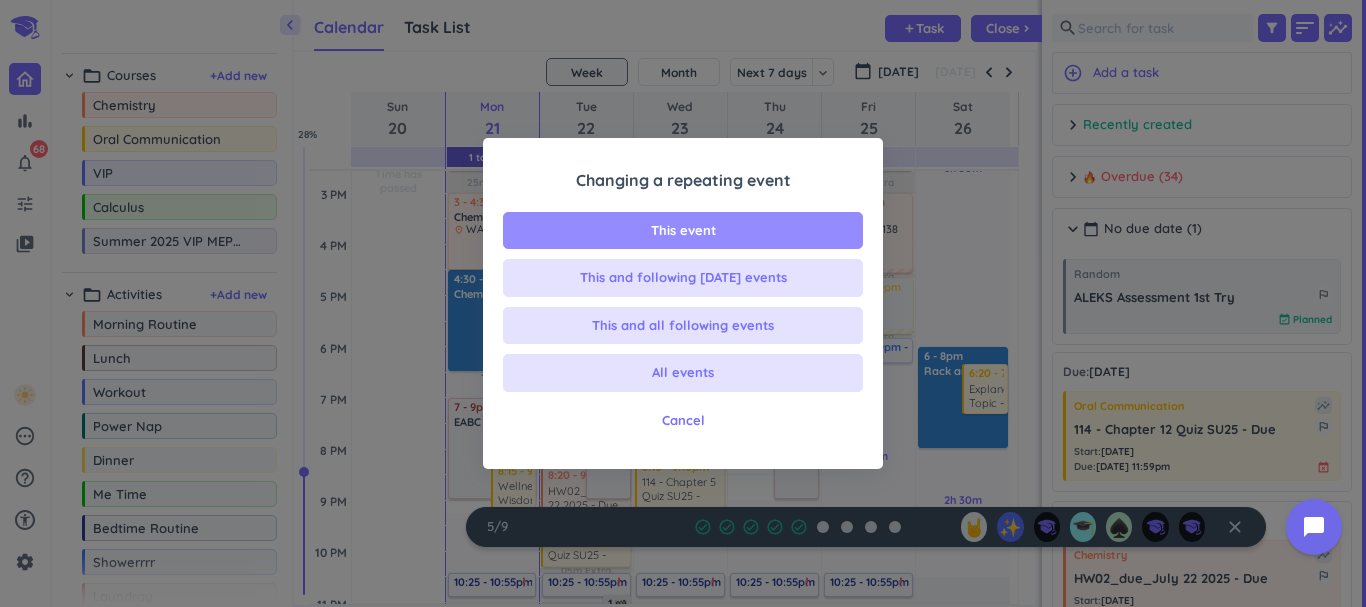 click on "This event" at bounding box center [683, 231] 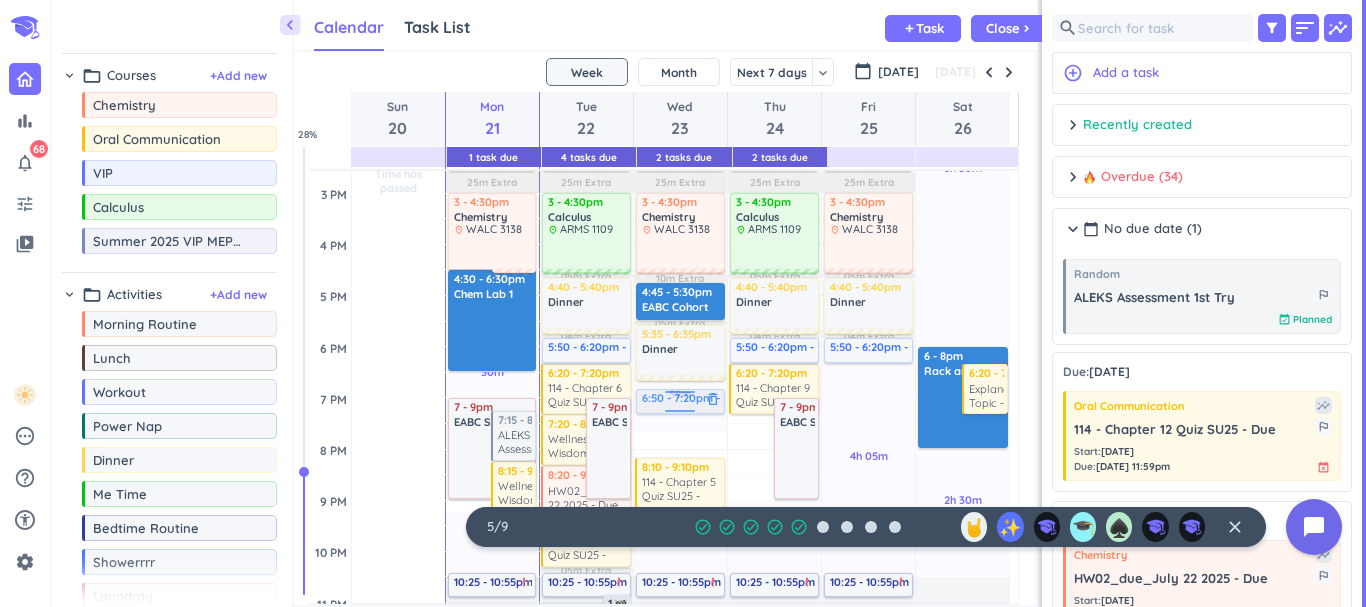 drag, startPoint x: 680, startPoint y: 444, endPoint x: 676, endPoint y: 402, distance: 42.190044 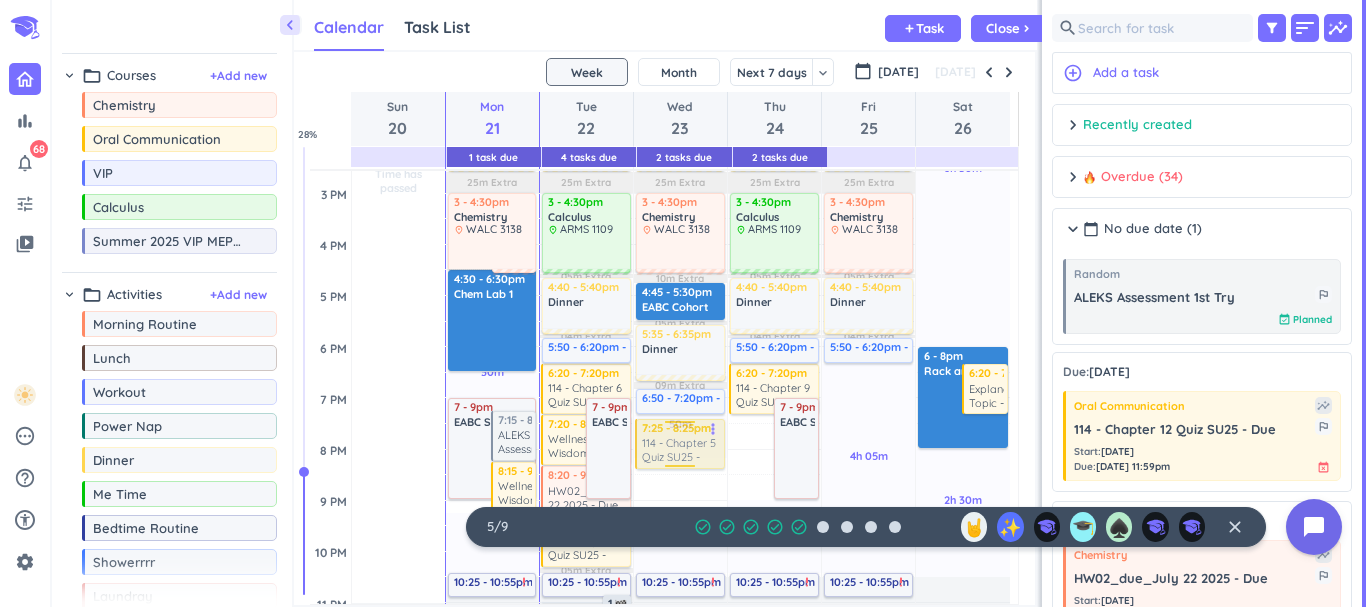 drag, startPoint x: 680, startPoint y: 482, endPoint x: 682, endPoint y: 438, distance: 44.04543 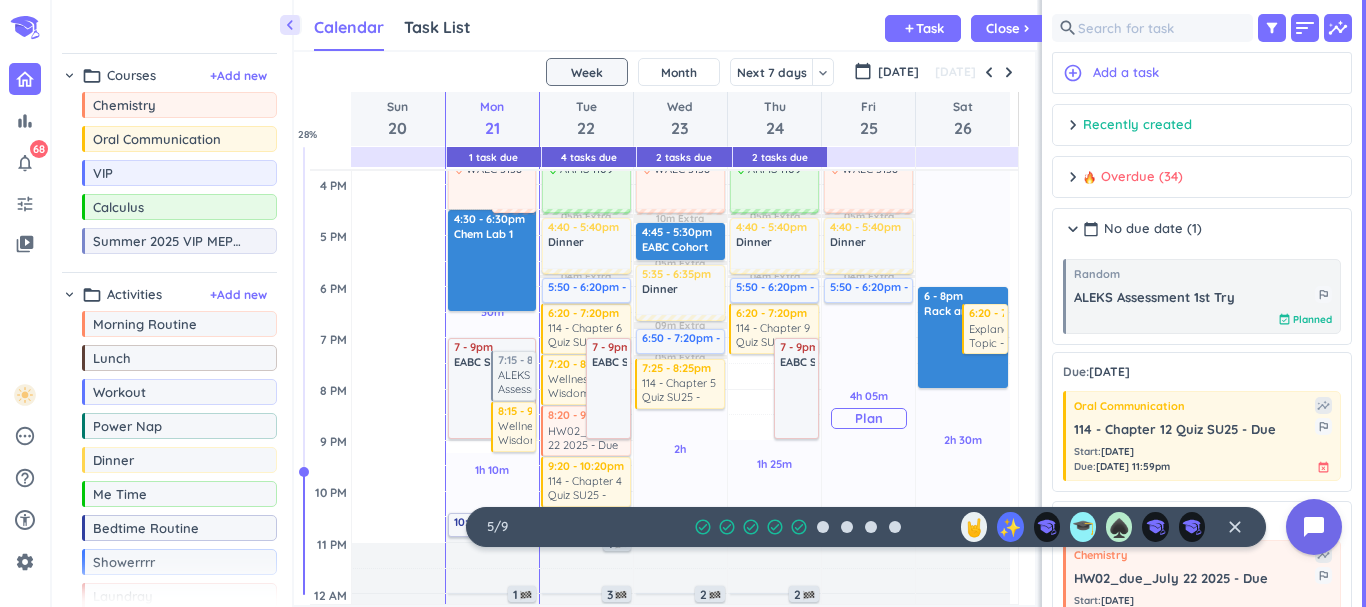 scroll, scrollTop: 602, scrollLeft: 0, axis: vertical 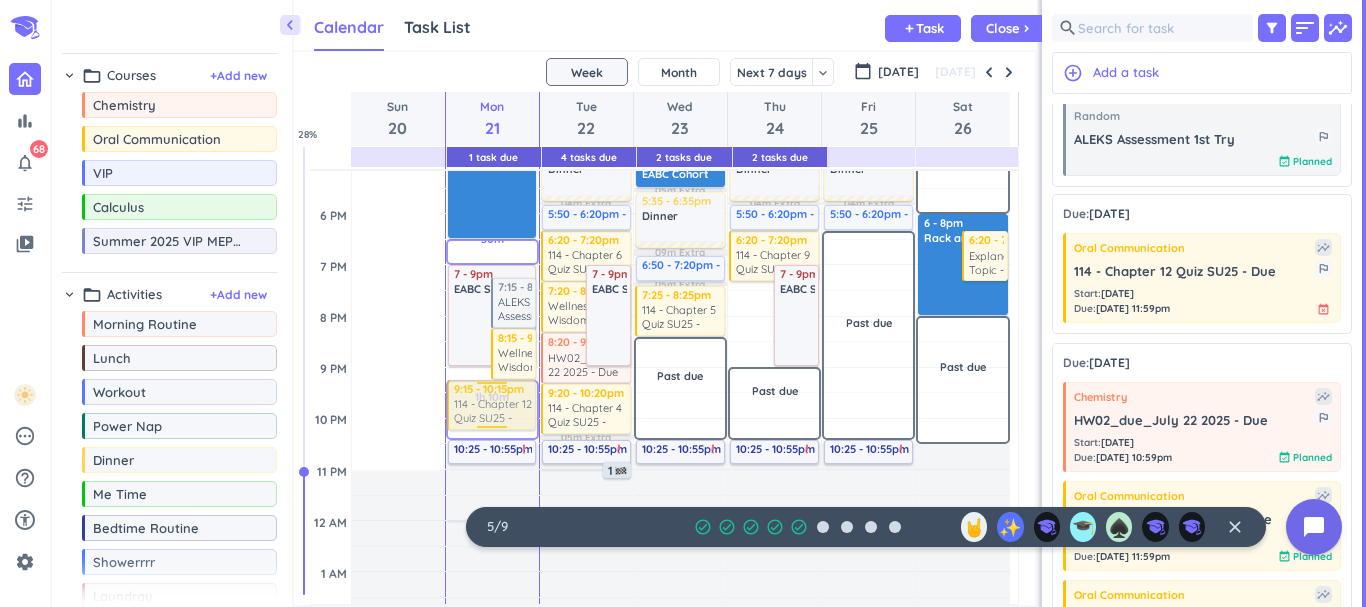drag, startPoint x: 1204, startPoint y: 267, endPoint x: 509, endPoint y: 383, distance: 704.6141 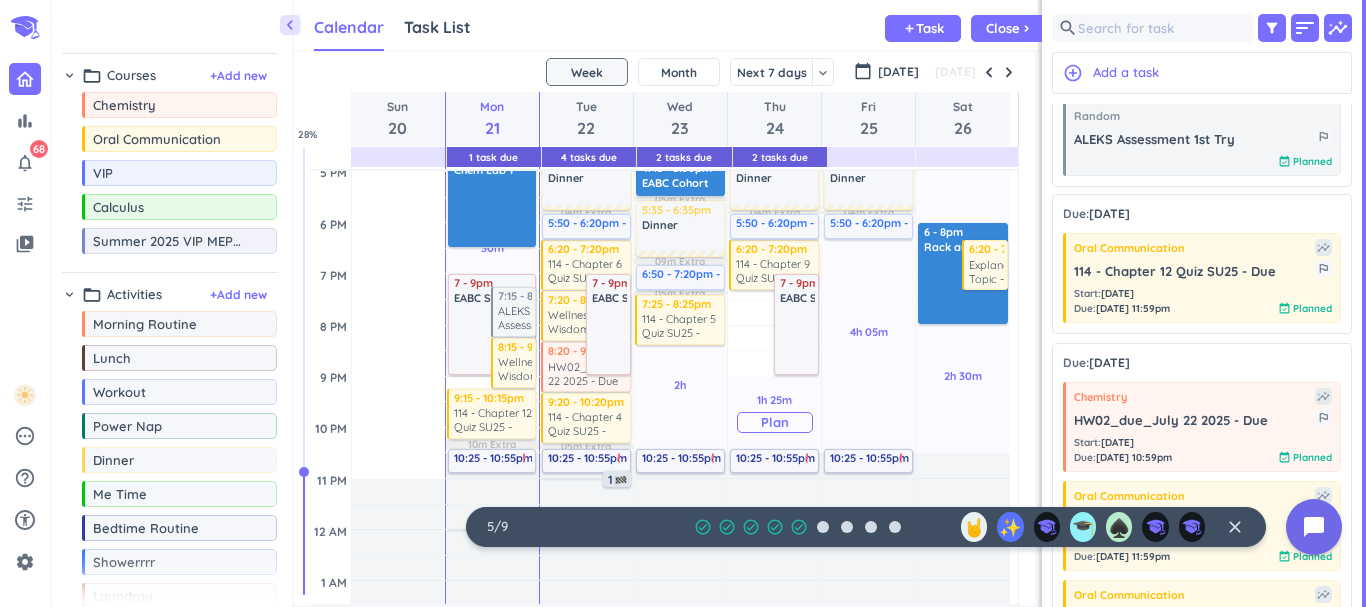 scroll, scrollTop: 667, scrollLeft: 0, axis: vertical 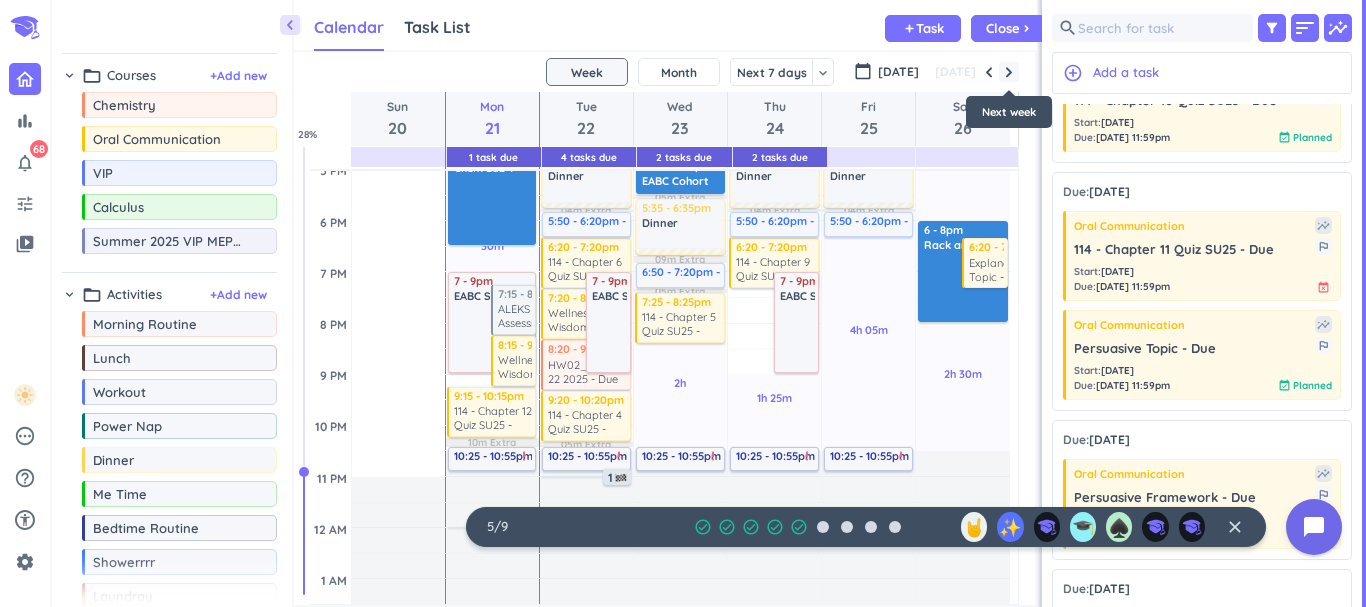 click at bounding box center [1009, 72] 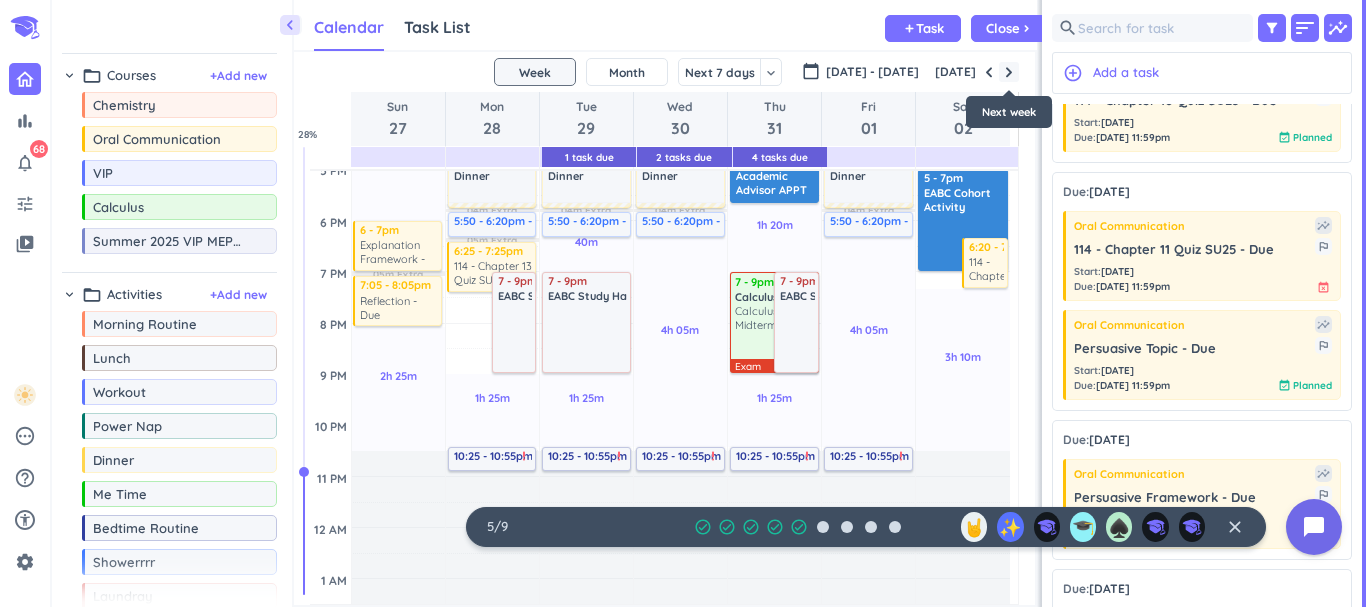 scroll, scrollTop: 104, scrollLeft: 0, axis: vertical 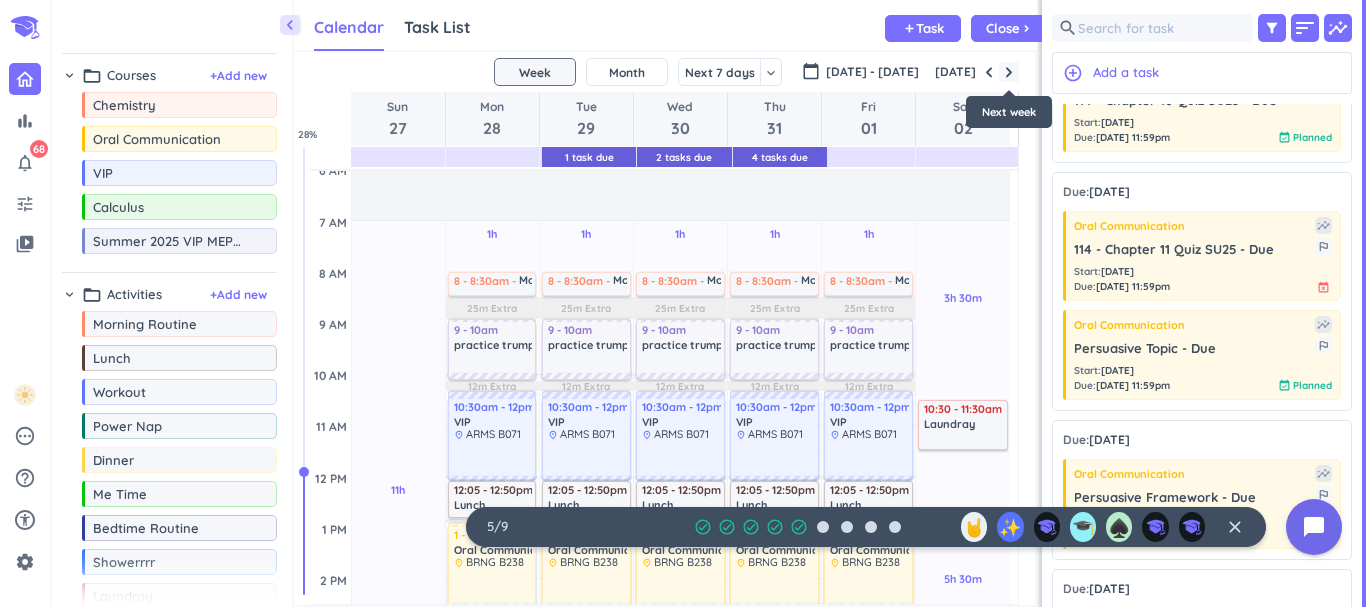 click at bounding box center (1009, 72) 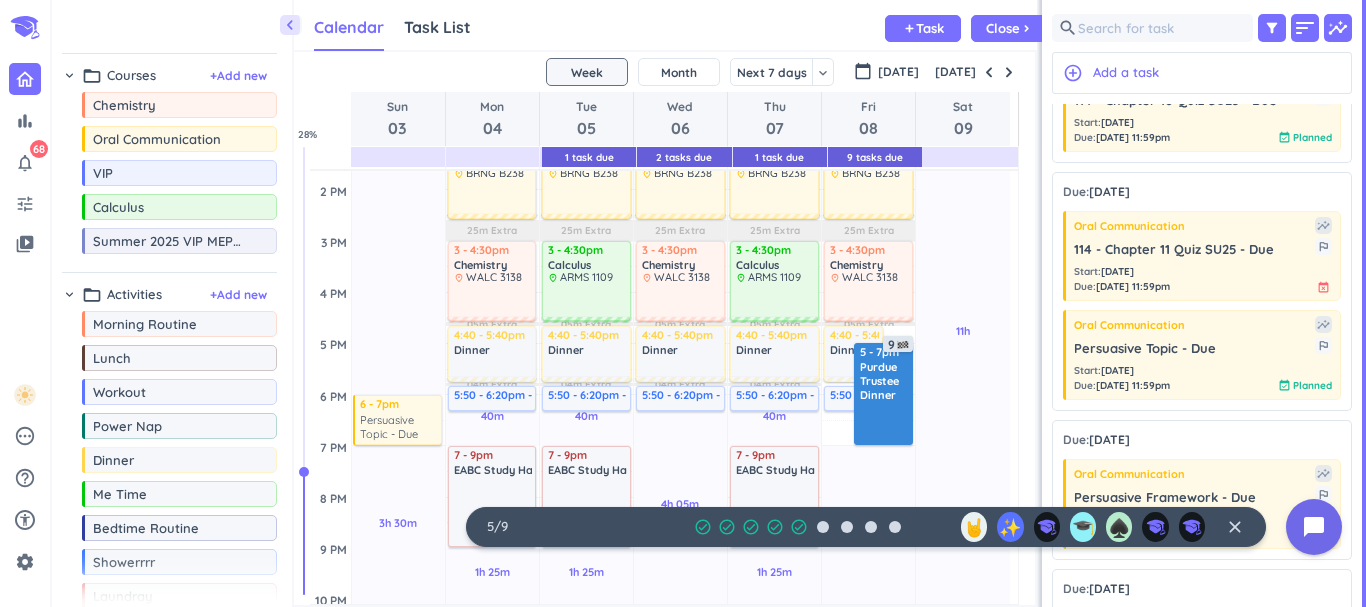 scroll, scrollTop: 495, scrollLeft: 0, axis: vertical 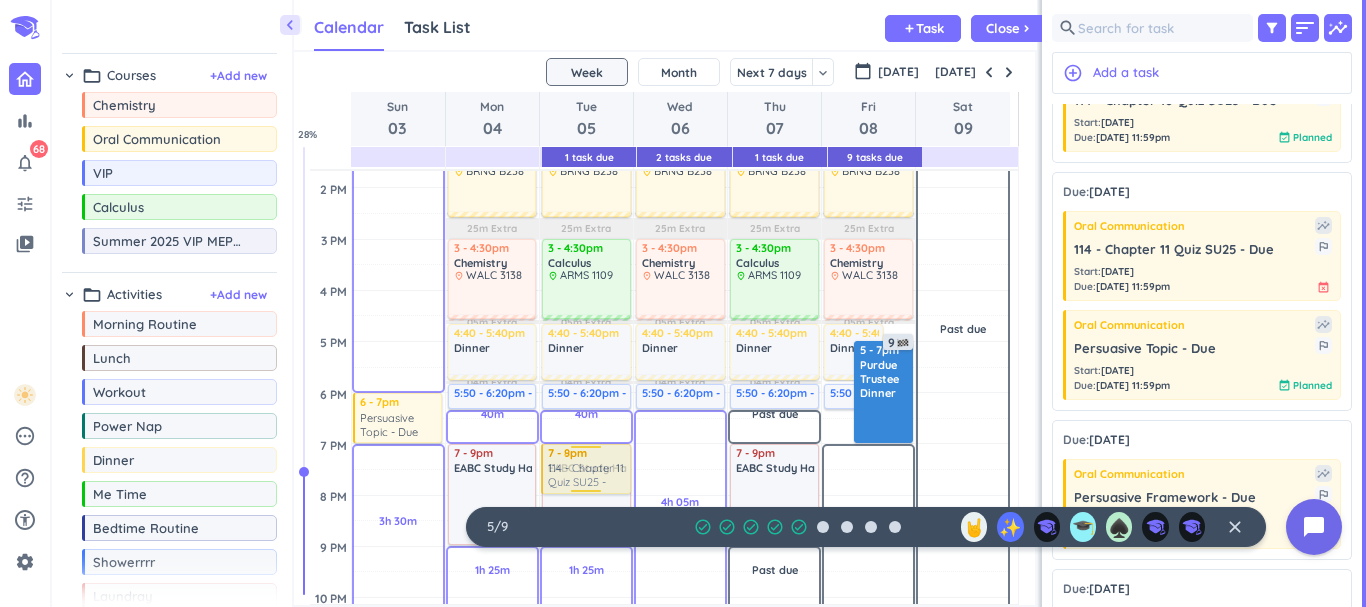drag, startPoint x: 1137, startPoint y: 272, endPoint x: 601, endPoint y: 446, distance: 563.5353 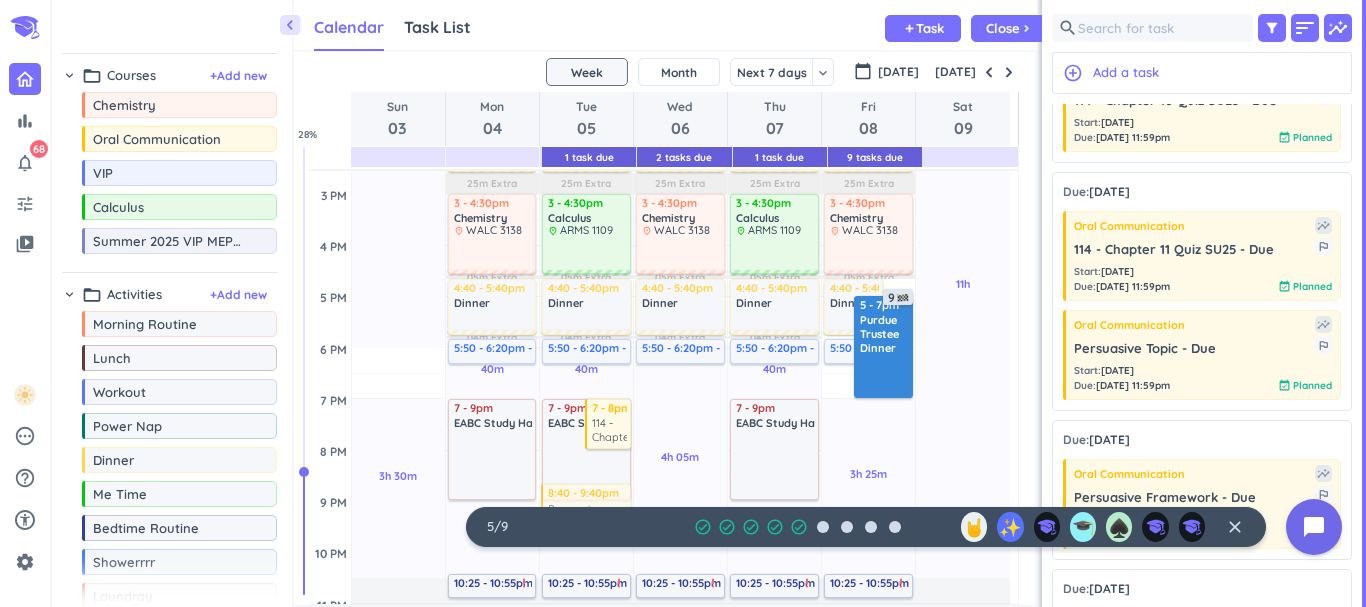 scroll, scrollTop: 544, scrollLeft: 0, axis: vertical 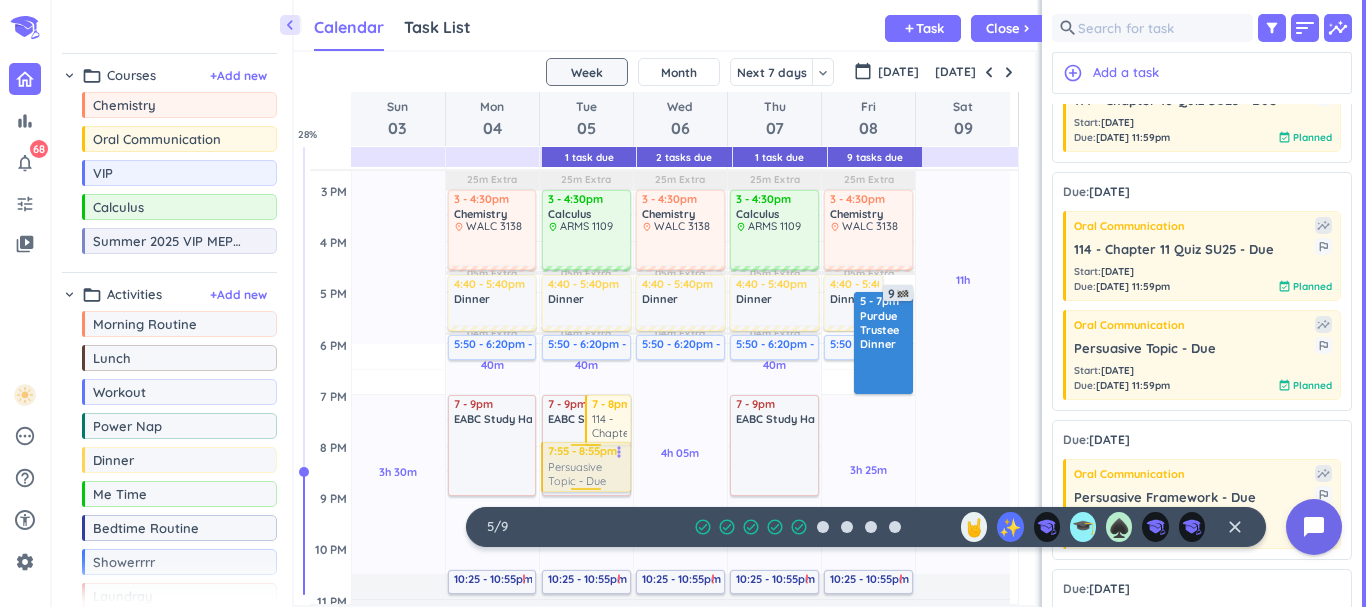 drag, startPoint x: 404, startPoint y: 436, endPoint x: 593, endPoint y: 493, distance: 197.4082 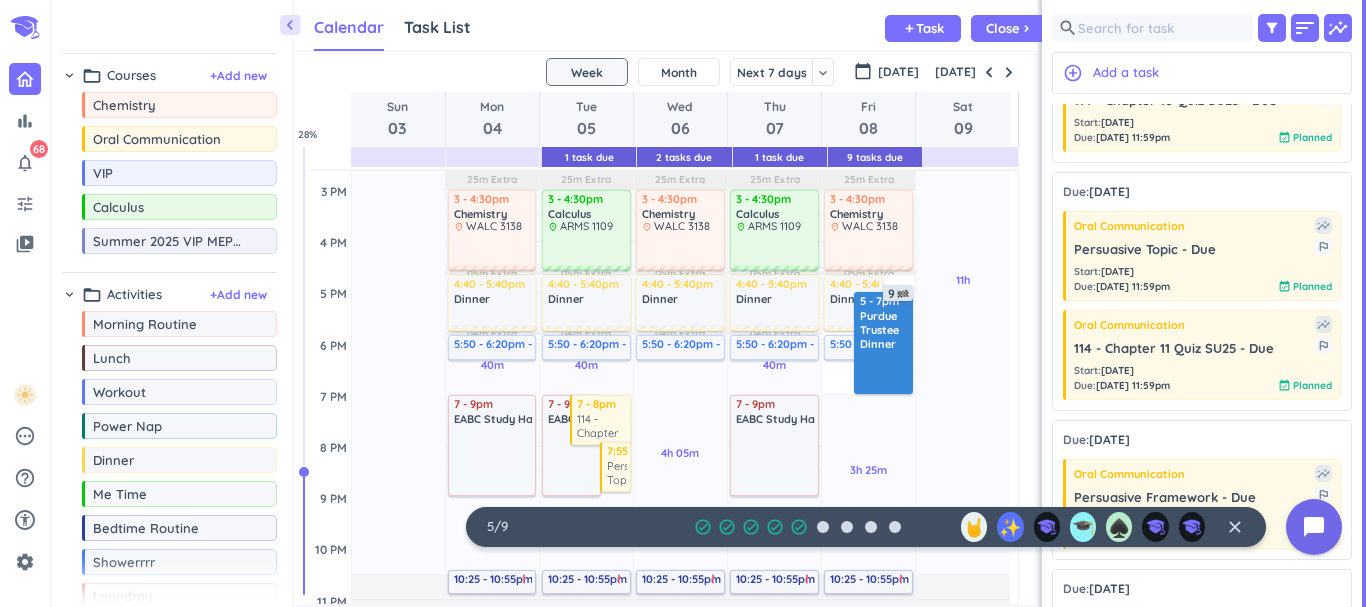 scroll, scrollTop: 2414, scrollLeft: 0, axis: vertical 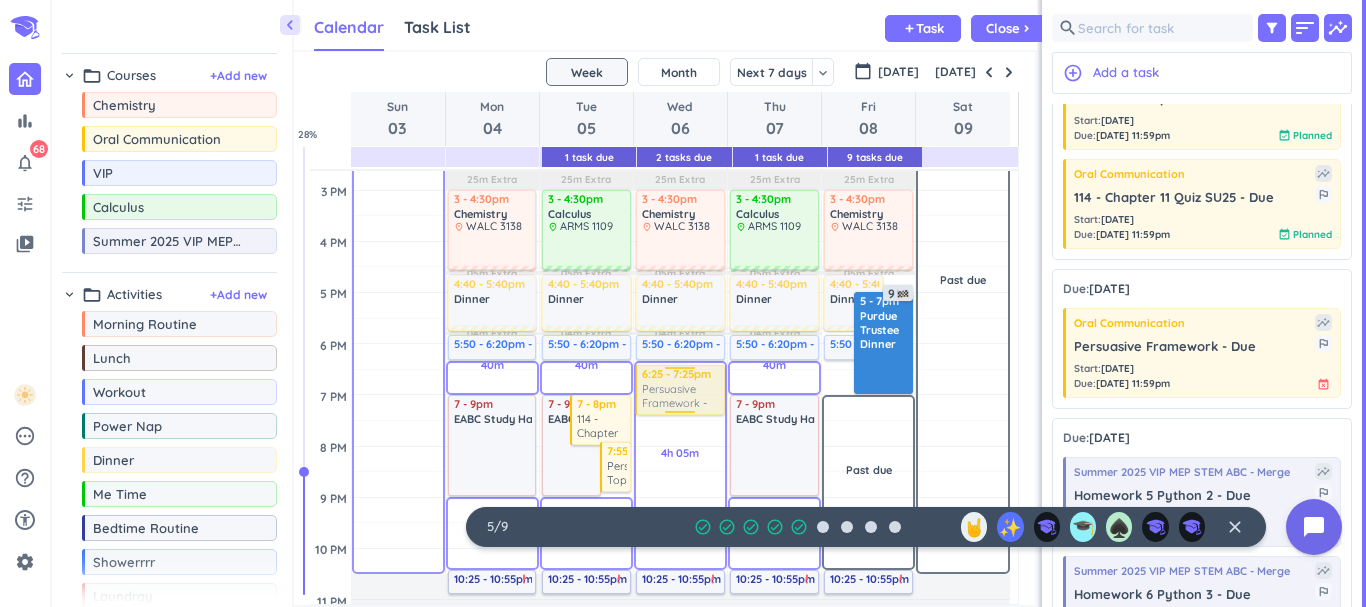 drag, startPoint x: 1175, startPoint y: 363, endPoint x: 662, endPoint y: 367, distance: 513.01556 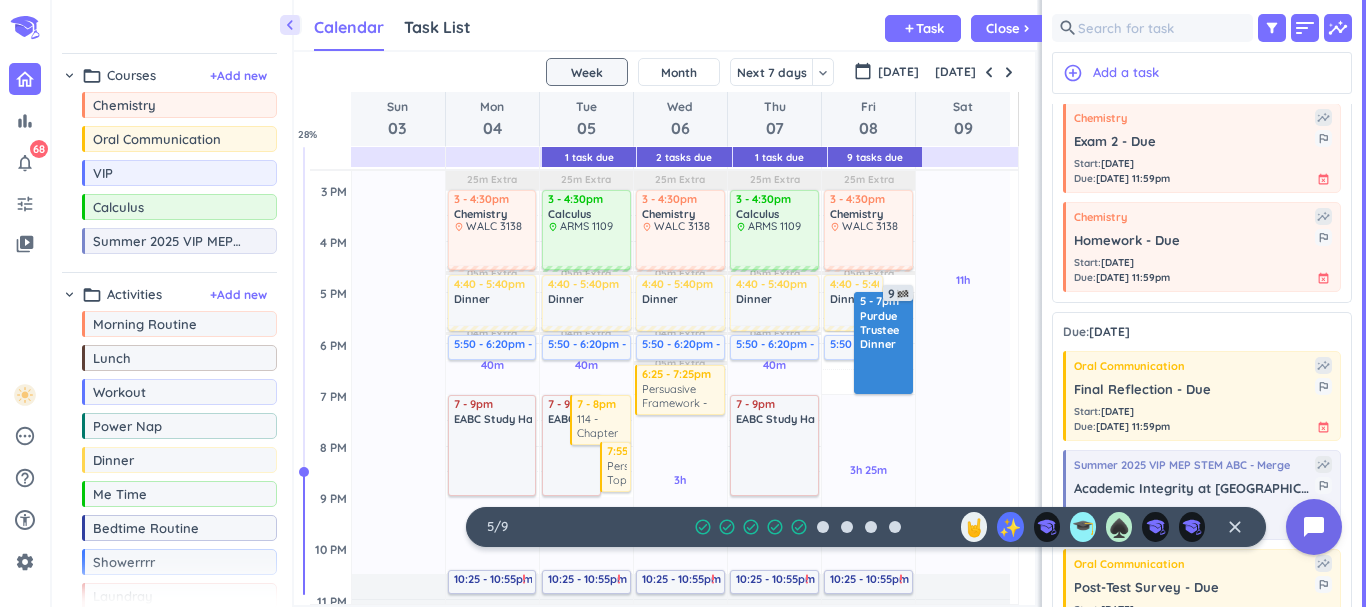 scroll, scrollTop: 3930, scrollLeft: 0, axis: vertical 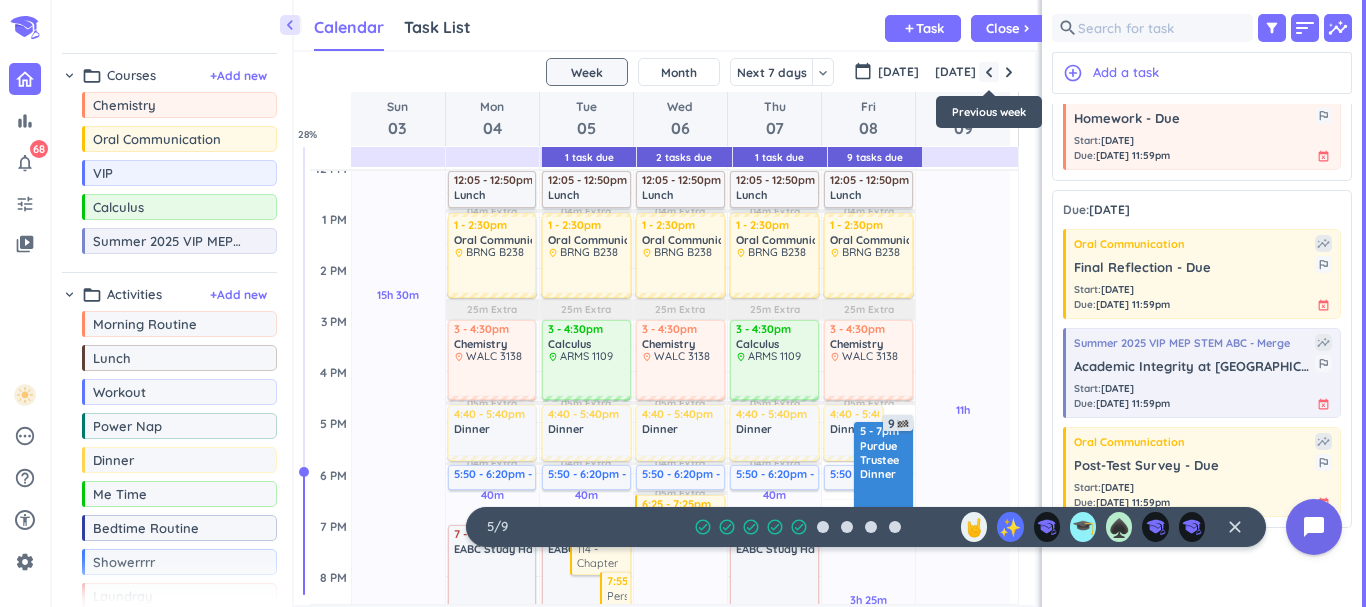 click at bounding box center (989, 72) 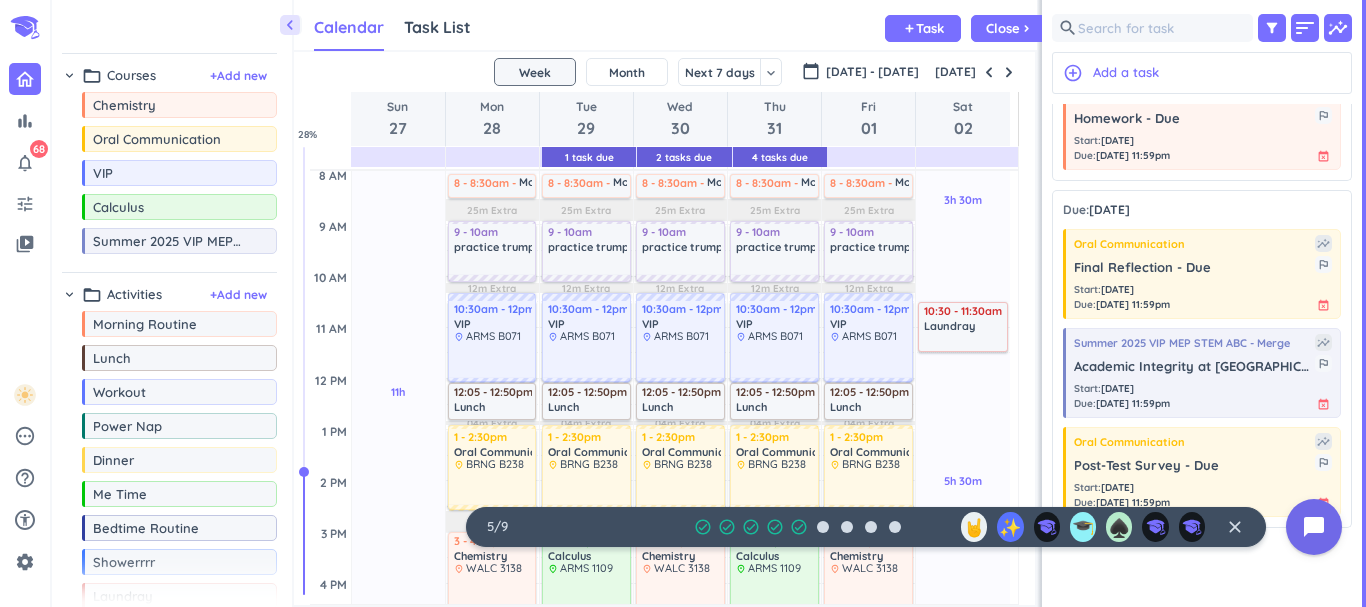 scroll, scrollTop: 188, scrollLeft: 0, axis: vertical 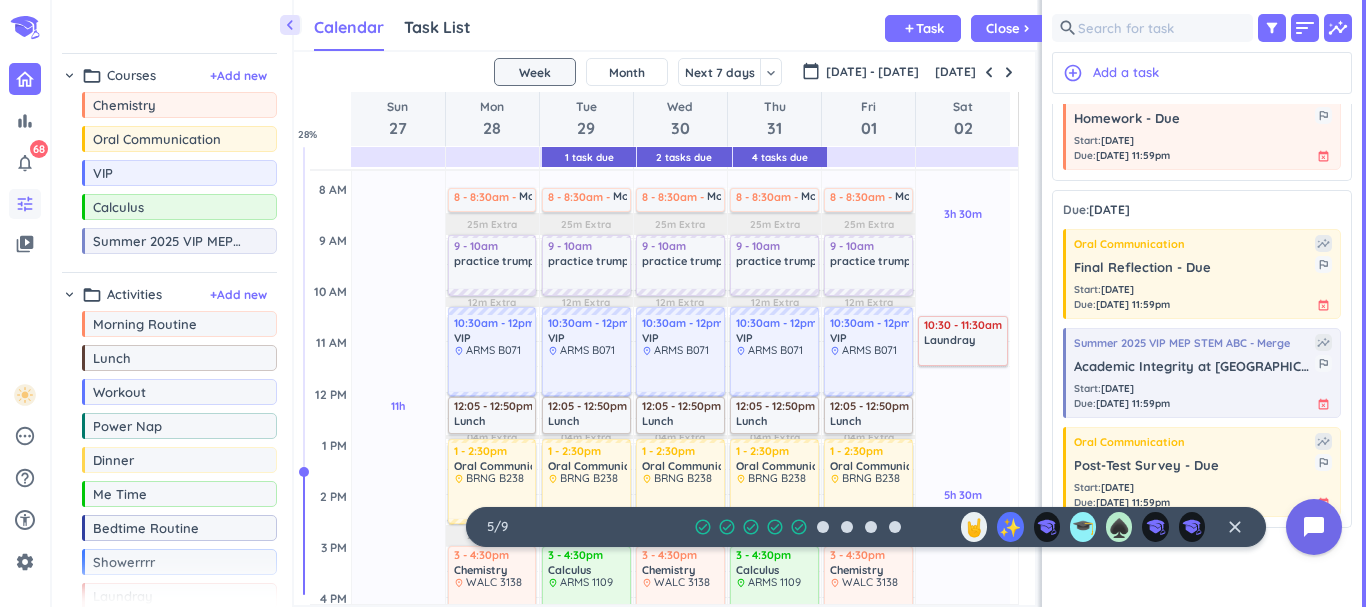 click on "tune" at bounding box center (25, 204) 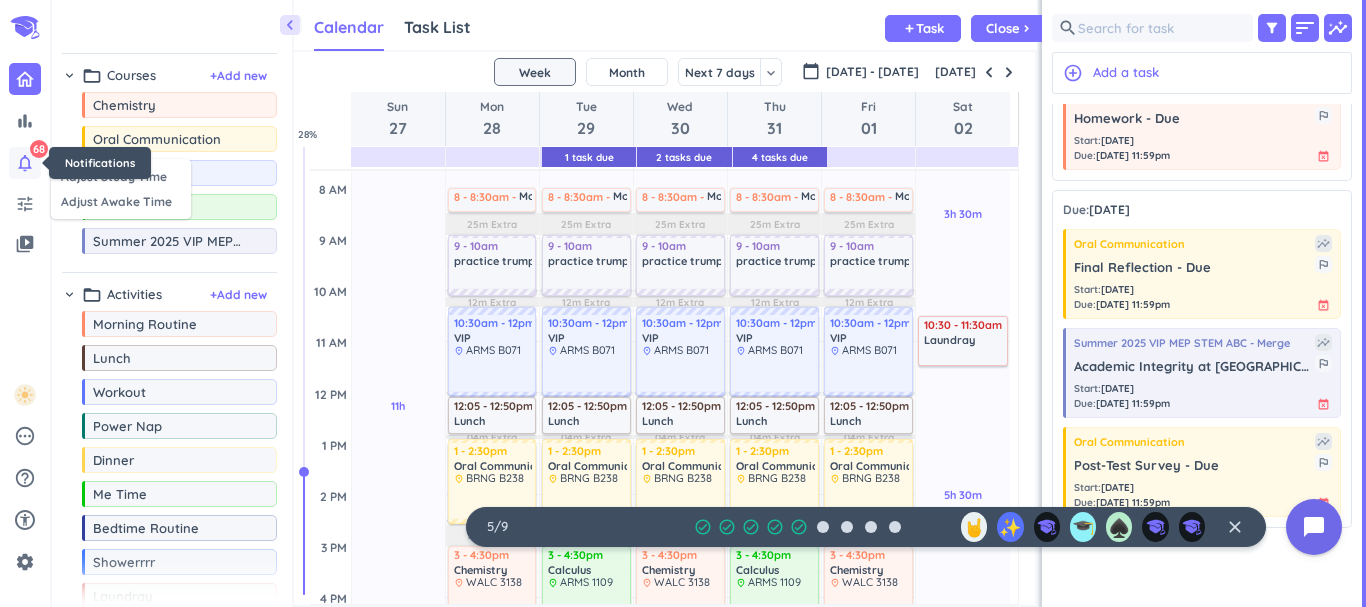 click on "notifications_none" at bounding box center (25, 163) 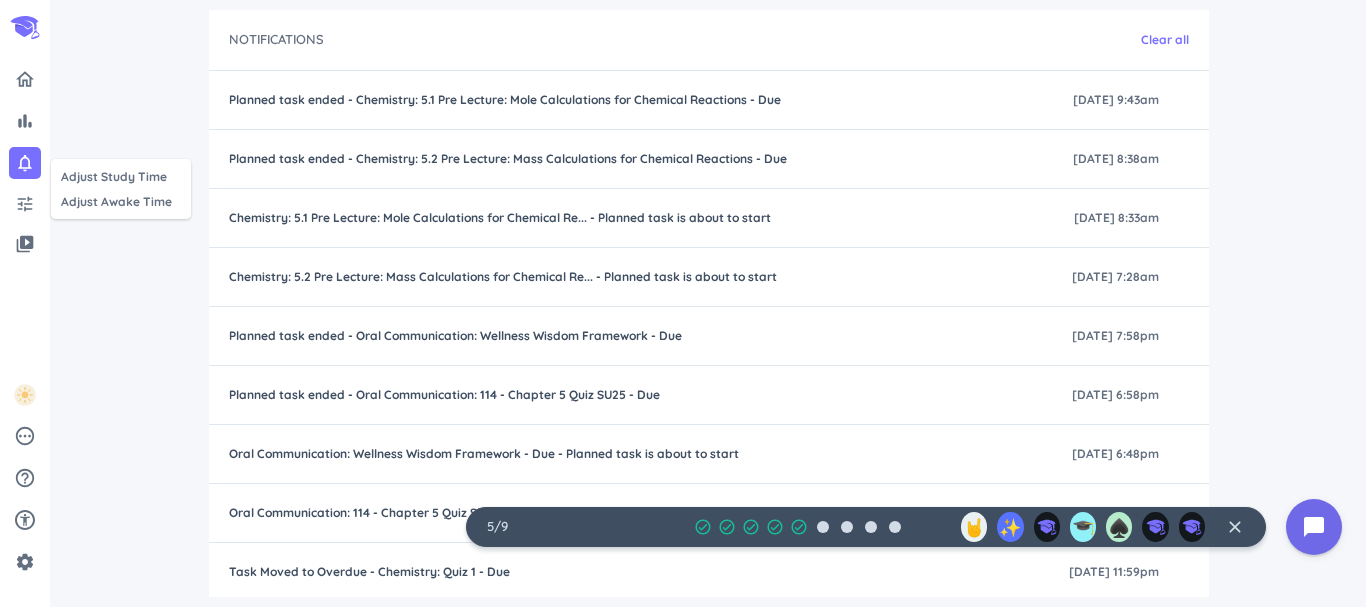 click at bounding box center [683, 303] 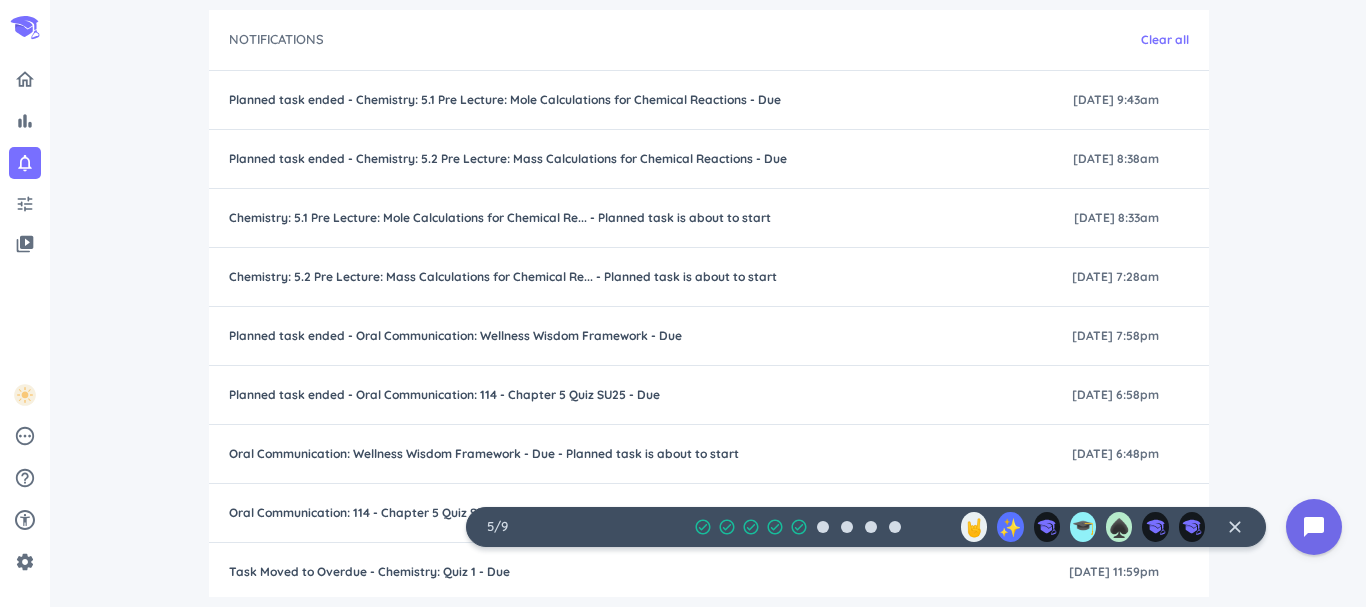 click on "bar_chart" at bounding box center (25, 121) 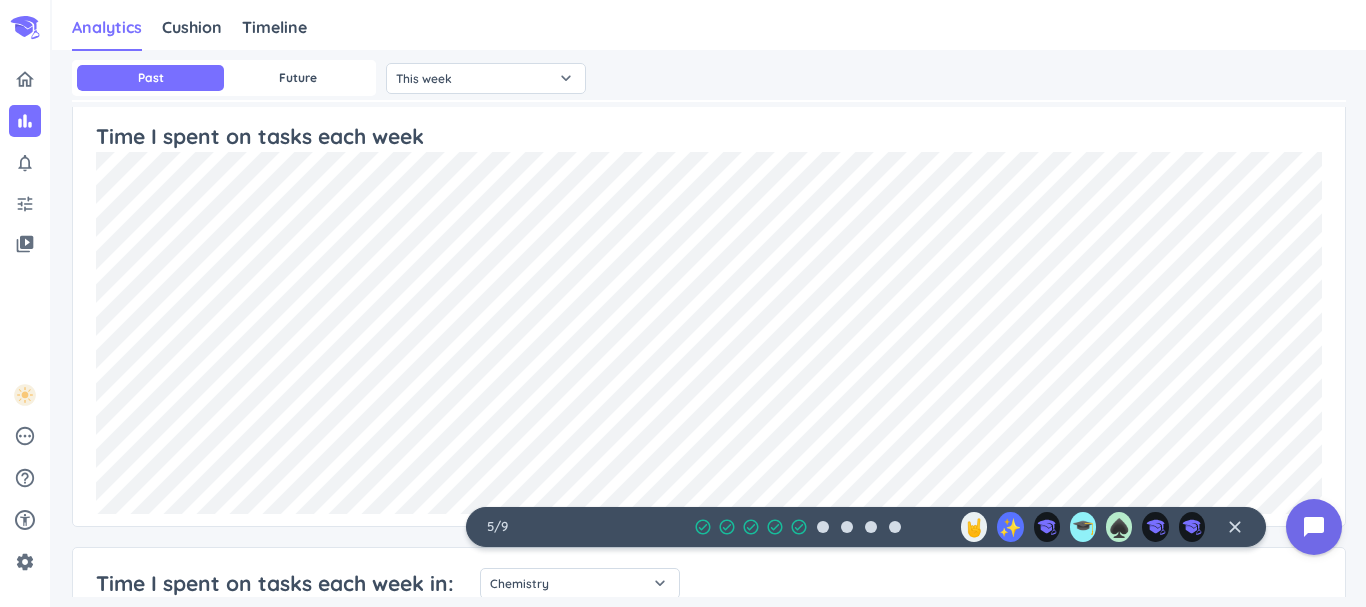 scroll, scrollTop: 1630, scrollLeft: 0, axis: vertical 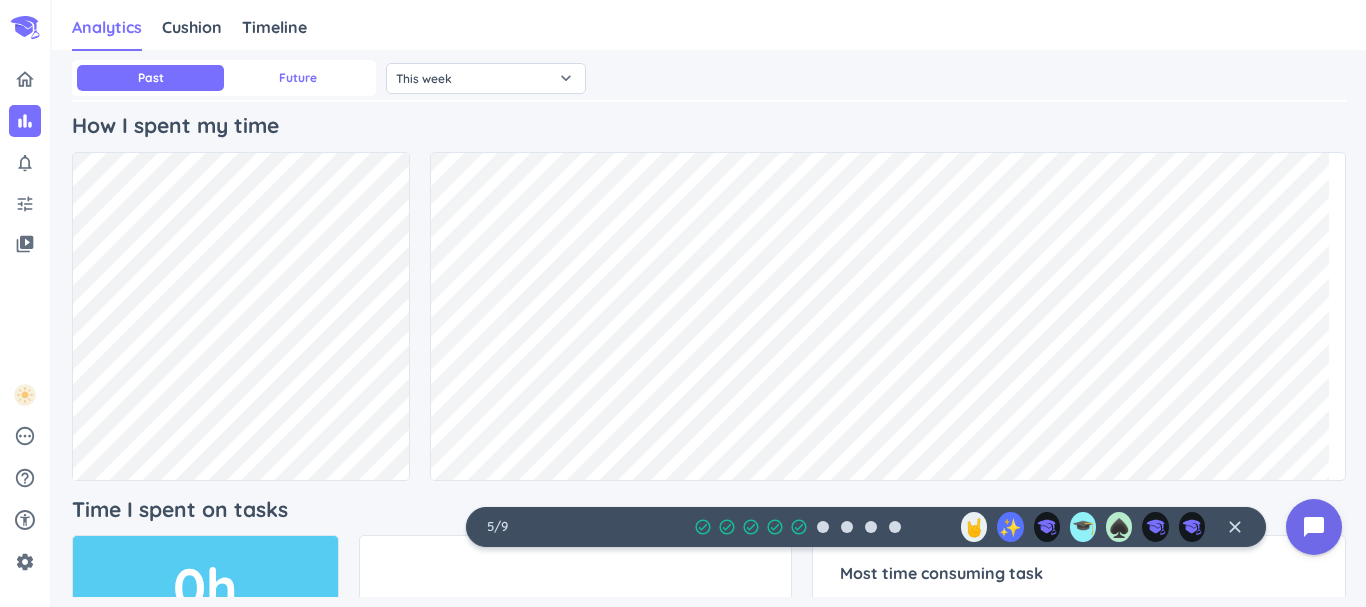 click on "Future" at bounding box center [297, 78] 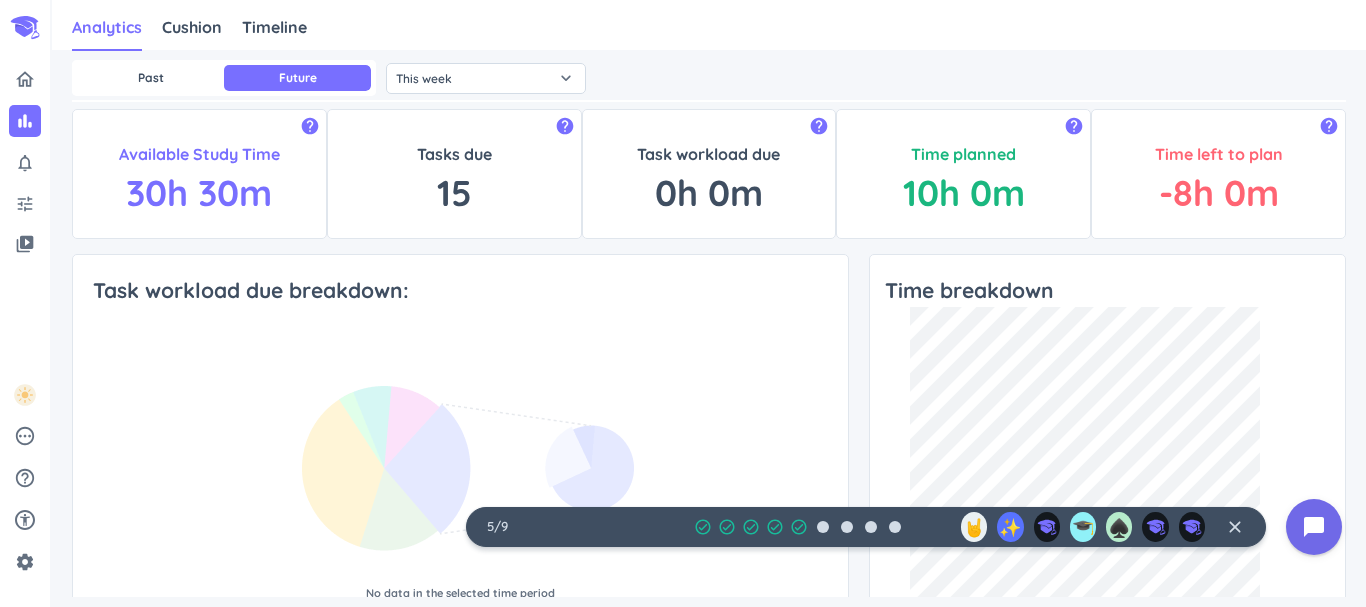 scroll, scrollTop: 0, scrollLeft: 0, axis: both 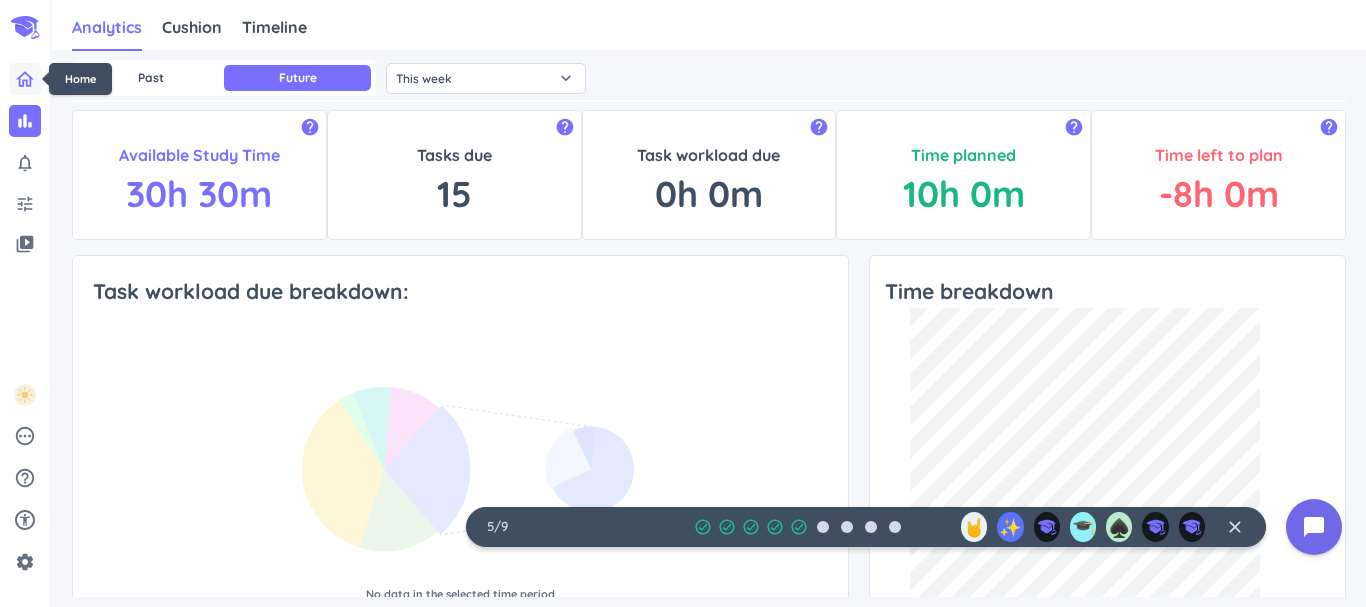 click 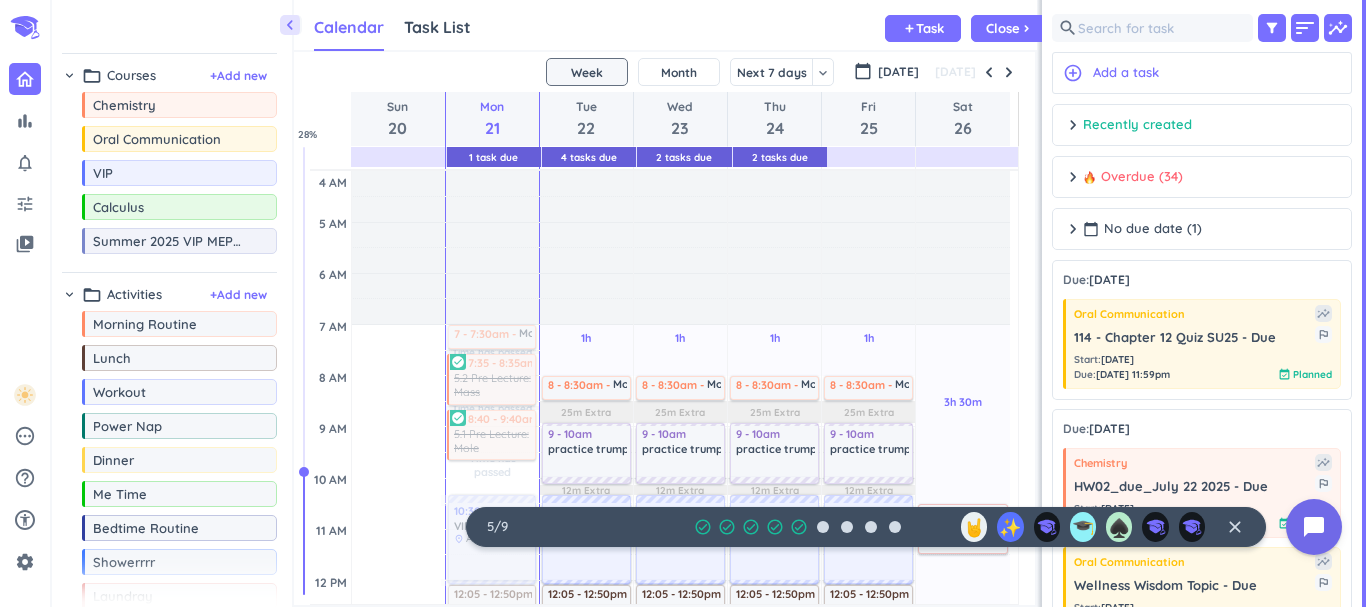 scroll, scrollTop: 9, scrollLeft: 9, axis: both 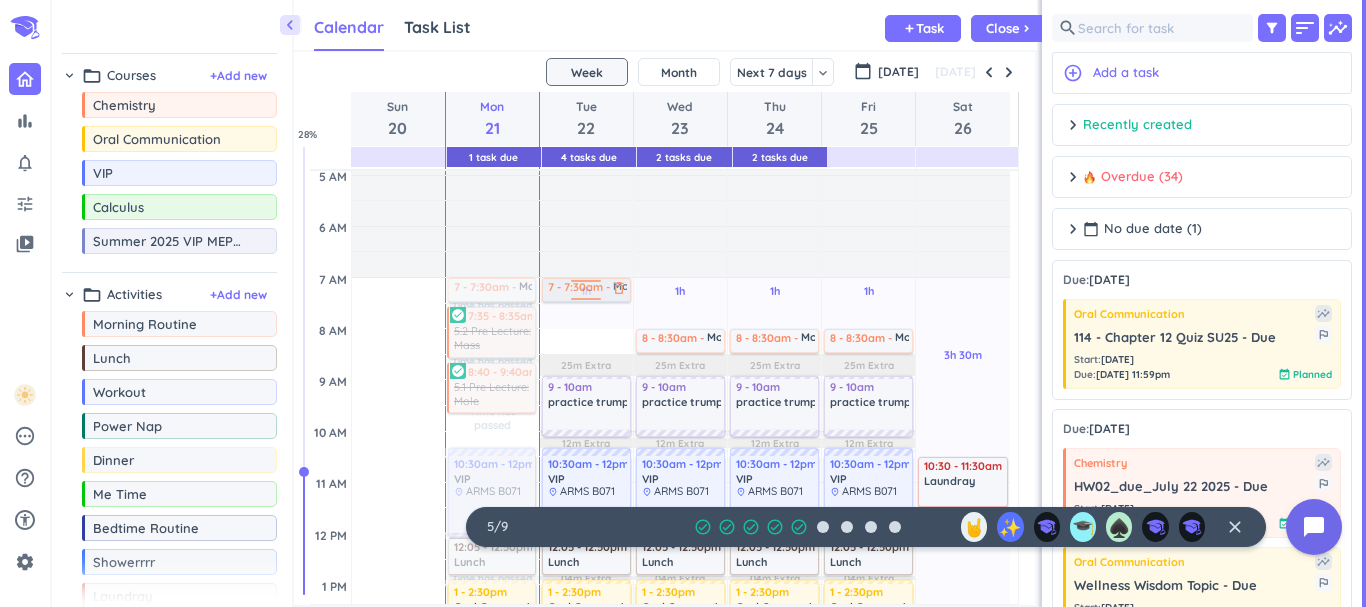 drag, startPoint x: 556, startPoint y: 262, endPoint x: 563, endPoint y: 293, distance: 31.780497 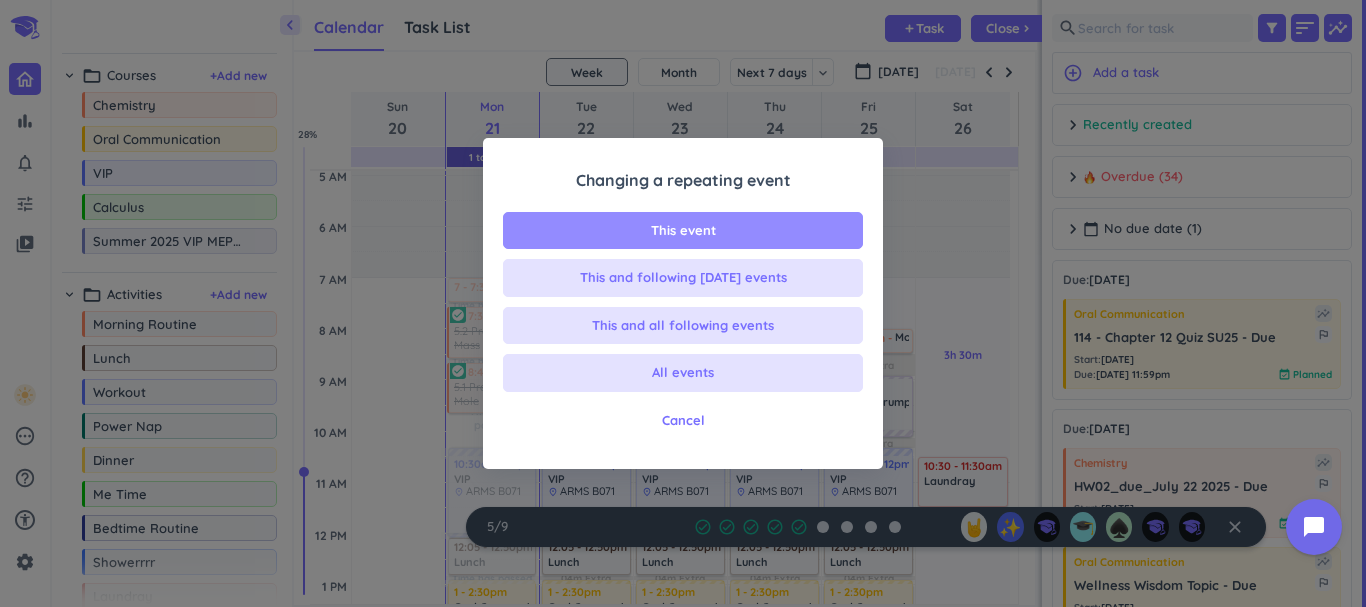 click on "This event" at bounding box center [683, 231] 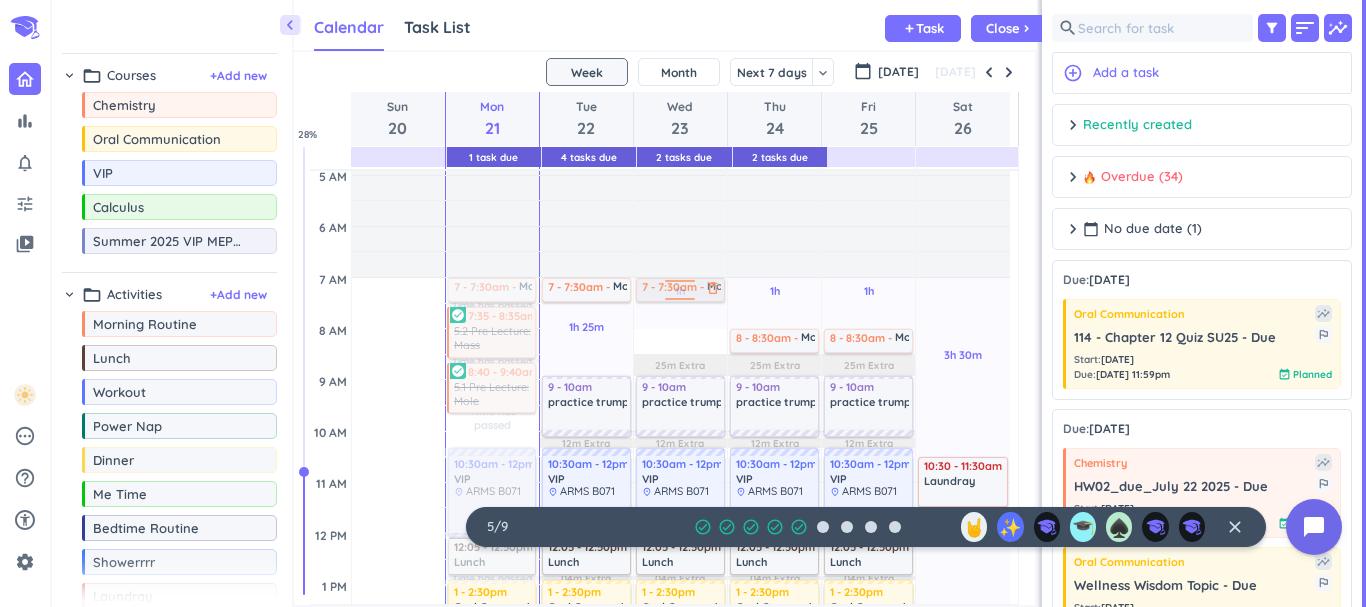 drag, startPoint x: 652, startPoint y: 343, endPoint x: 651, endPoint y: 295, distance: 48.010414 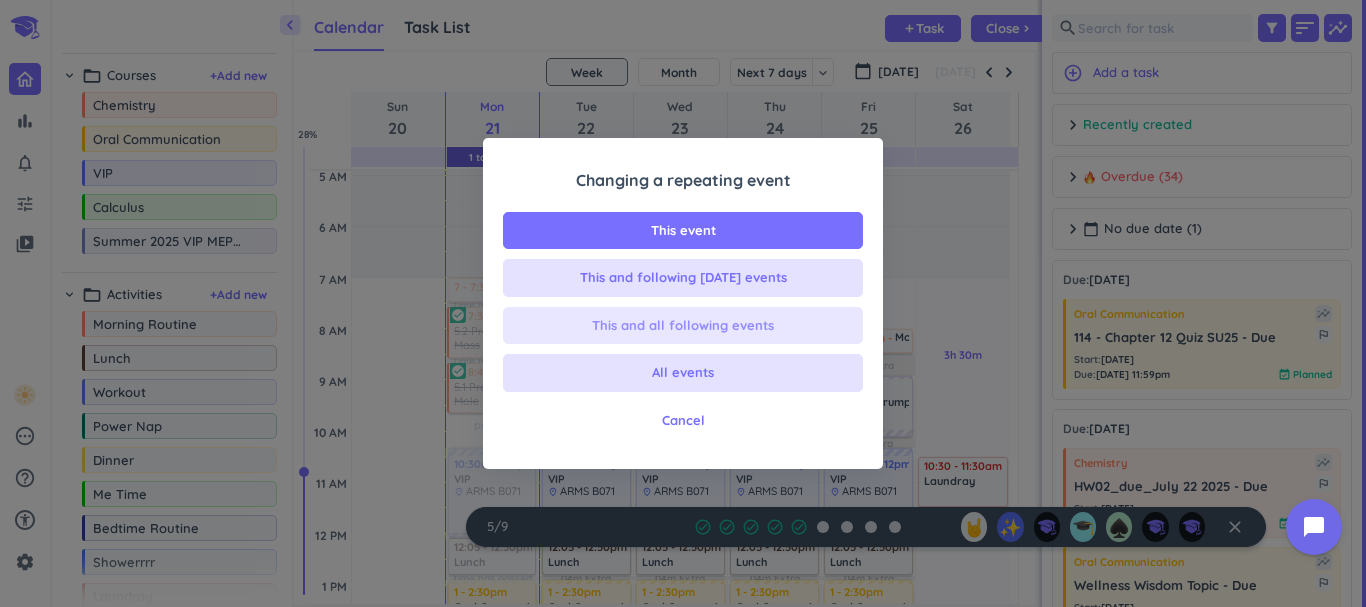 click on "This and all following events" at bounding box center [683, 326] 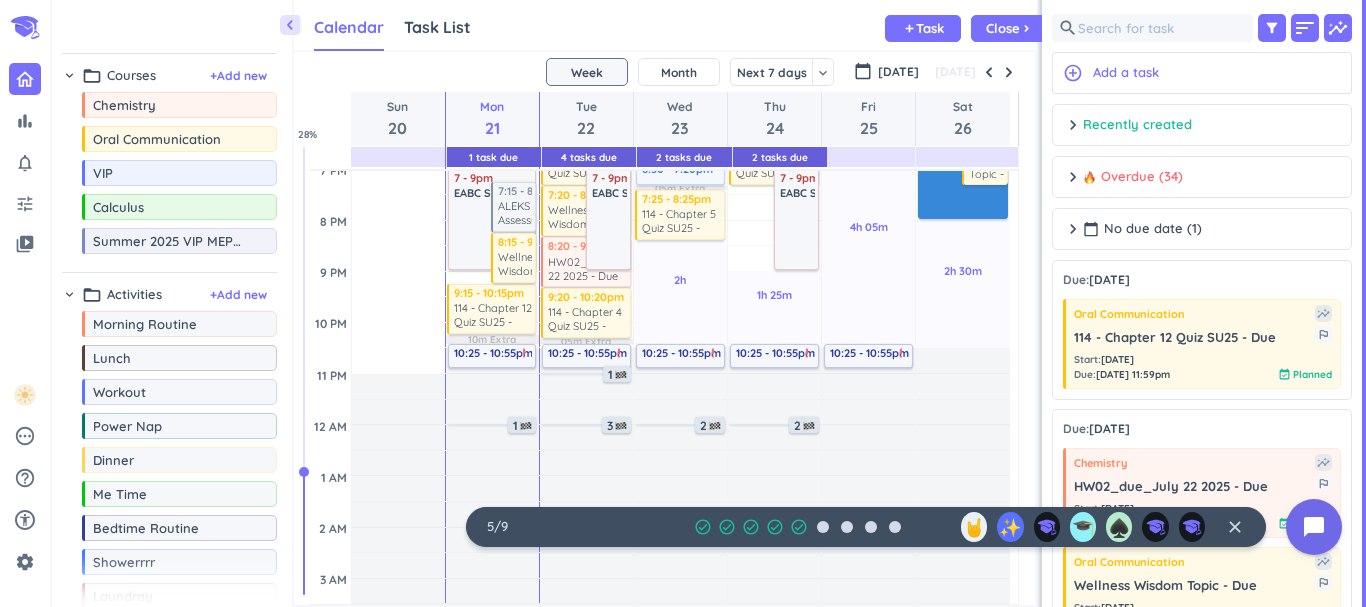 scroll, scrollTop: 789, scrollLeft: 0, axis: vertical 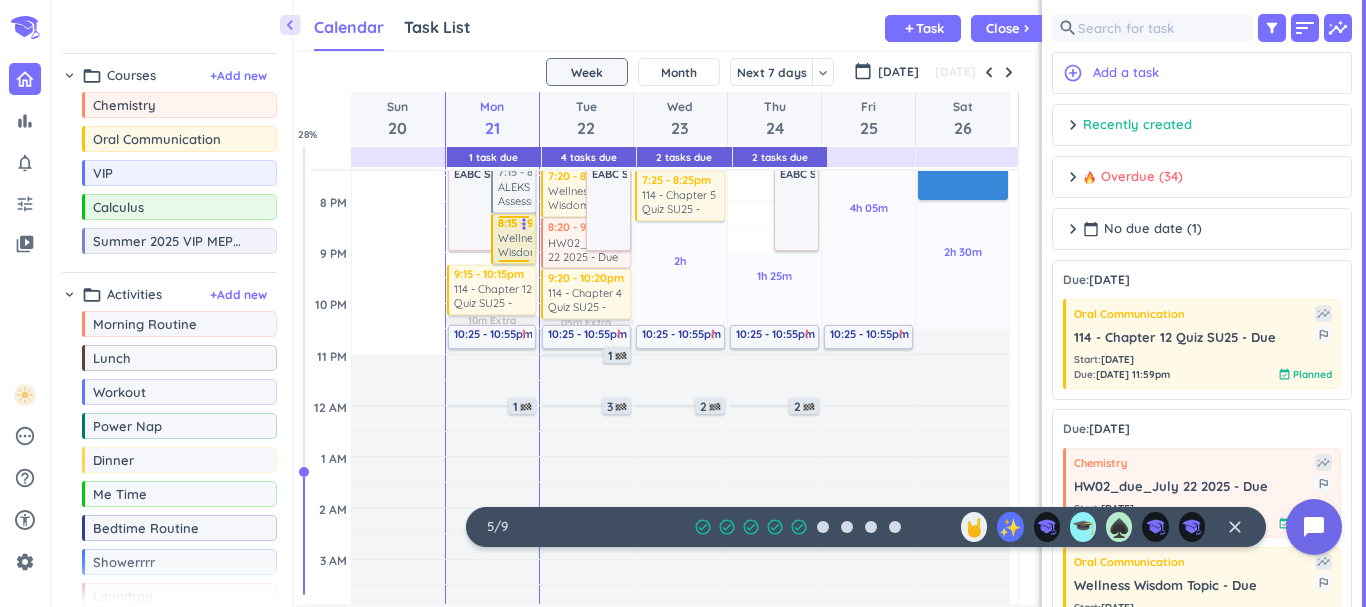 click on "Wellness Wisdom Topic - Due" at bounding box center [520, 245] 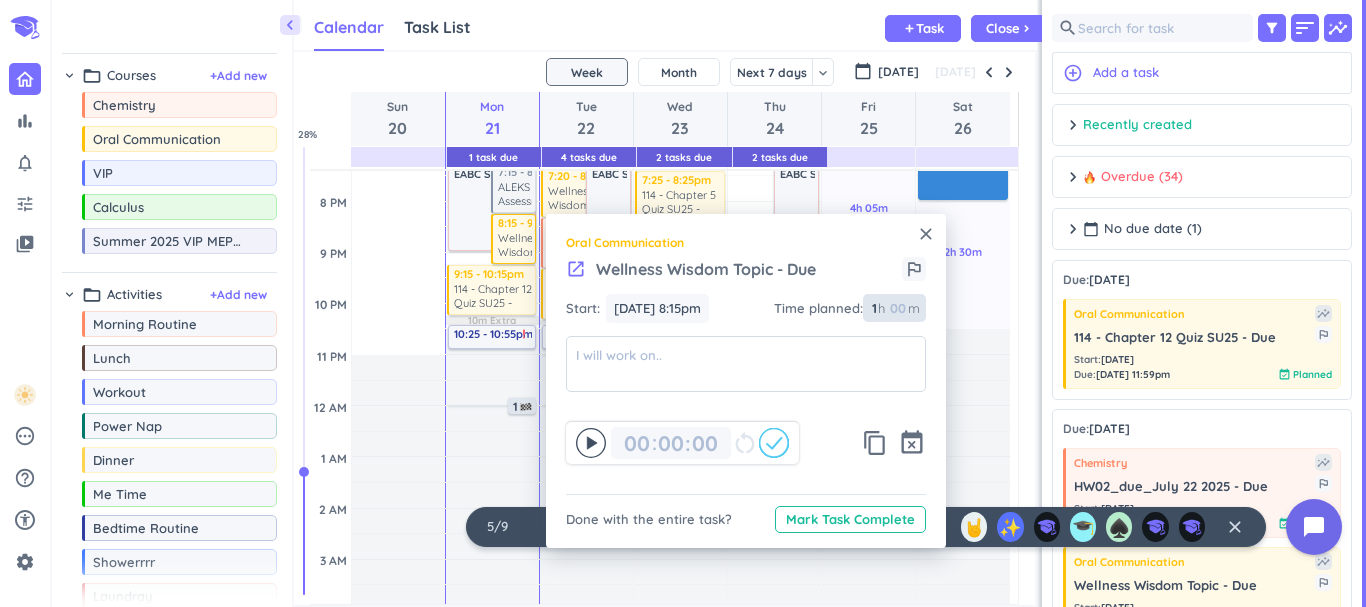 click on "1" at bounding box center (873, 308) 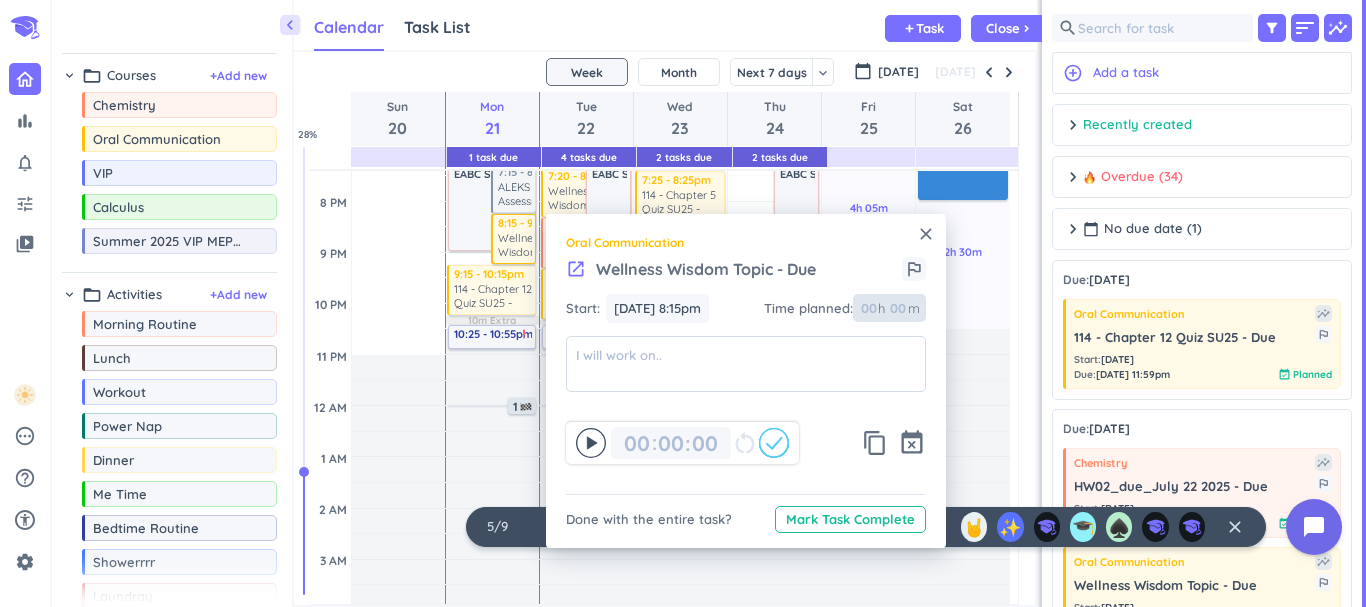 type 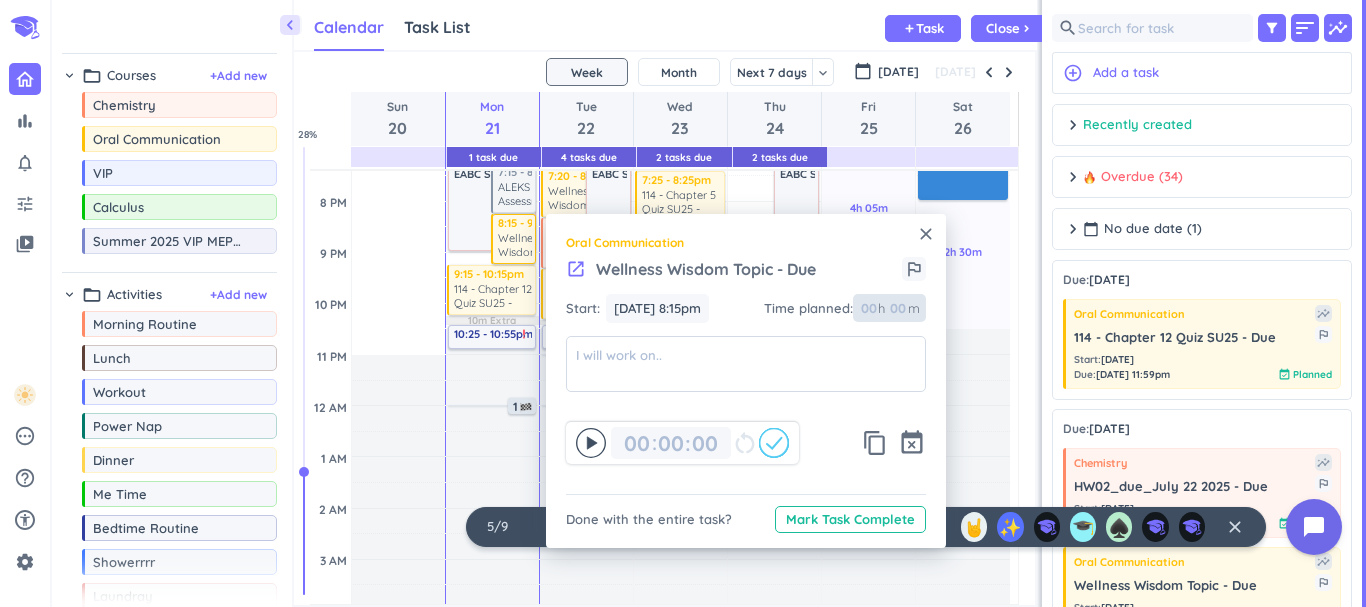 type on "0" 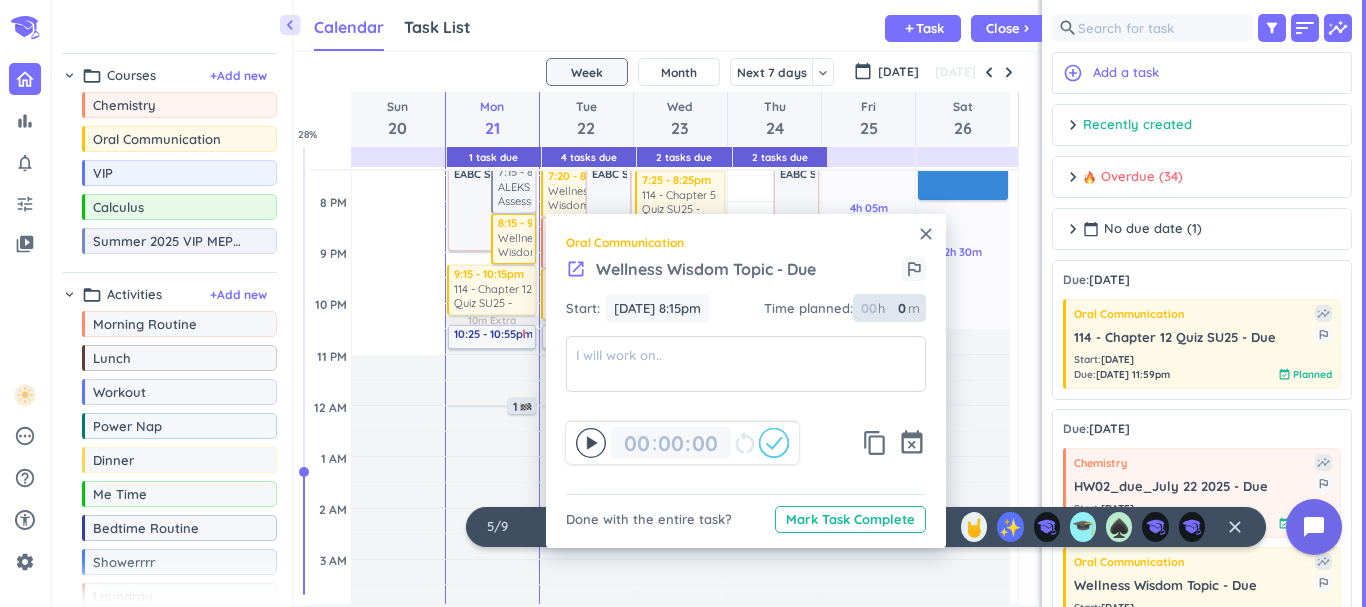 type 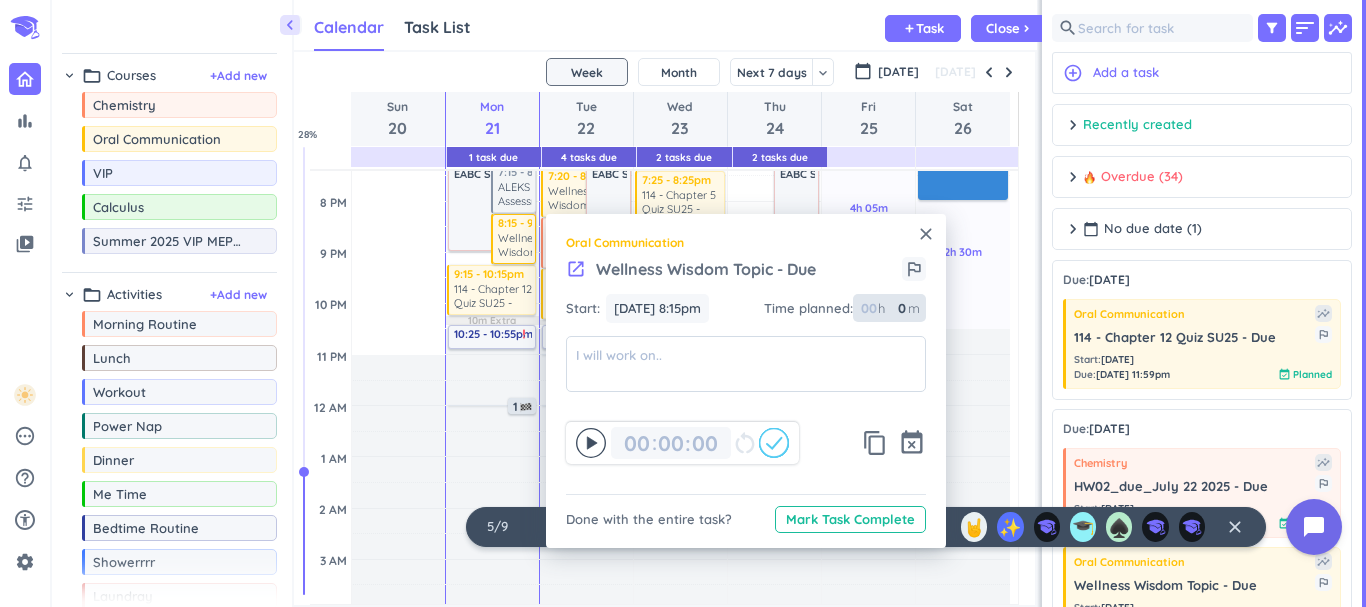 type on "20" 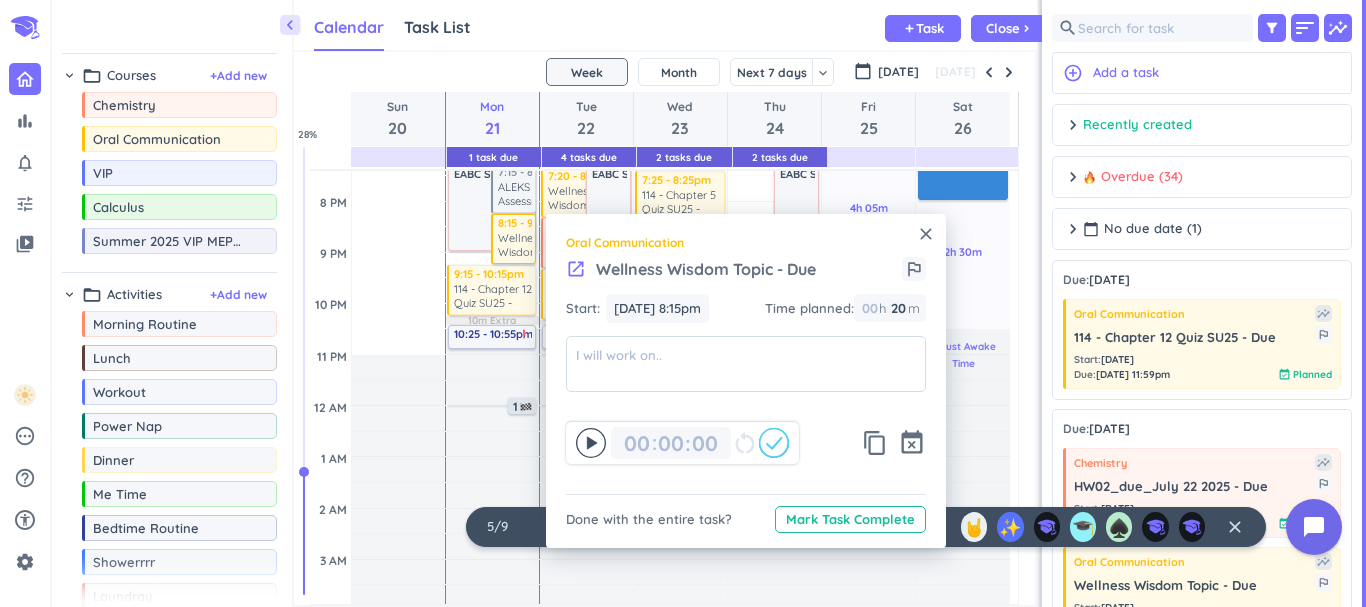 click on "Adjust Awake Time" at bounding box center (963, 470) 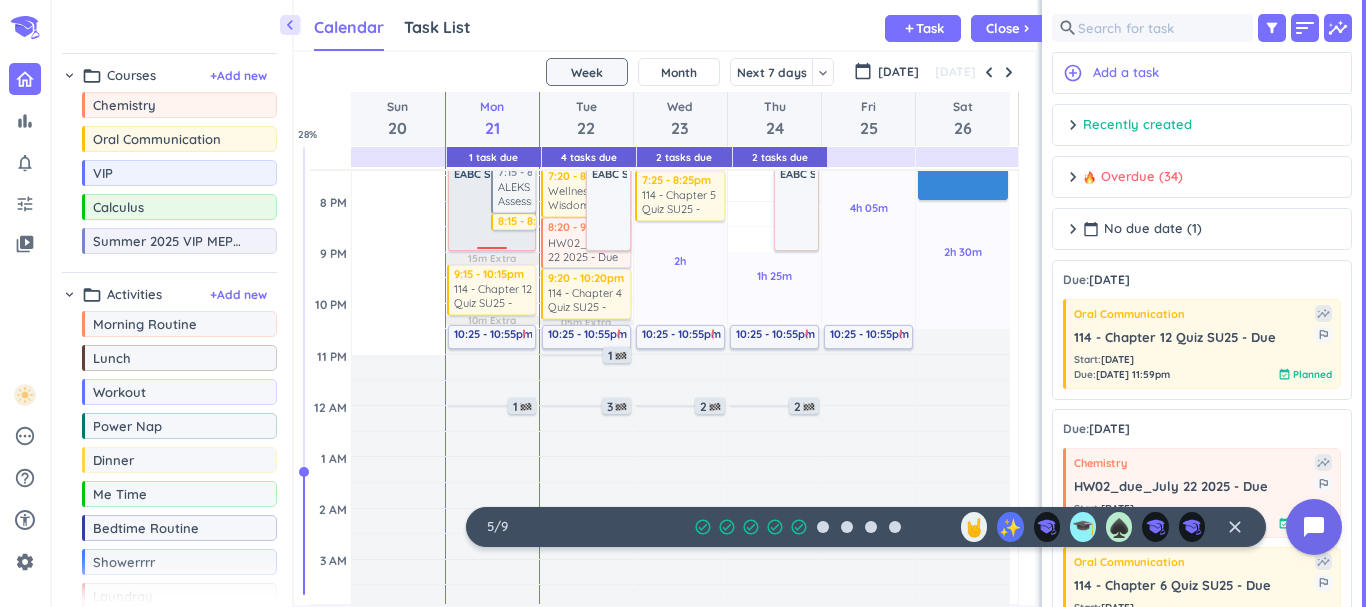 click at bounding box center (493, 215) 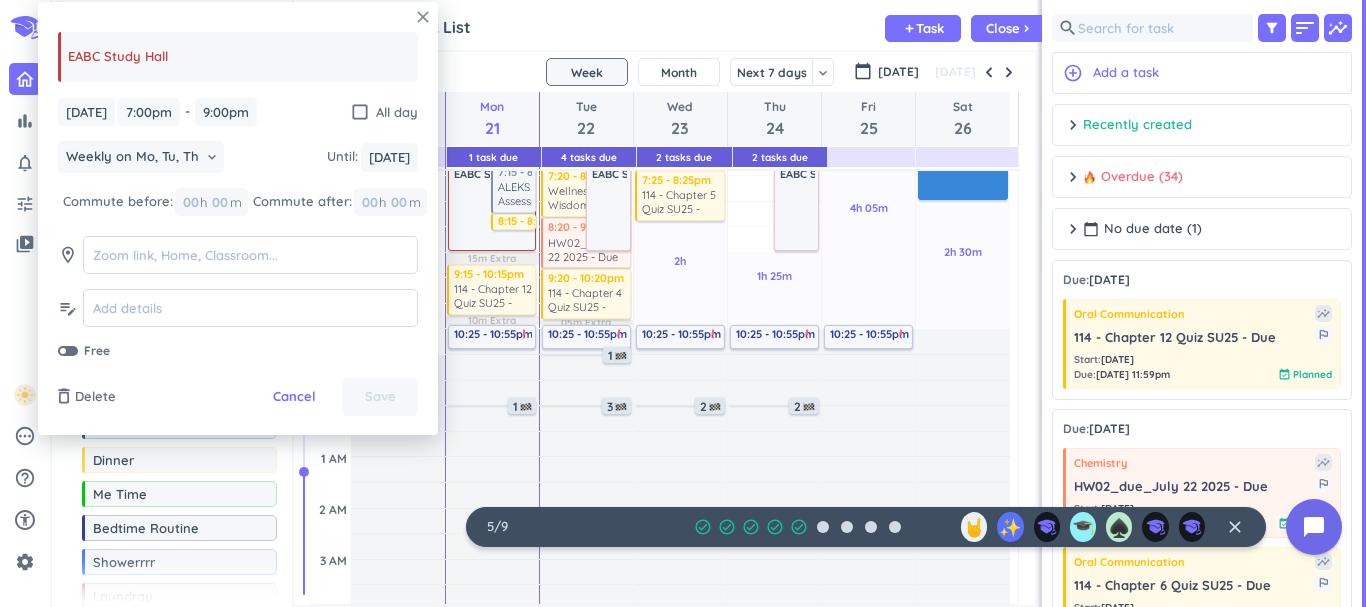 click on "close" at bounding box center (423, 17) 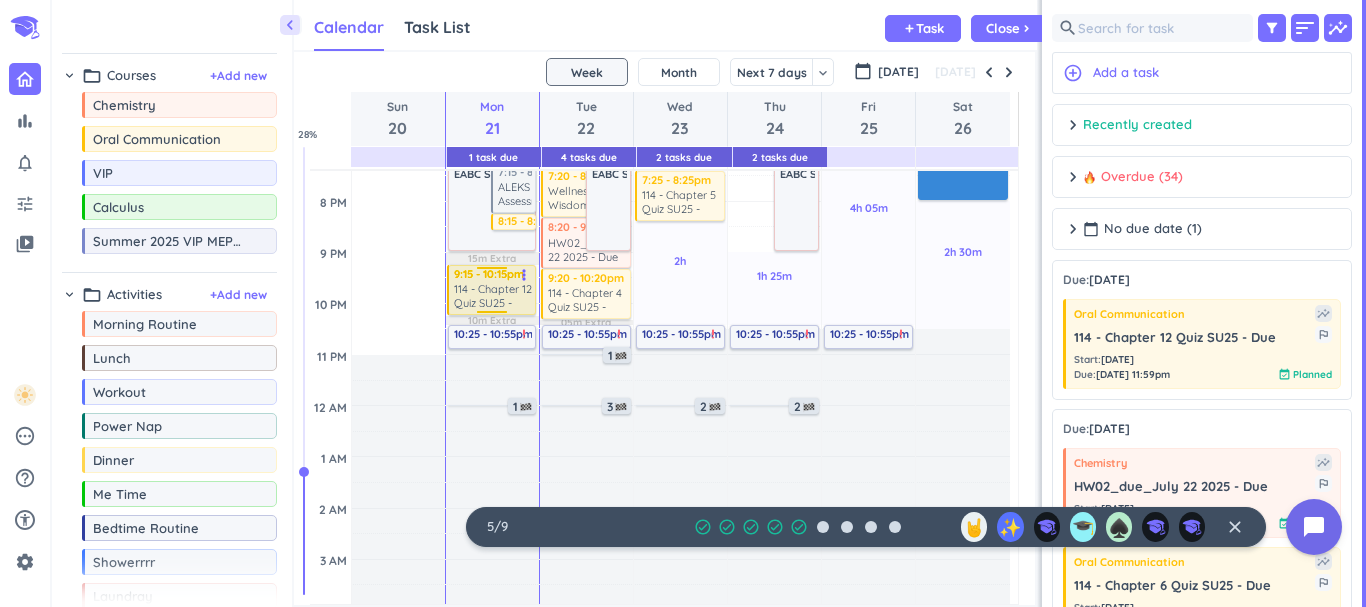 click on "114 - Chapter 12 Quiz SU25 - Due" at bounding box center (493, 296) 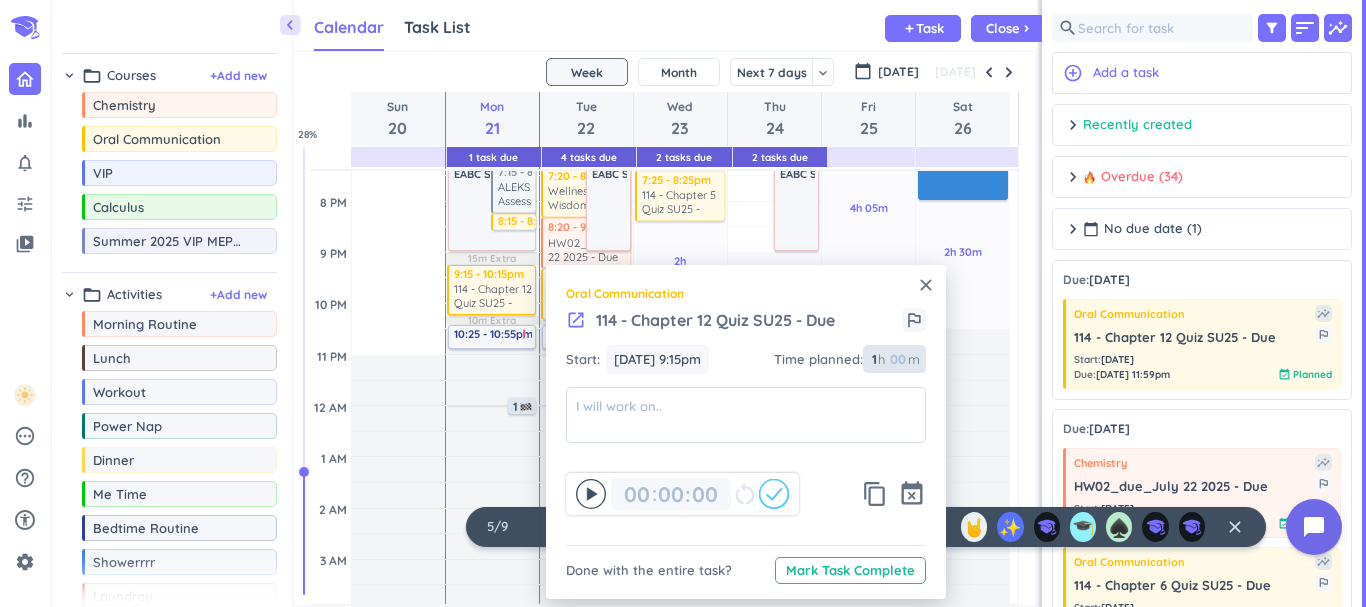 click on "1 1 00" at bounding box center (878, 359) 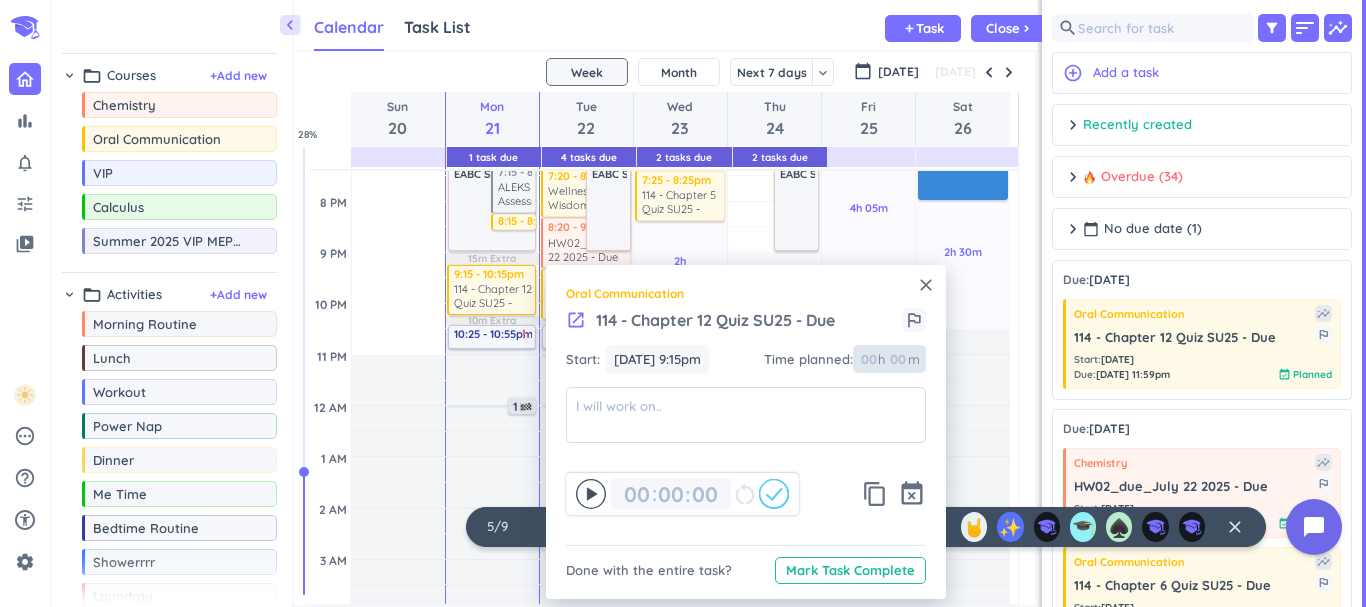 type 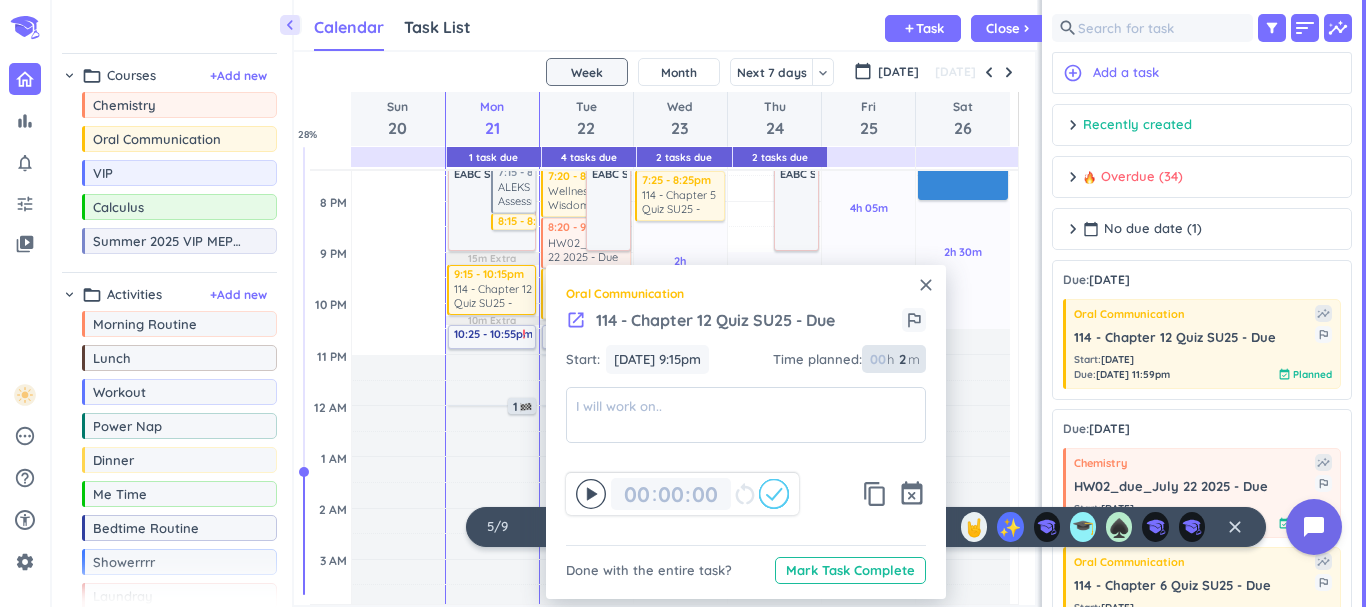 type on "20" 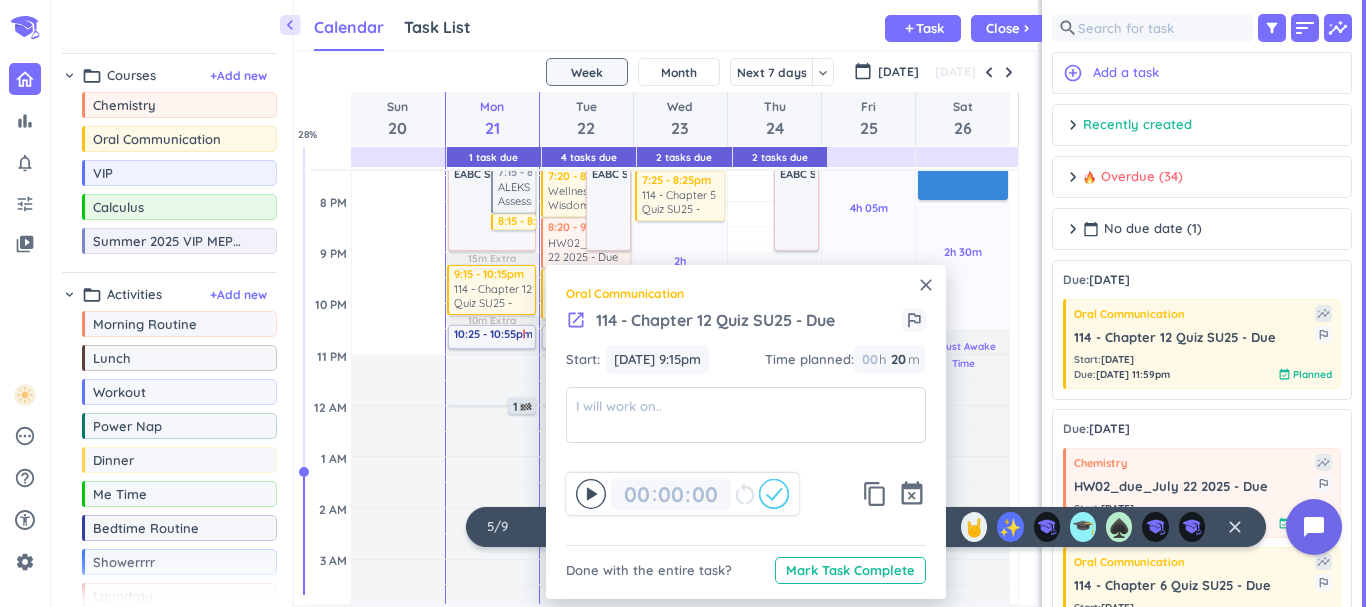 click on "Adjust Awake Time" at bounding box center [963, 470] 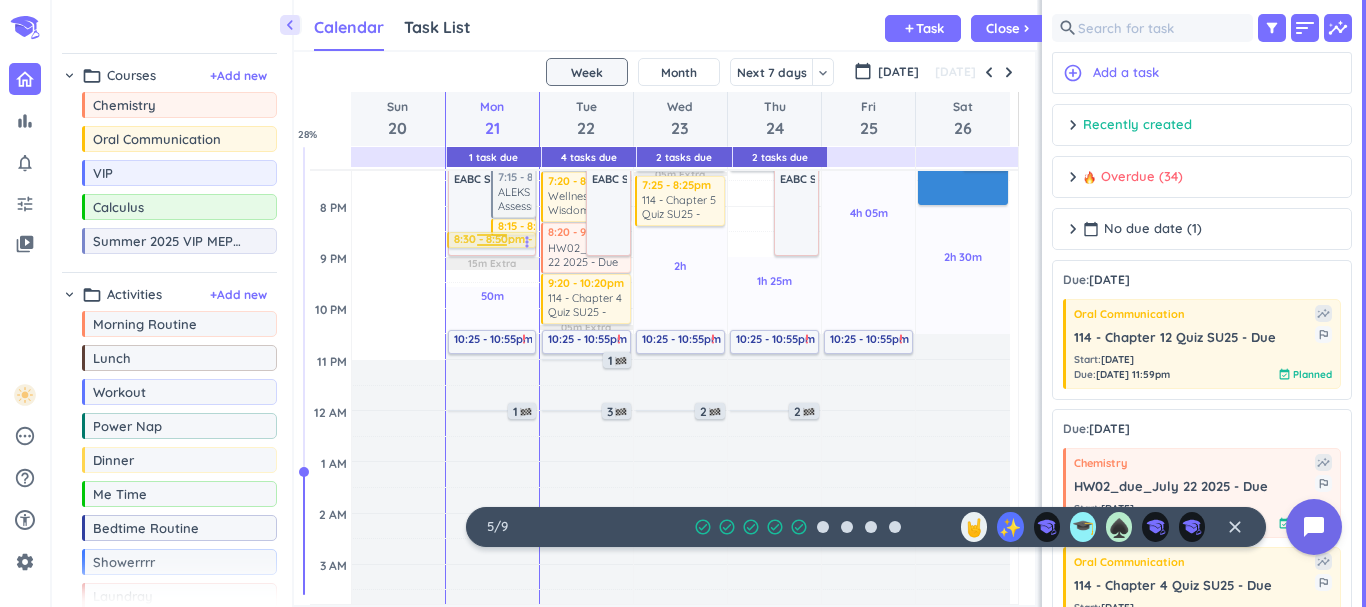 scroll, scrollTop: 783, scrollLeft: 0, axis: vertical 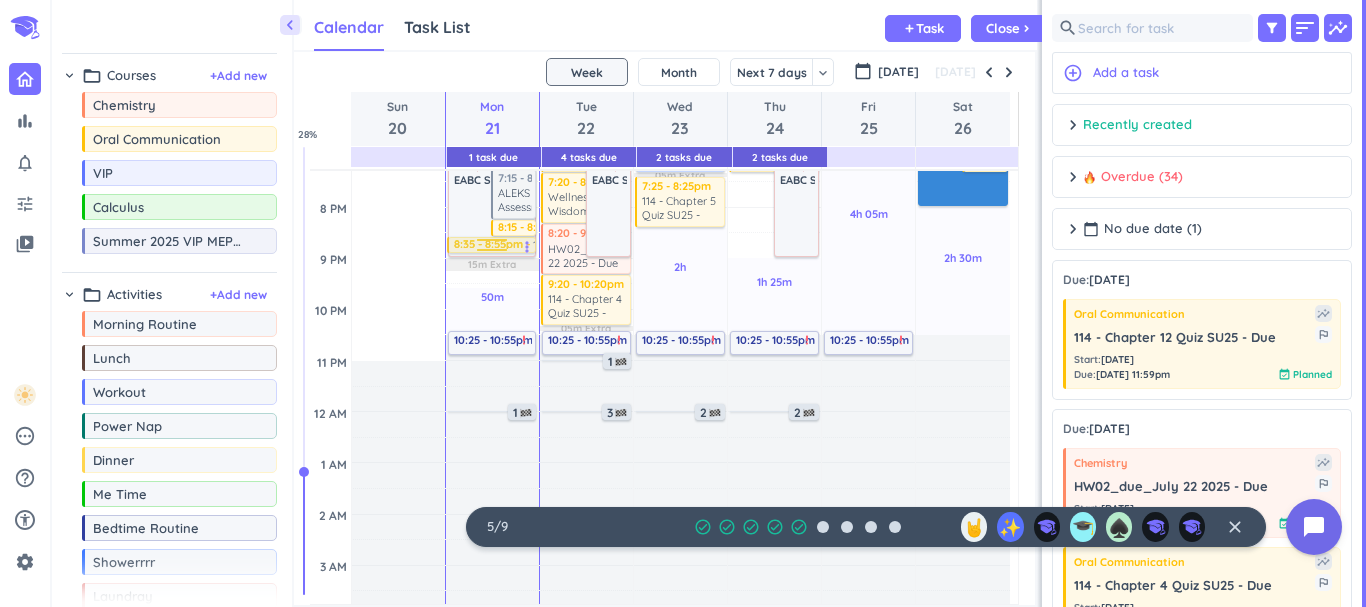 drag, startPoint x: 459, startPoint y: 275, endPoint x: 466, endPoint y: 253, distance: 23.086792 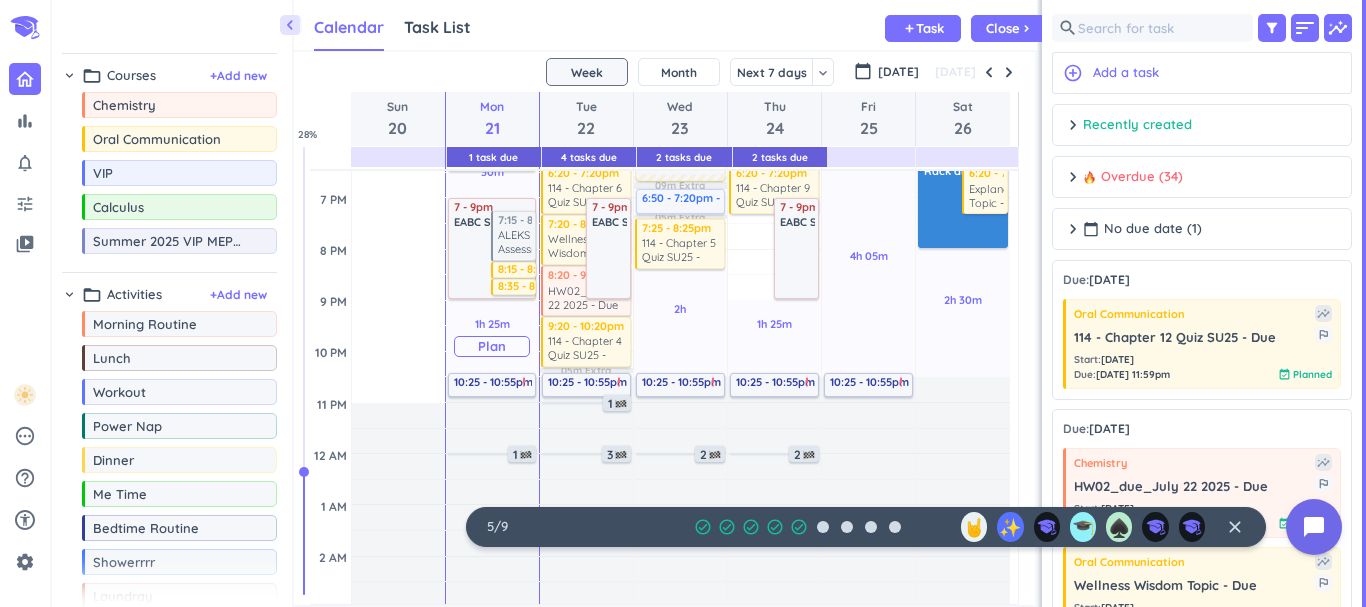 scroll, scrollTop: 746, scrollLeft: 0, axis: vertical 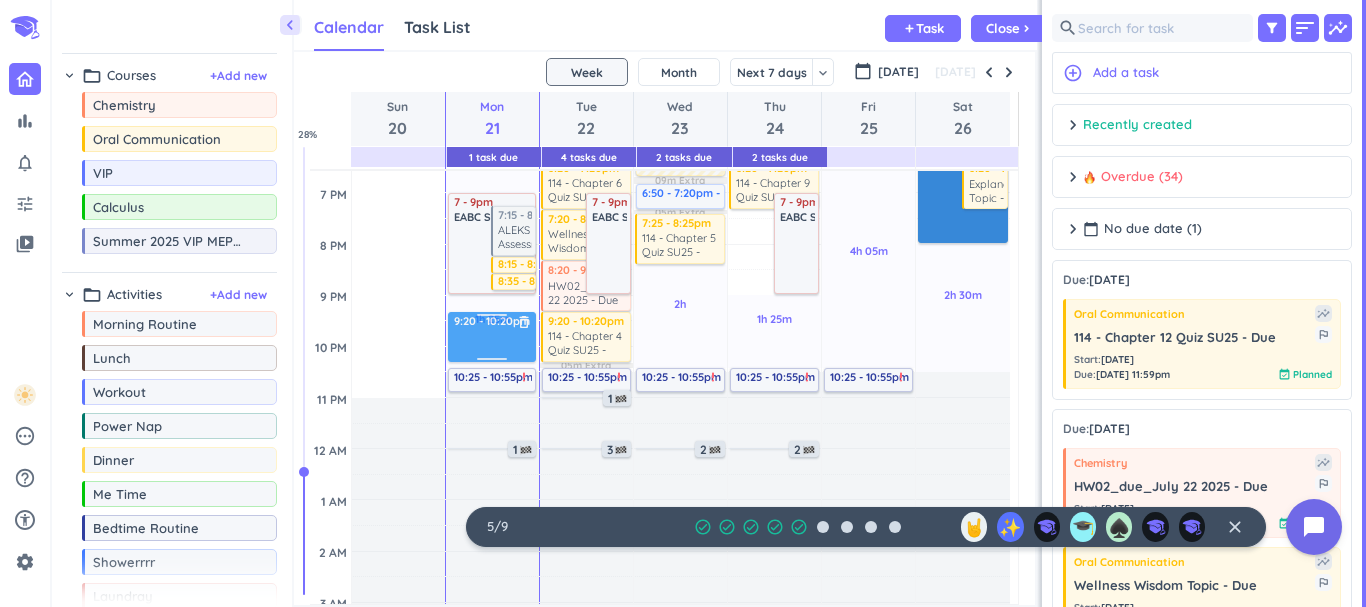 drag, startPoint x: 151, startPoint y: 26, endPoint x: 481, endPoint y: 313, distance: 437.3431 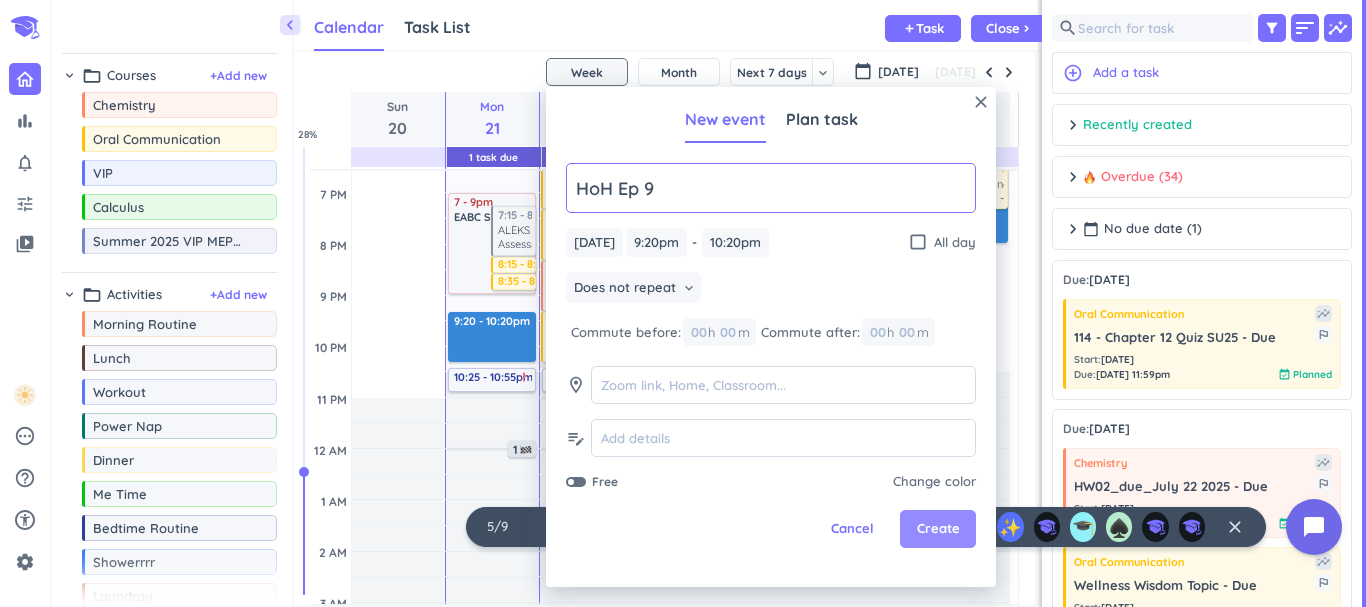 type on "HoH Ep 9" 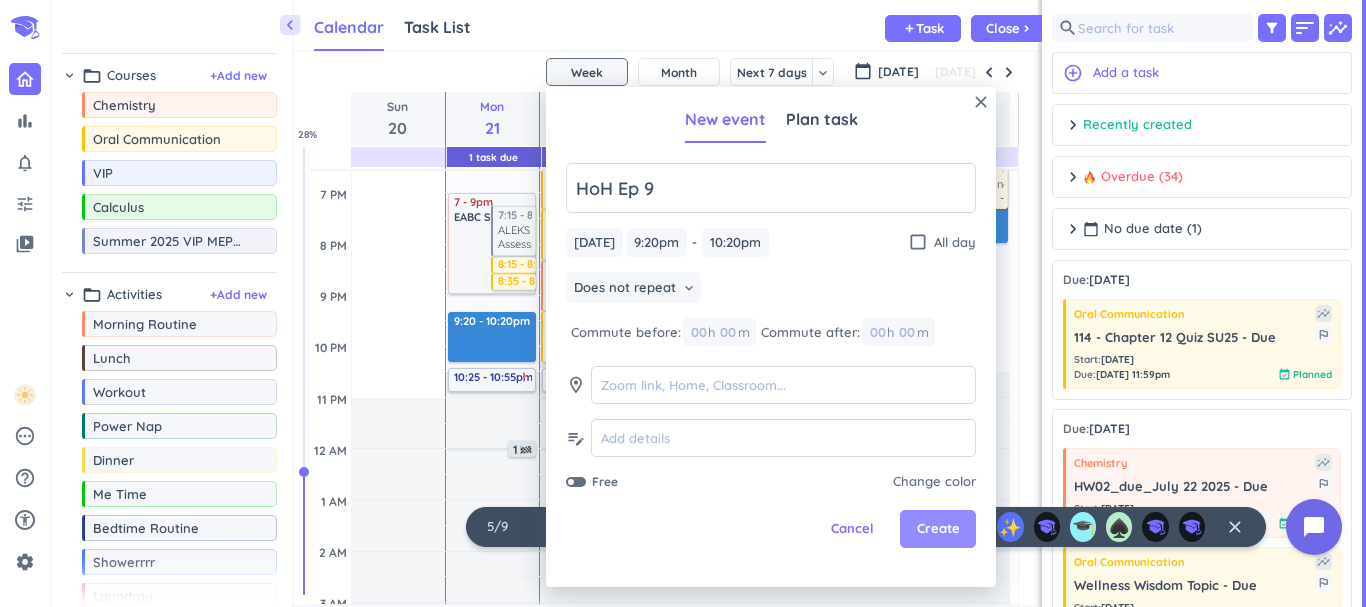 click on "Create" at bounding box center (938, 529) 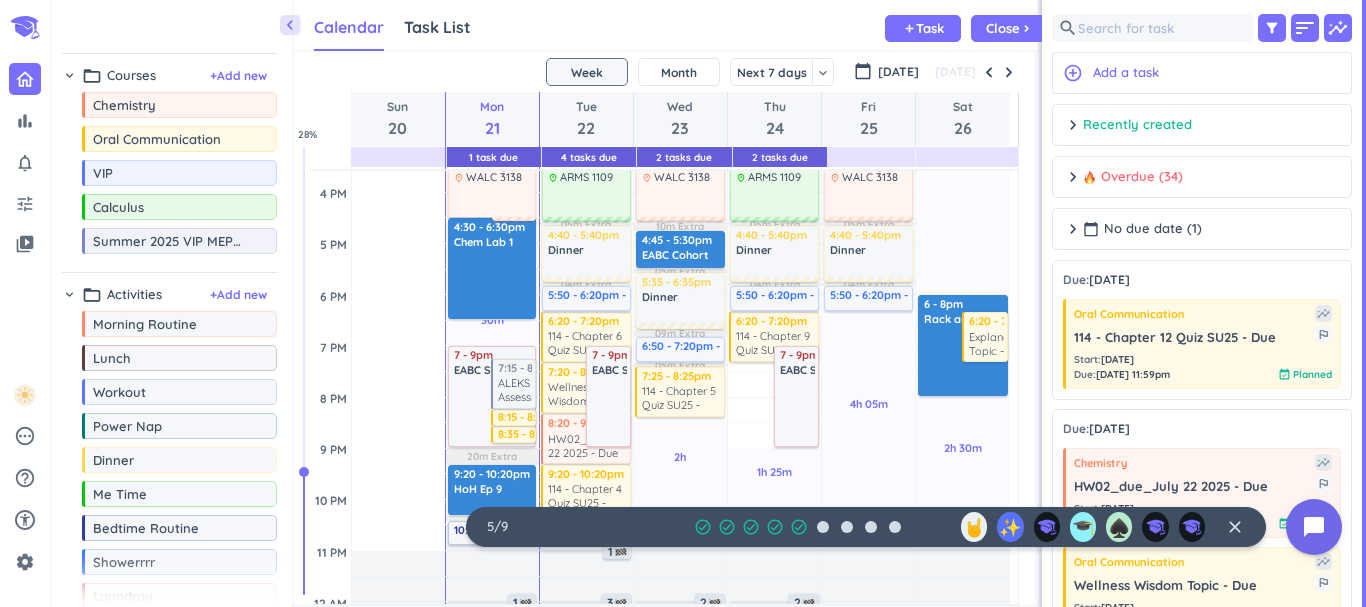 scroll, scrollTop: 591, scrollLeft: 0, axis: vertical 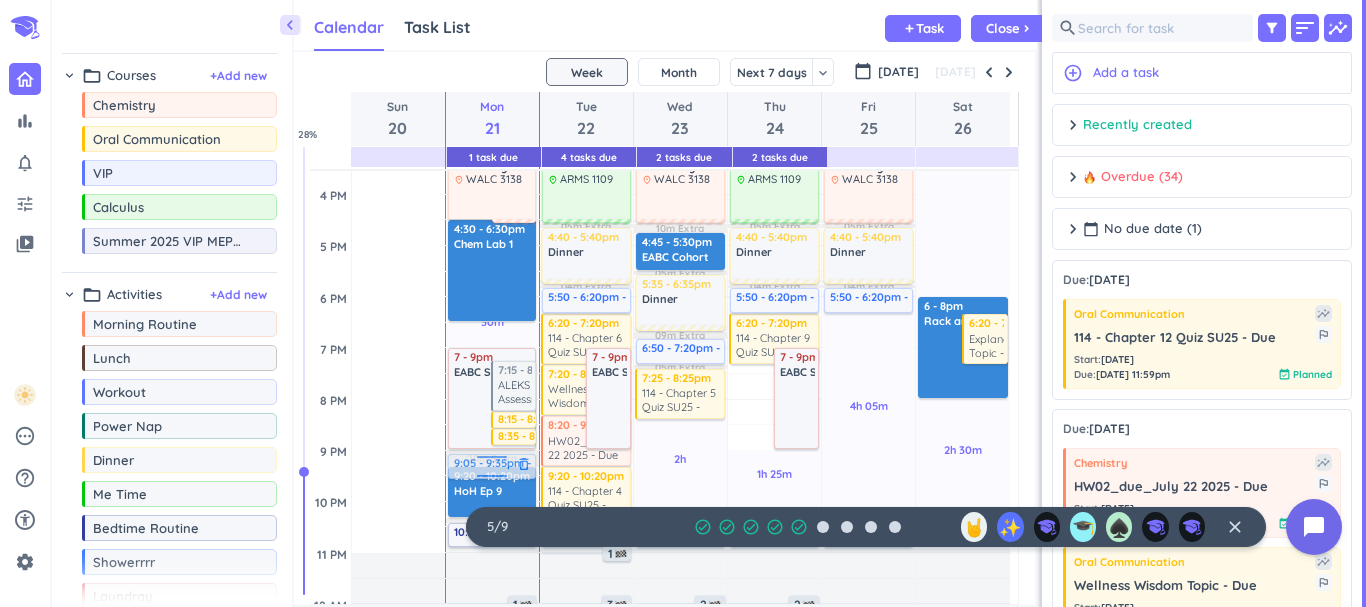 drag, startPoint x: 194, startPoint y: 570, endPoint x: 492, endPoint y: 456, distance: 319.06113 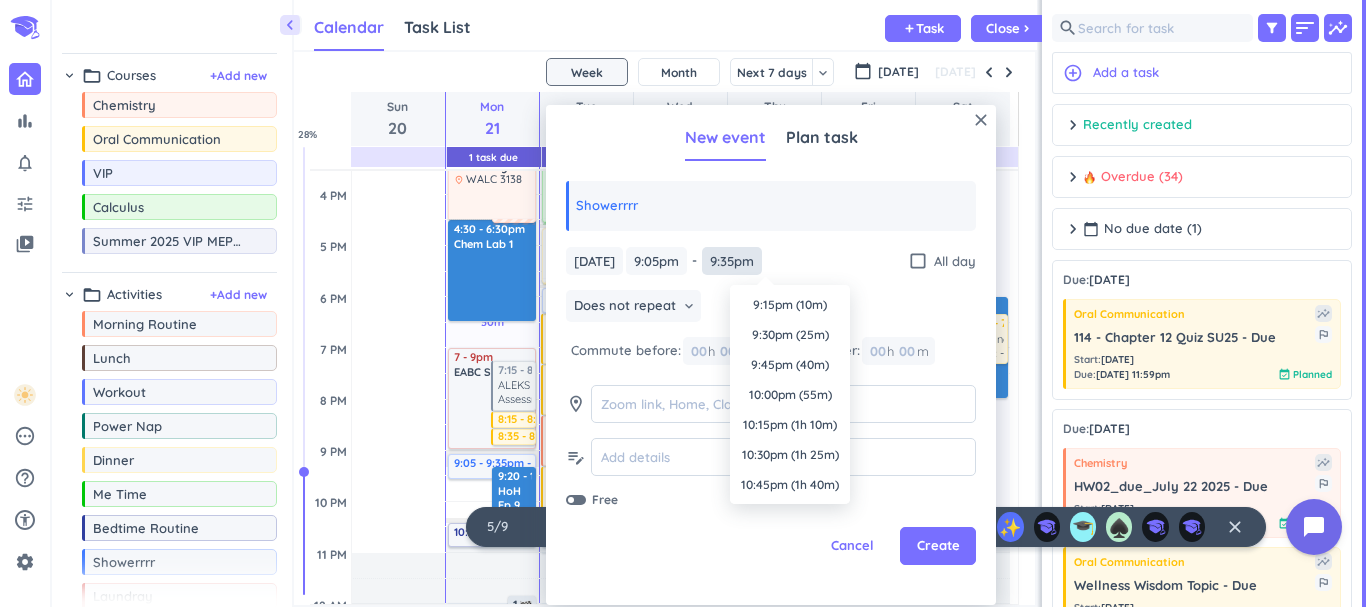 click on "9:35pm" at bounding box center (732, 261) 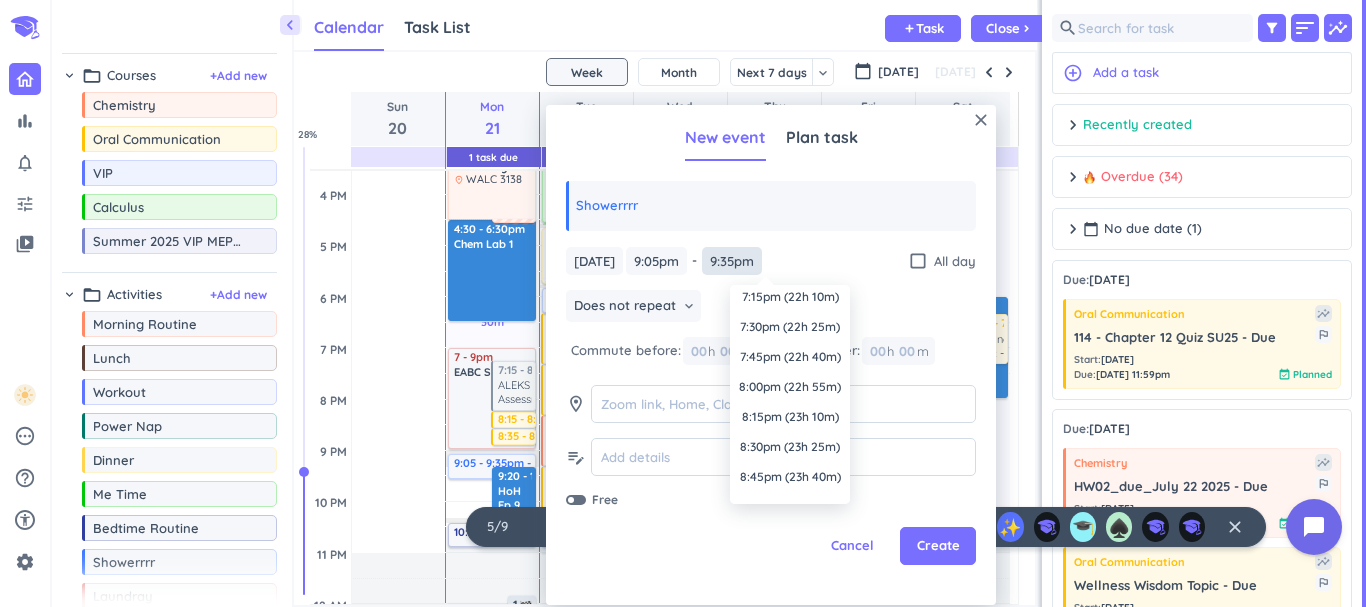 scroll, scrollTop: 2671, scrollLeft: 0, axis: vertical 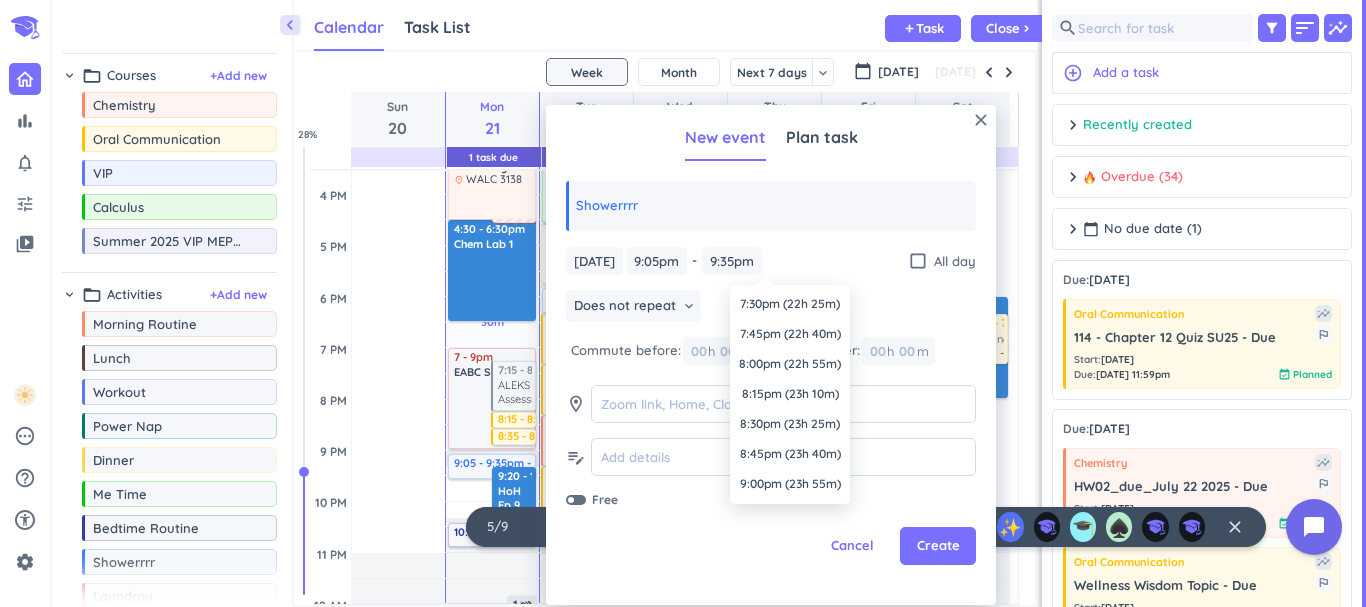 click on "Does not repeat keyboard_arrow_down" at bounding box center (771, 308) 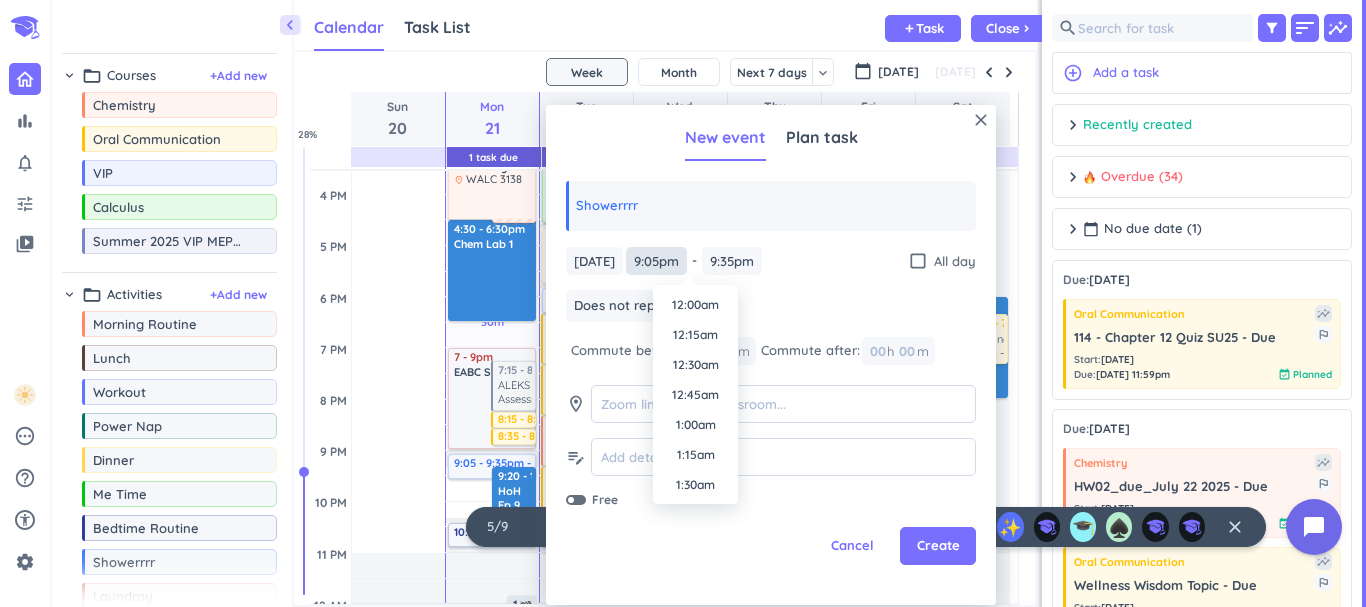 click on "9:05pm" at bounding box center [656, 261] 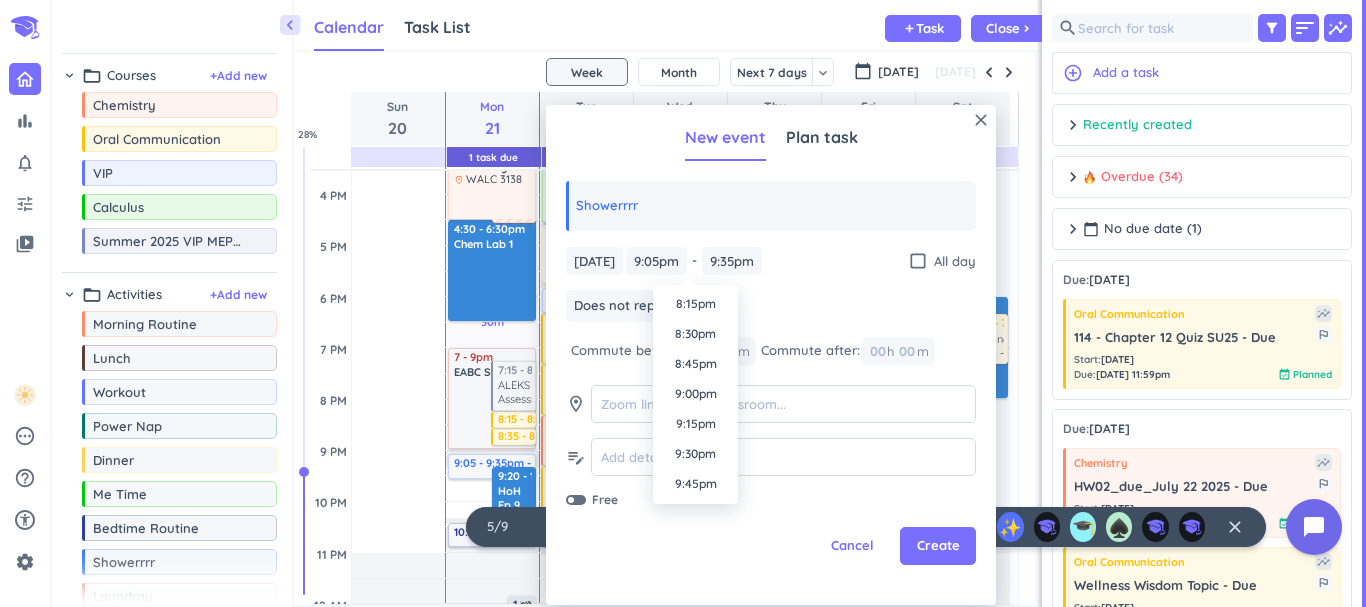 click on "Commute after:" at bounding box center (810, 351) 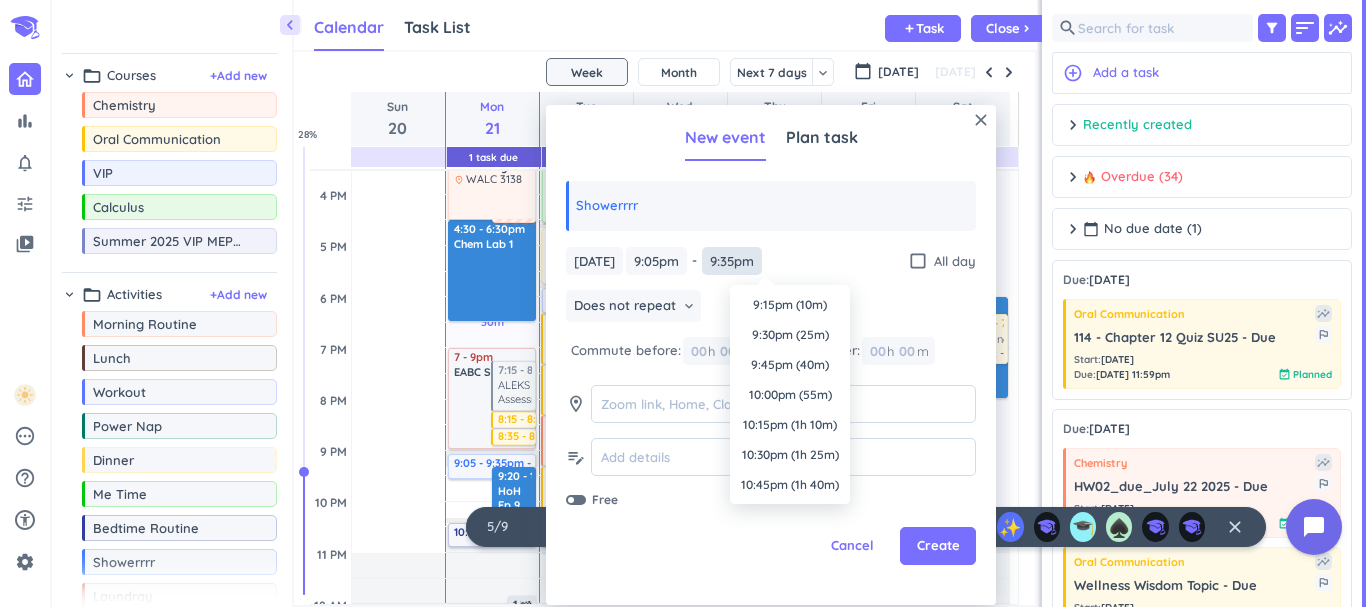click on "9:35pm" at bounding box center (732, 261) 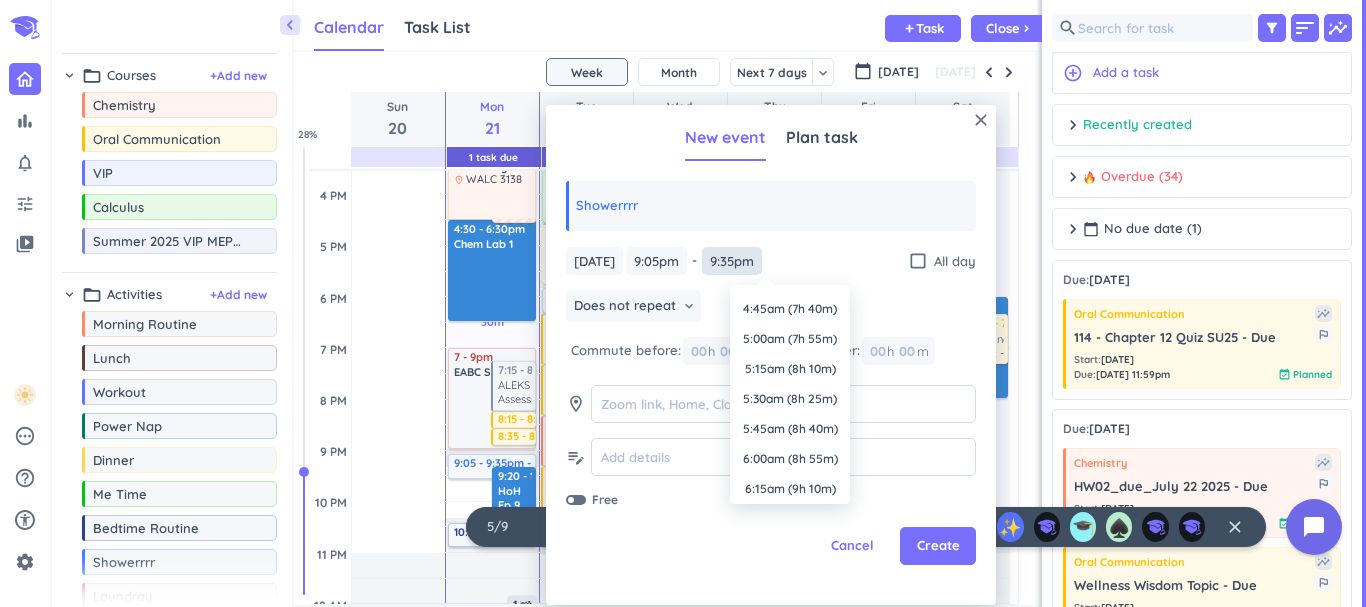scroll, scrollTop: 0, scrollLeft: 0, axis: both 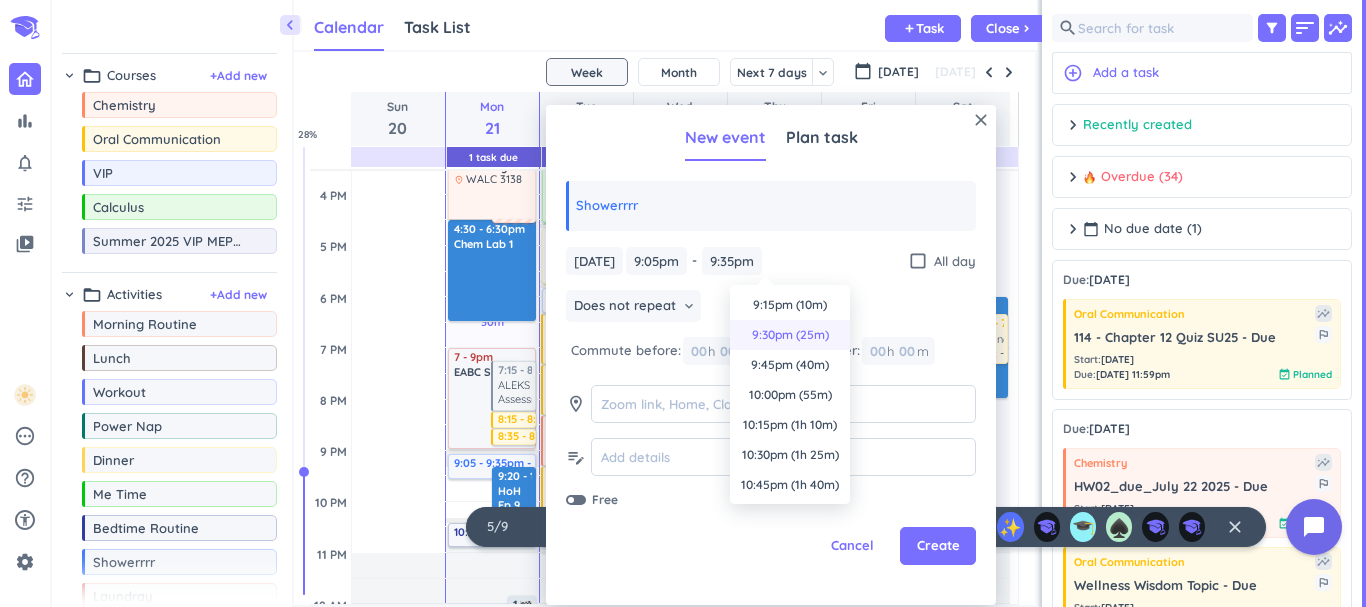 click on "9:30pm (25m)" at bounding box center (790, 335) 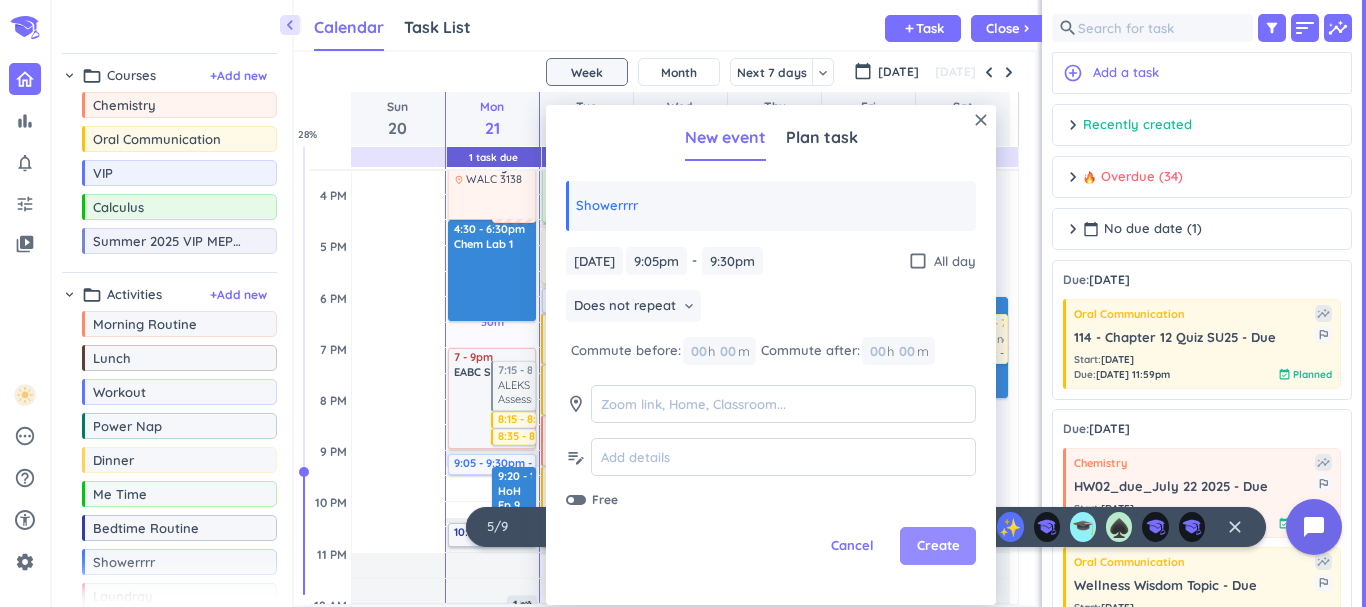 click on "Create" at bounding box center [938, 546] 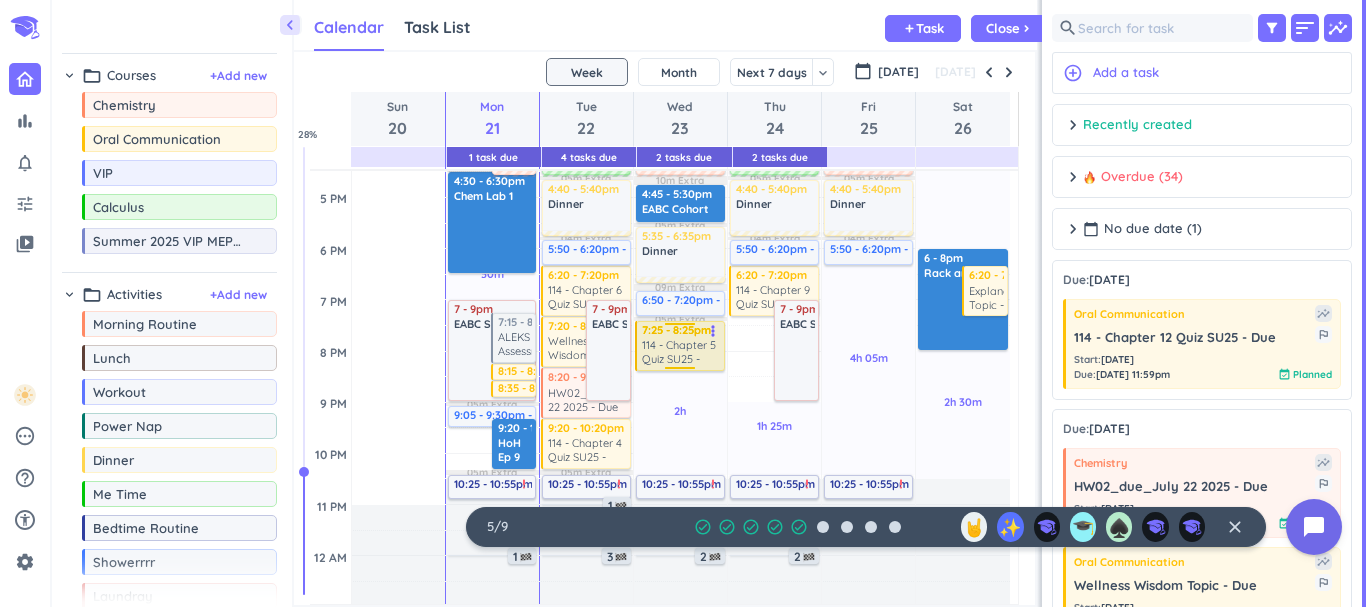 scroll, scrollTop: 644, scrollLeft: 0, axis: vertical 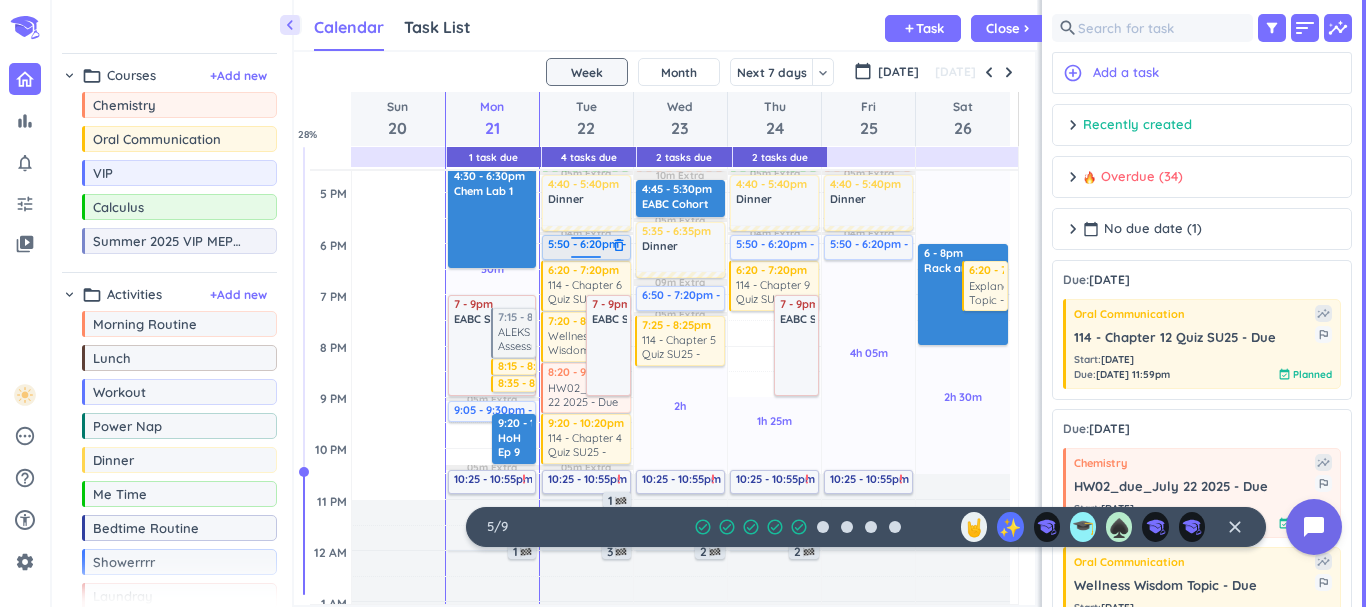 click on "delete_outline" at bounding box center [619, 245] 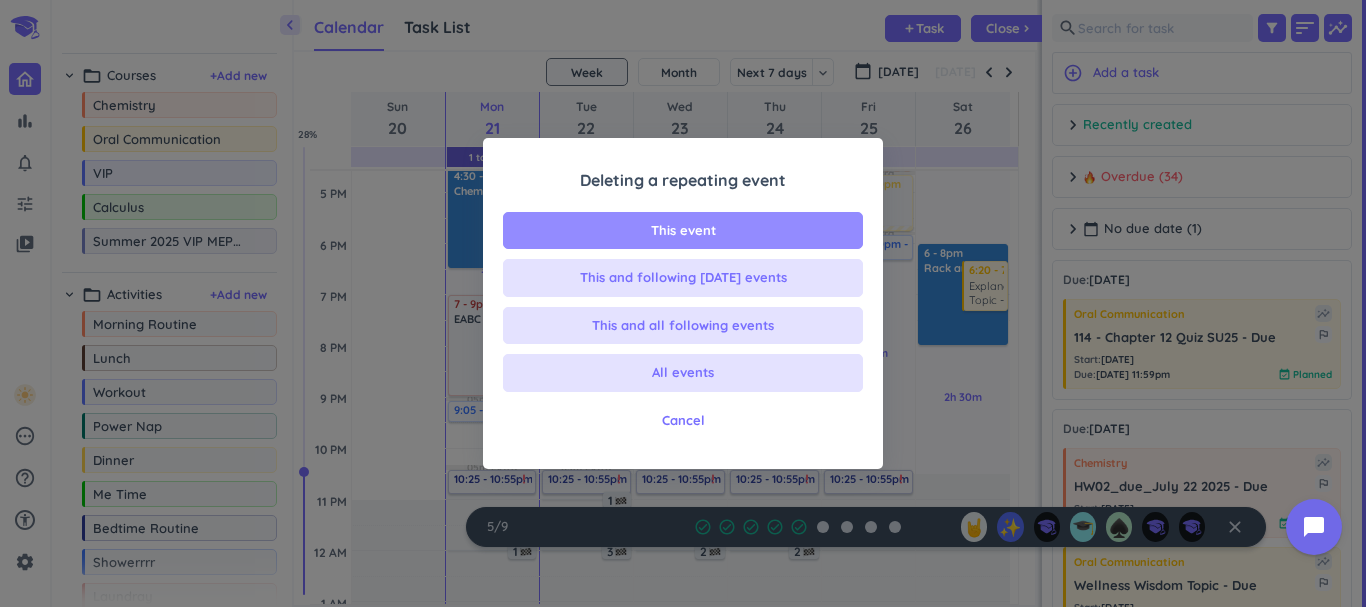 click on "This event" at bounding box center (683, 231) 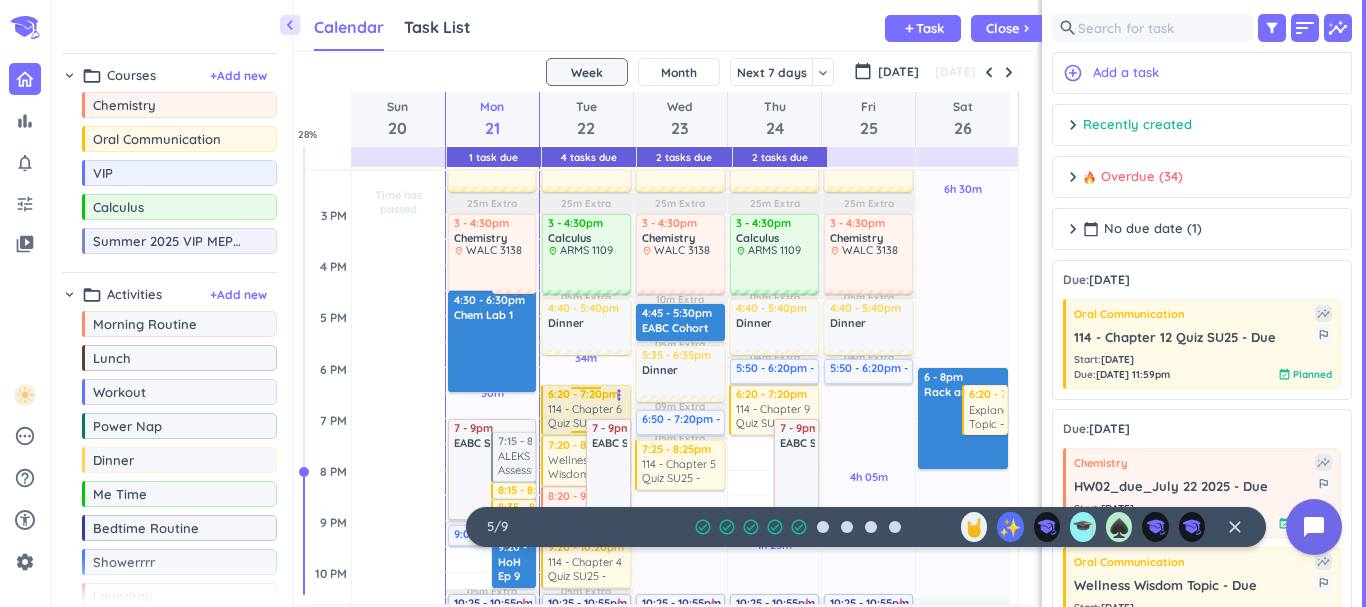 scroll, scrollTop: 524, scrollLeft: 0, axis: vertical 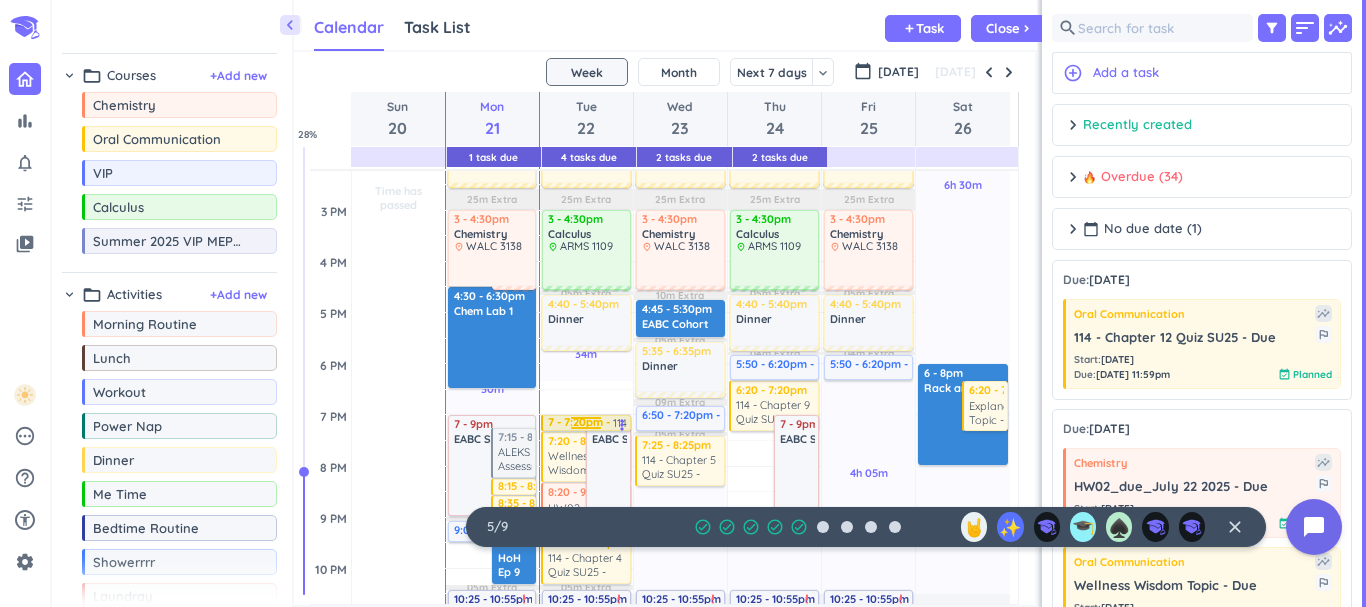 drag, startPoint x: 583, startPoint y: 385, endPoint x: 582, endPoint y: 422, distance: 37.01351 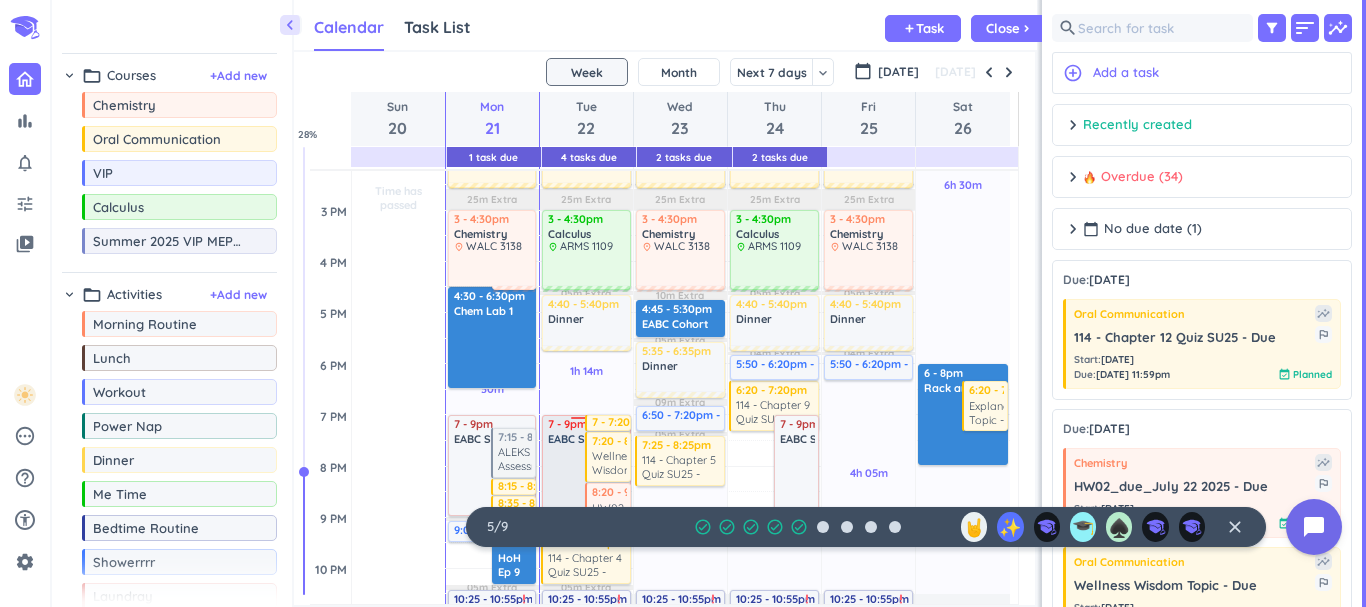 scroll, scrollTop: 584, scrollLeft: 0, axis: vertical 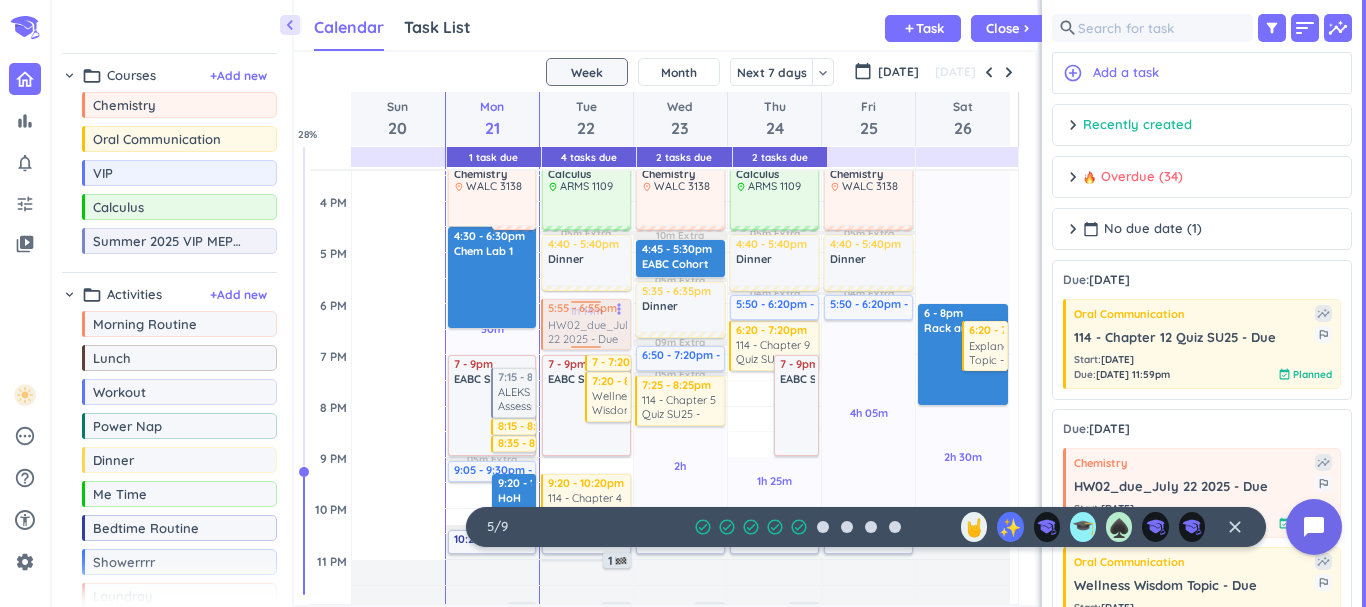 drag, startPoint x: 601, startPoint y: 442, endPoint x: 604, endPoint y: 317, distance: 125.035995 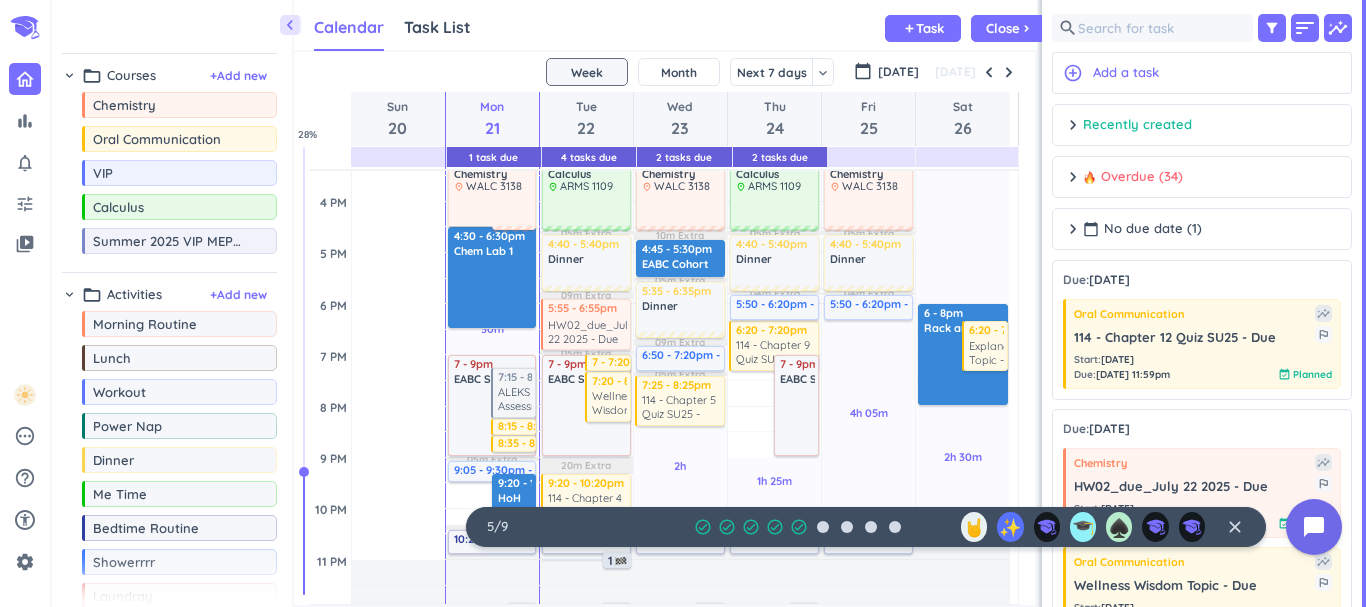 scroll, scrollTop: 699, scrollLeft: 0, axis: vertical 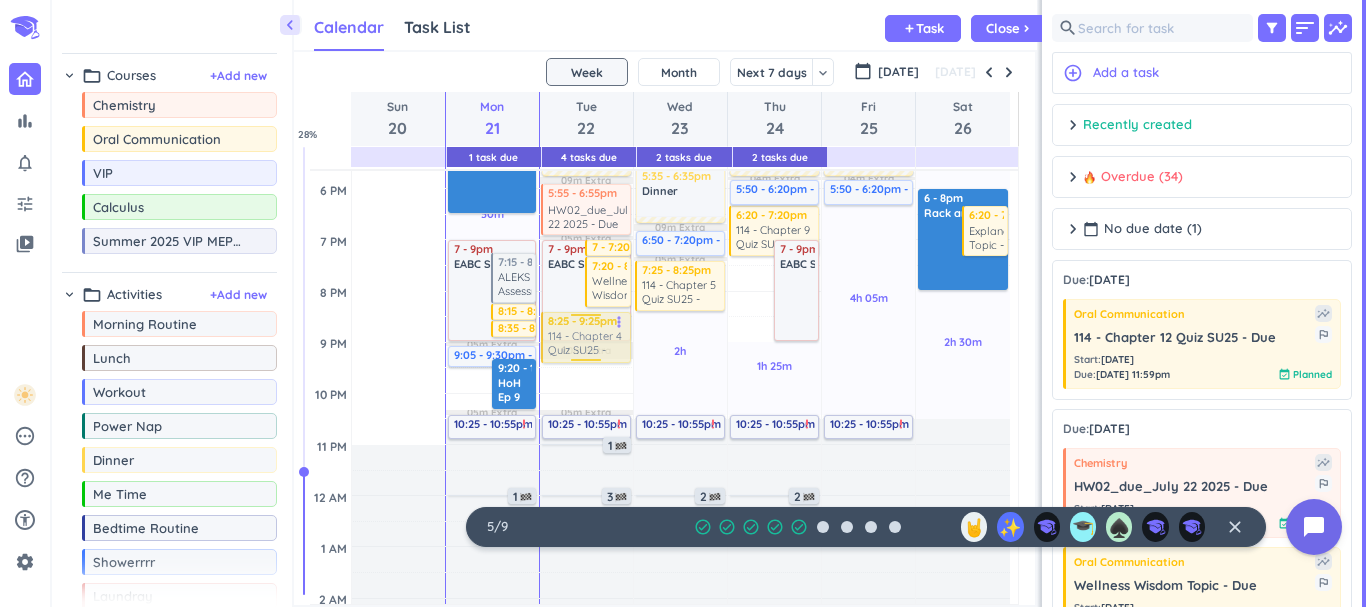 drag, startPoint x: 561, startPoint y: 373, endPoint x: 556, endPoint y: 319, distance: 54.230988 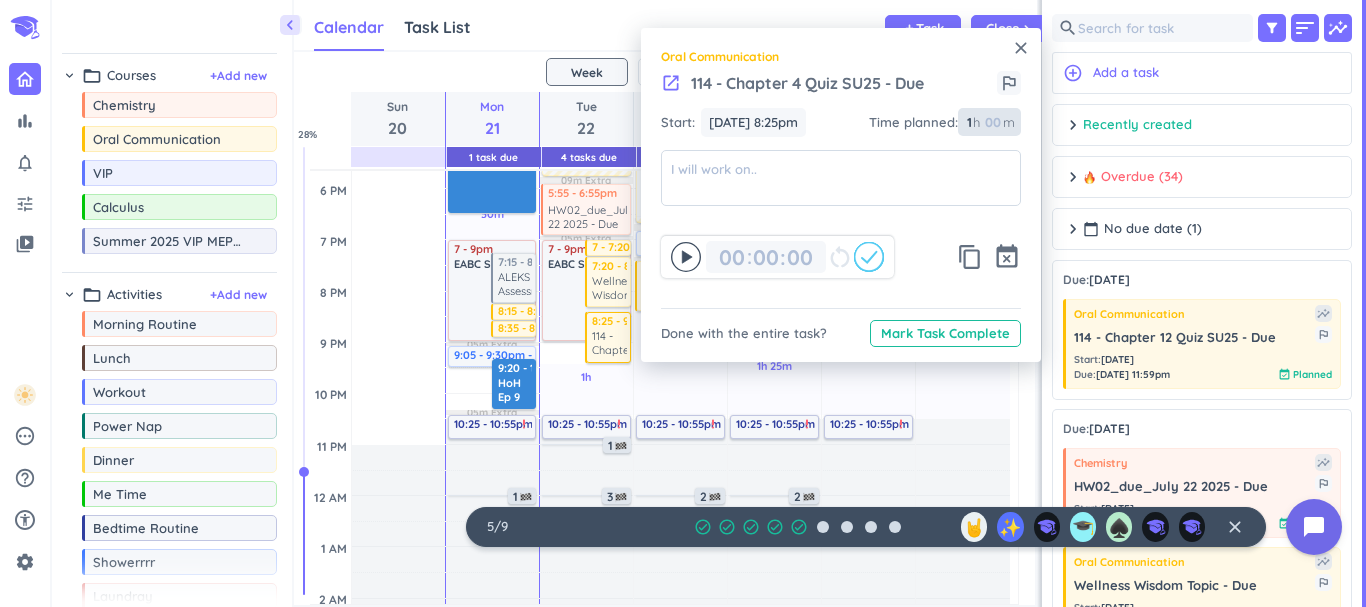 click on "1" at bounding box center [968, 122] 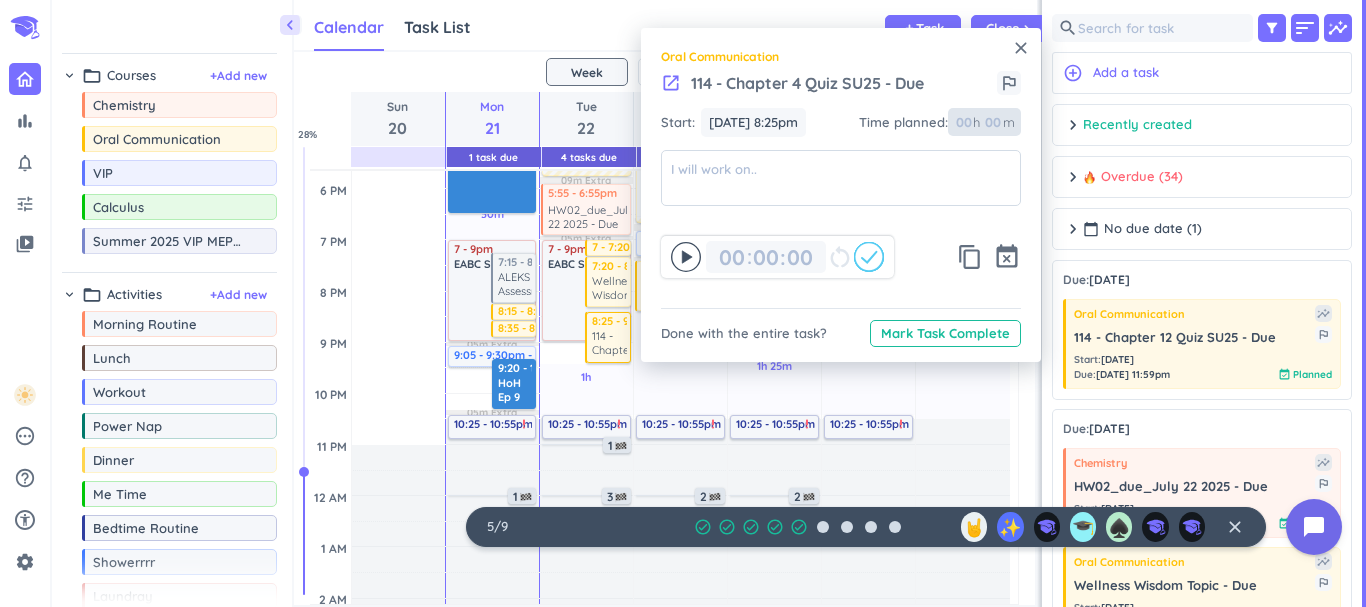 type 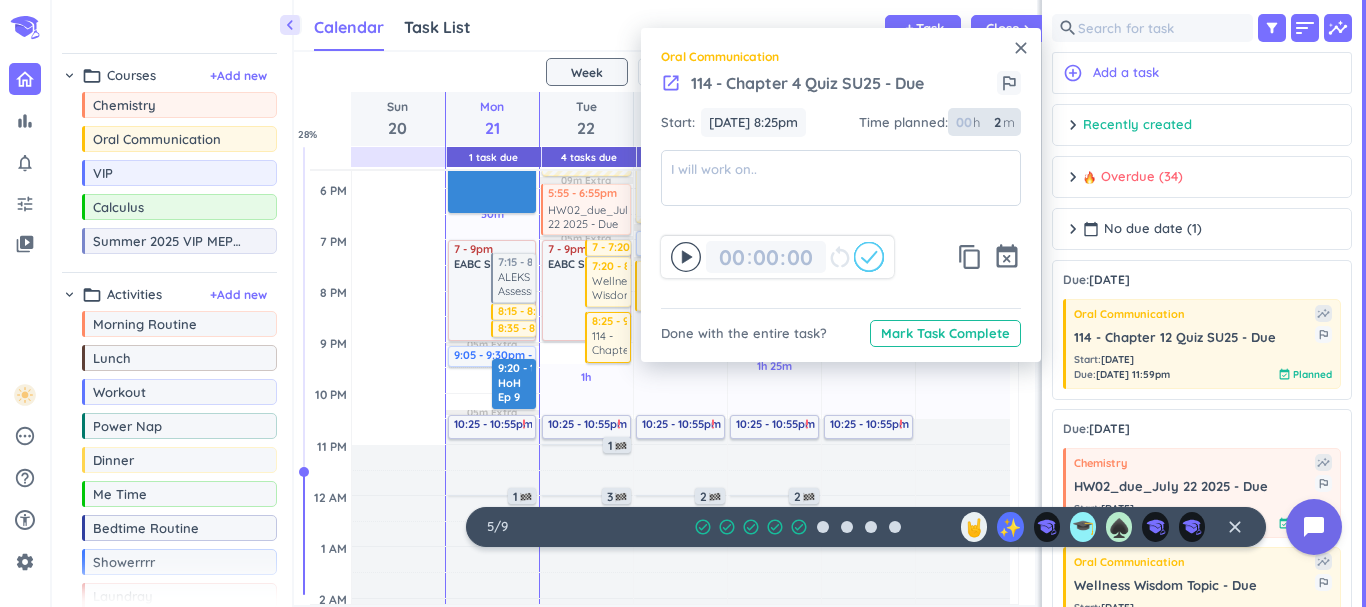 type on "20" 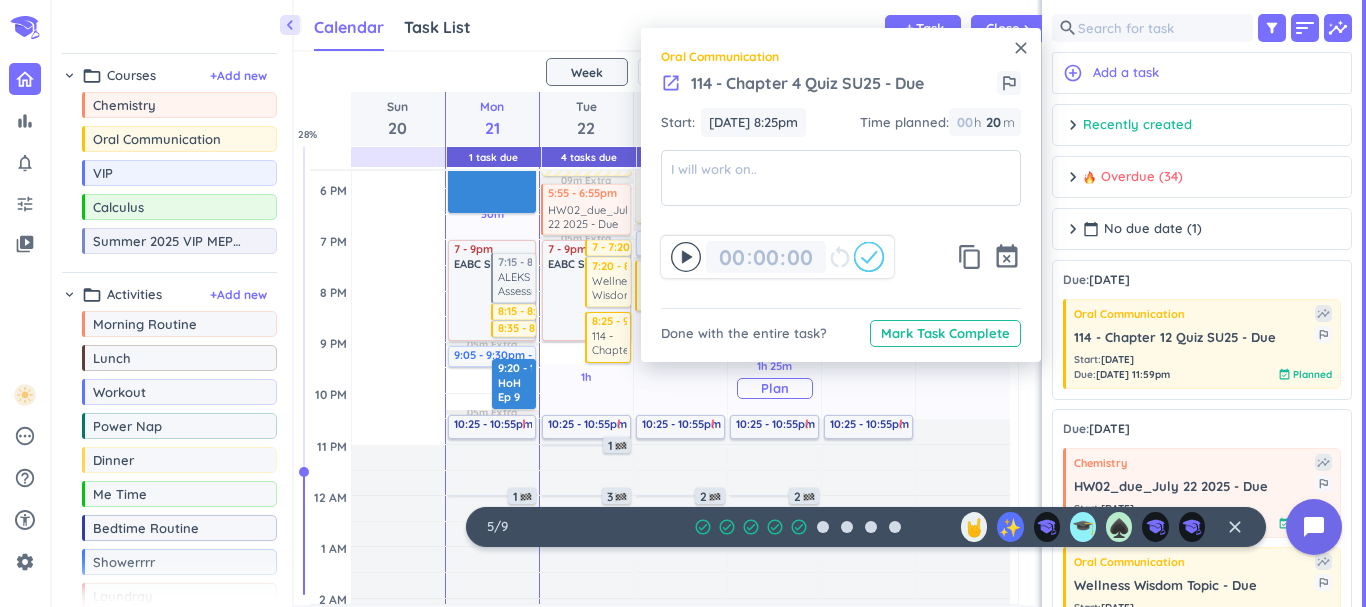 click on "Plan" at bounding box center (775, 388) 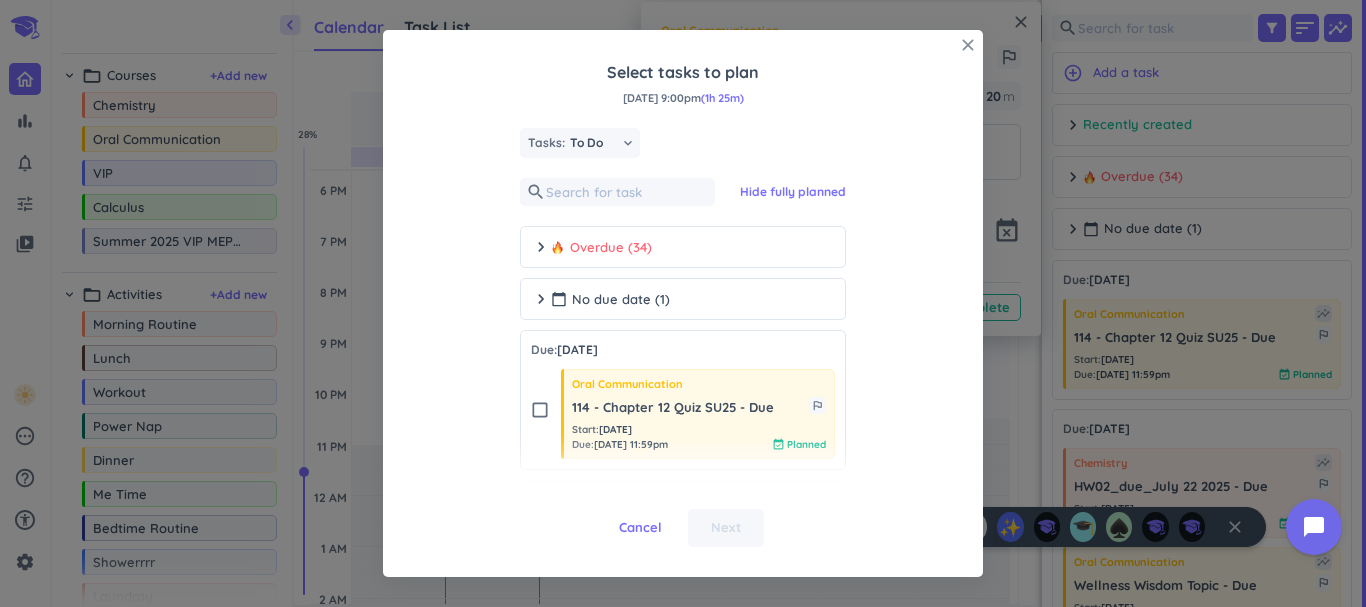 click on "close" at bounding box center (968, 45) 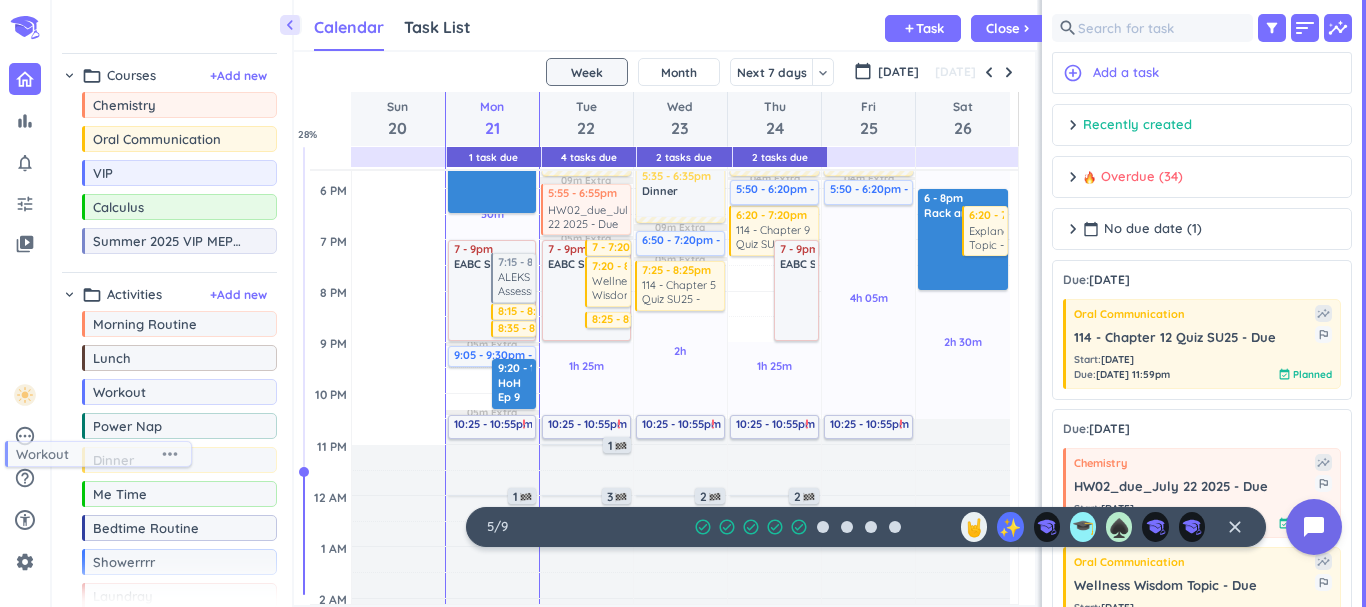 drag, startPoint x: 208, startPoint y: 401, endPoint x: 151, endPoint y: 454, distance: 77.83315 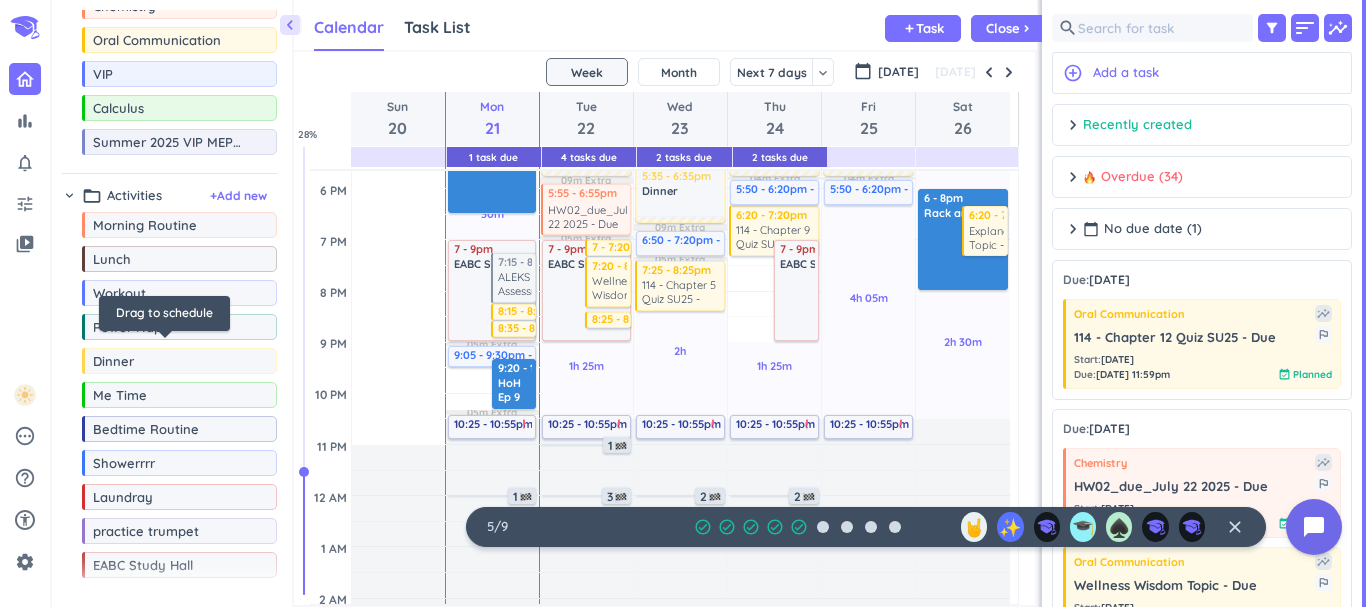 scroll, scrollTop: 107, scrollLeft: 0, axis: vertical 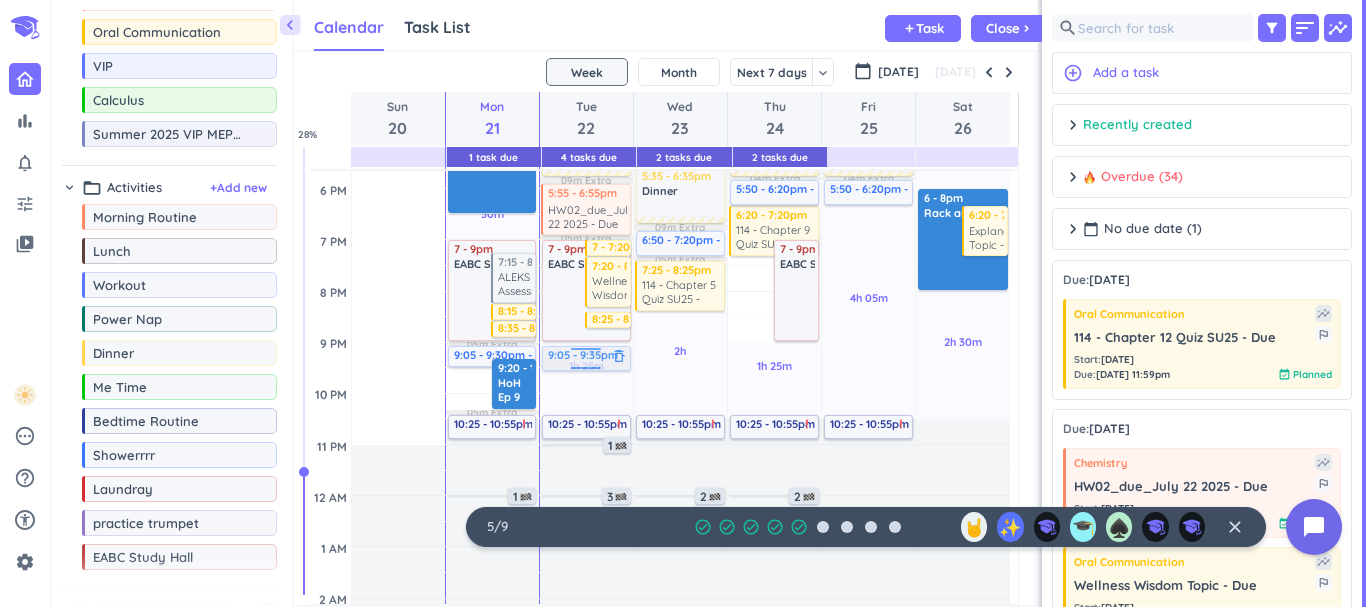 drag, startPoint x: 153, startPoint y: 461, endPoint x: 568, endPoint y: 349, distance: 429.84766 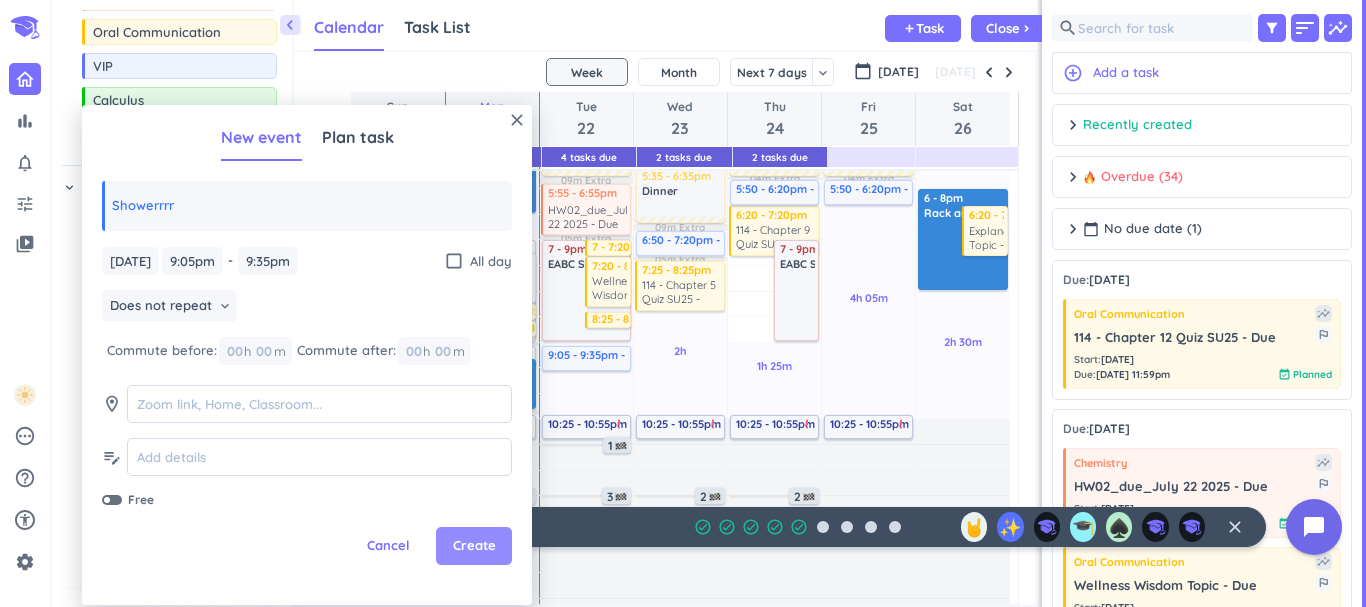 click on "Create" at bounding box center [474, 546] 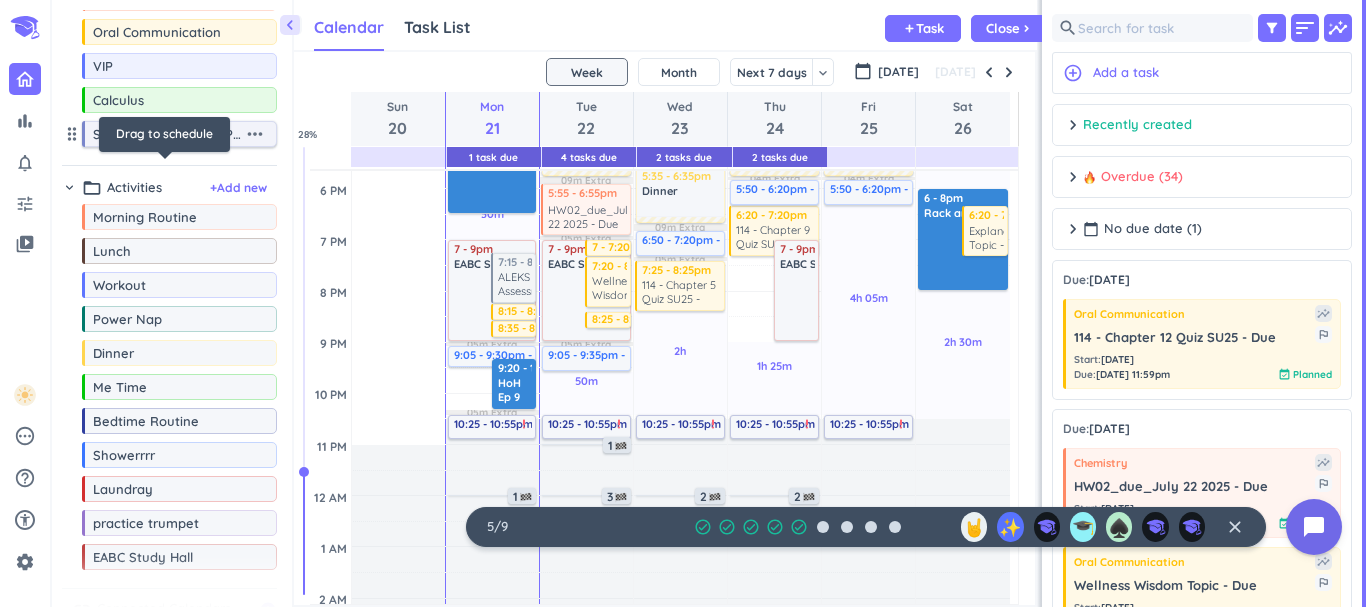 scroll, scrollTop: 0, scrollLeft: 0, axis: both 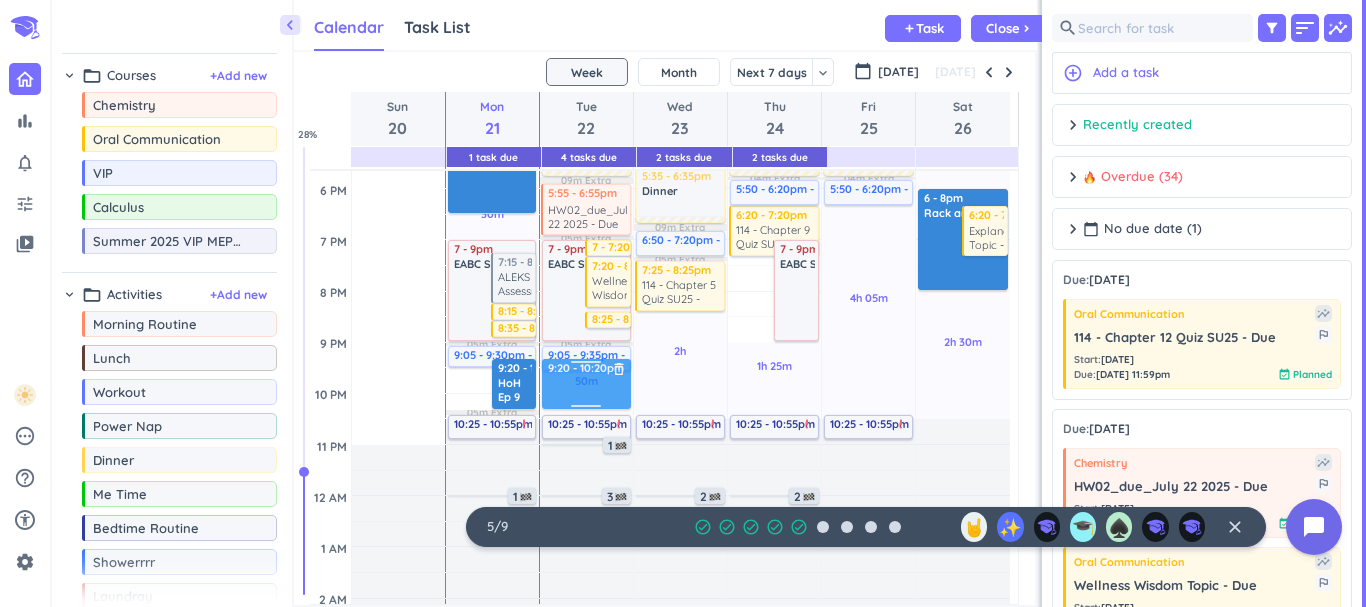 drag, startPoint x: 148, startPoint y: 25, endPoint x: 571, endPoint y: 361, distance: 540.2083 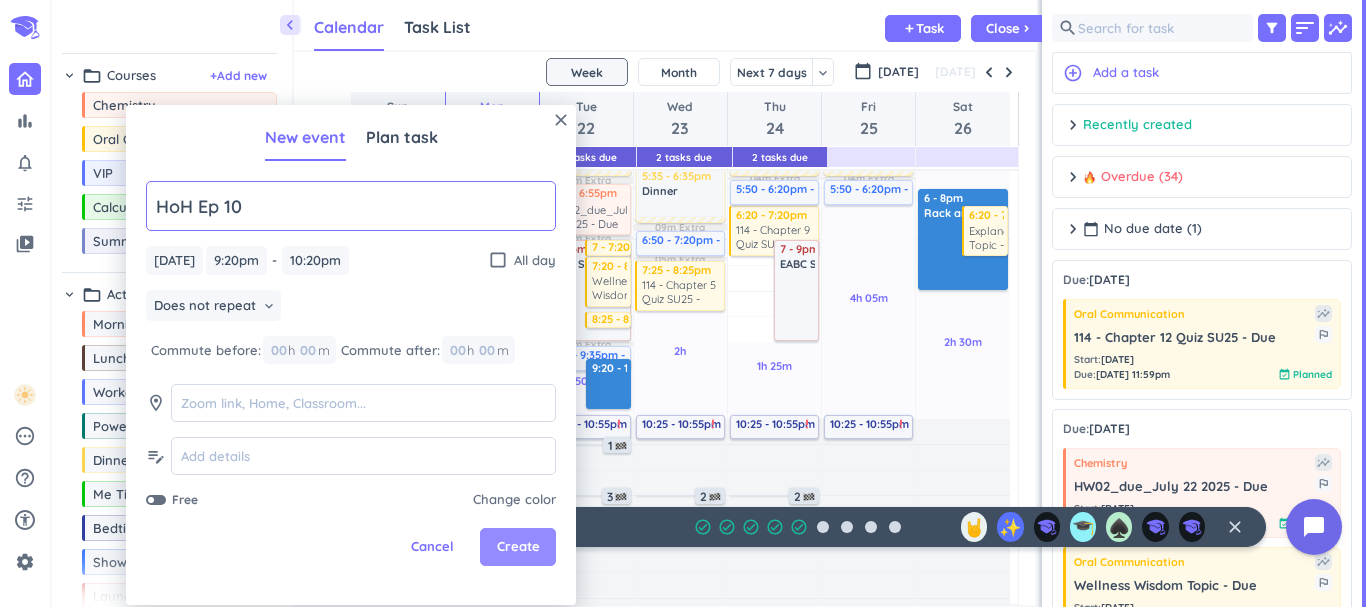 type on "HoH Ep 10" 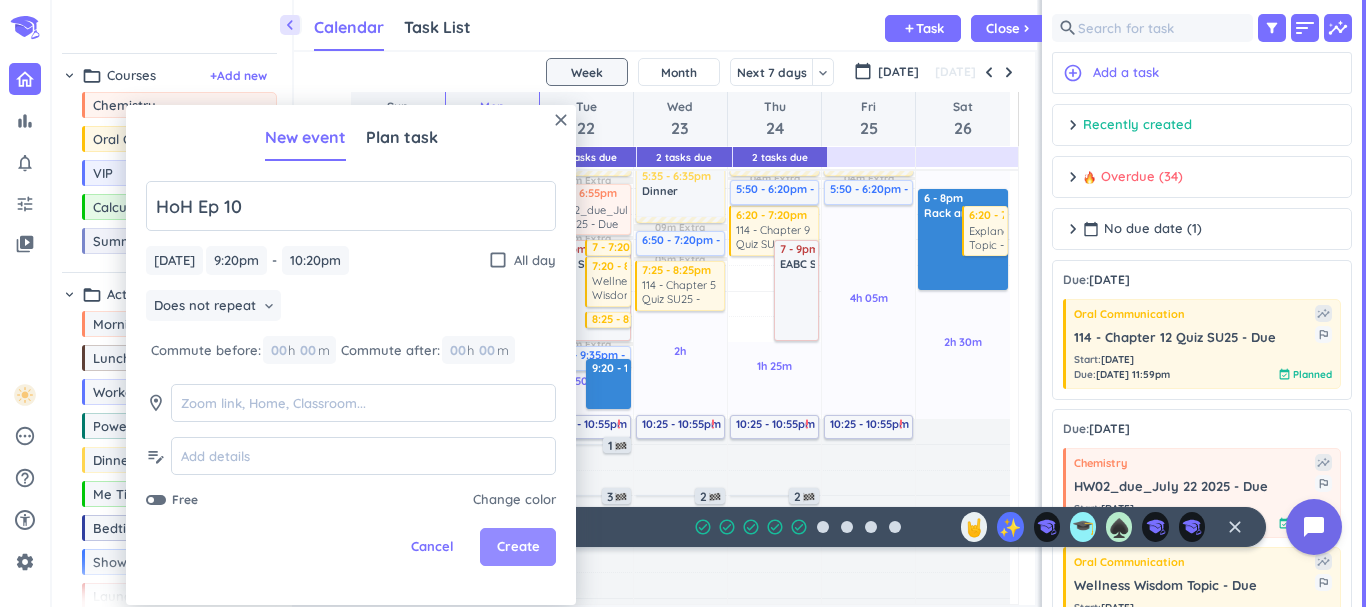 click on "Create" at bounding box center [518, 547] 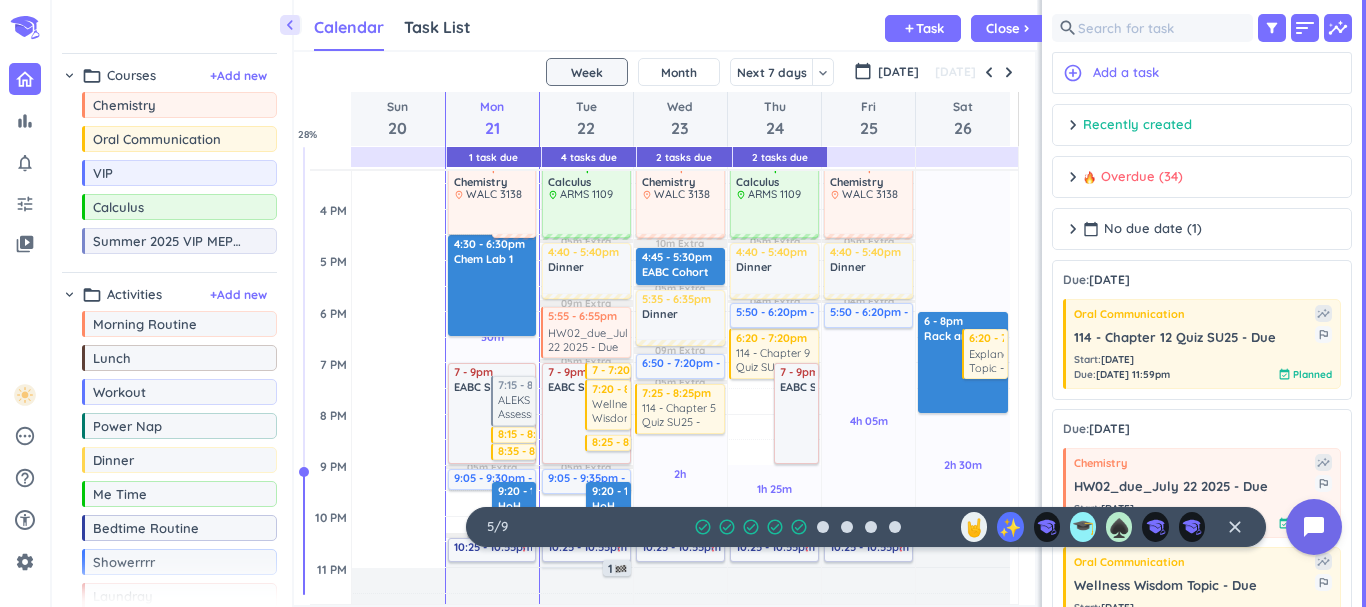 scroll, scrollTop: 577, scrollLeft: 0, axis: vertical 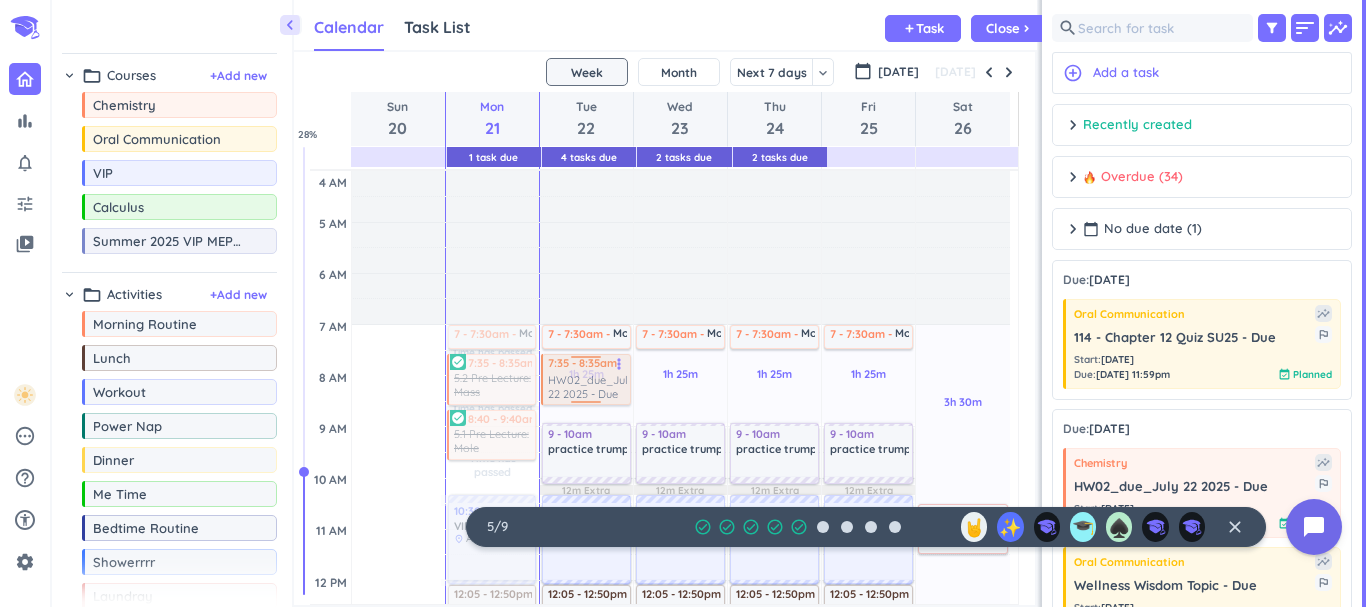 drag, startPoint x: 556, startPoint y: 332, endPoint x: 555, endPoint y: 391, distance: 59.008472 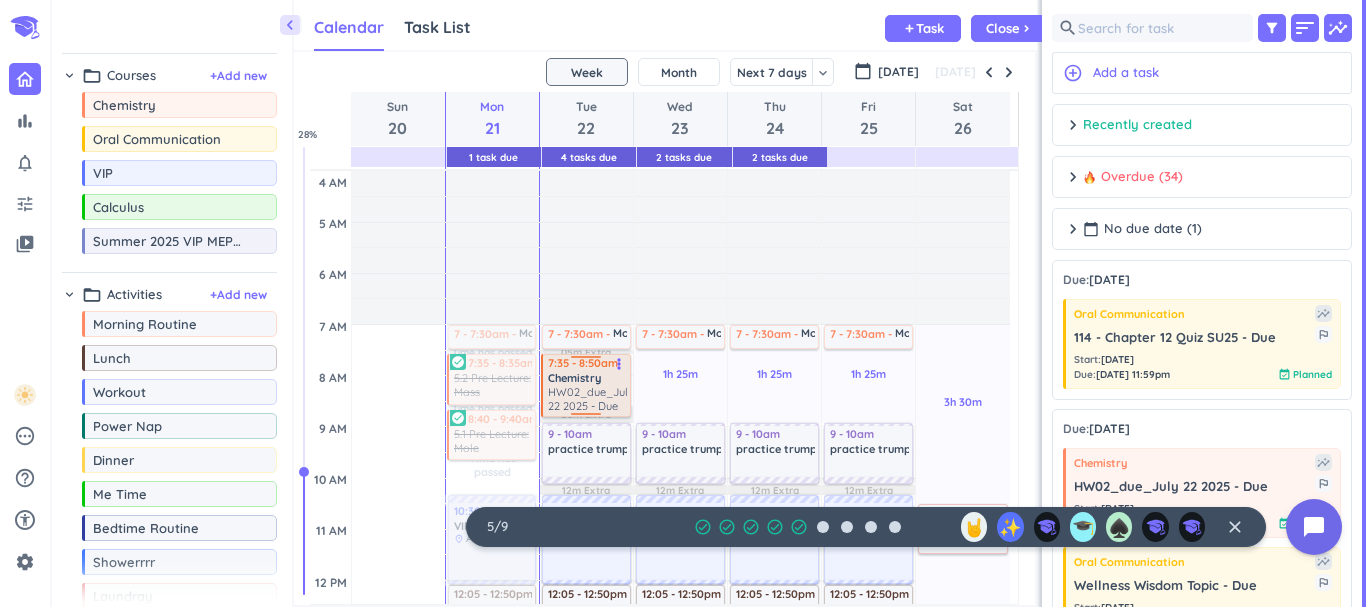 drag, startPoint x: 584, startPoint y: 402, endPoint x: 585, endPoint y: 418, distance: 16.03122 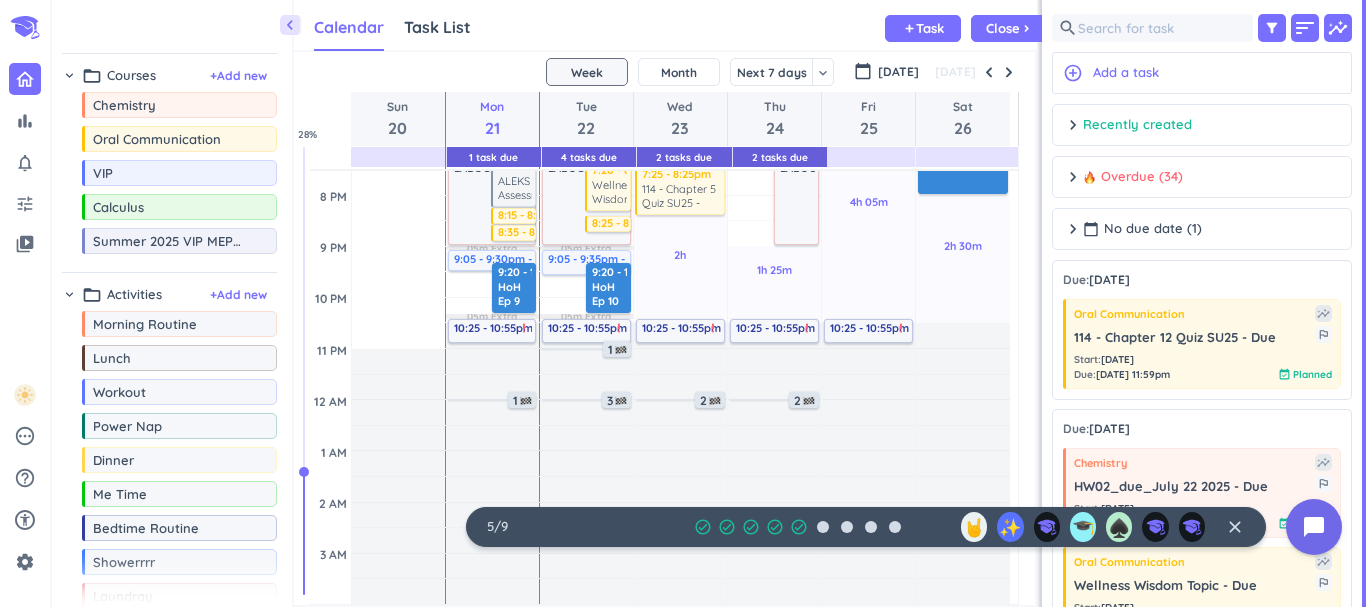 scroll, scrollTop: 796, scrollLeft: 0, axis: vertical 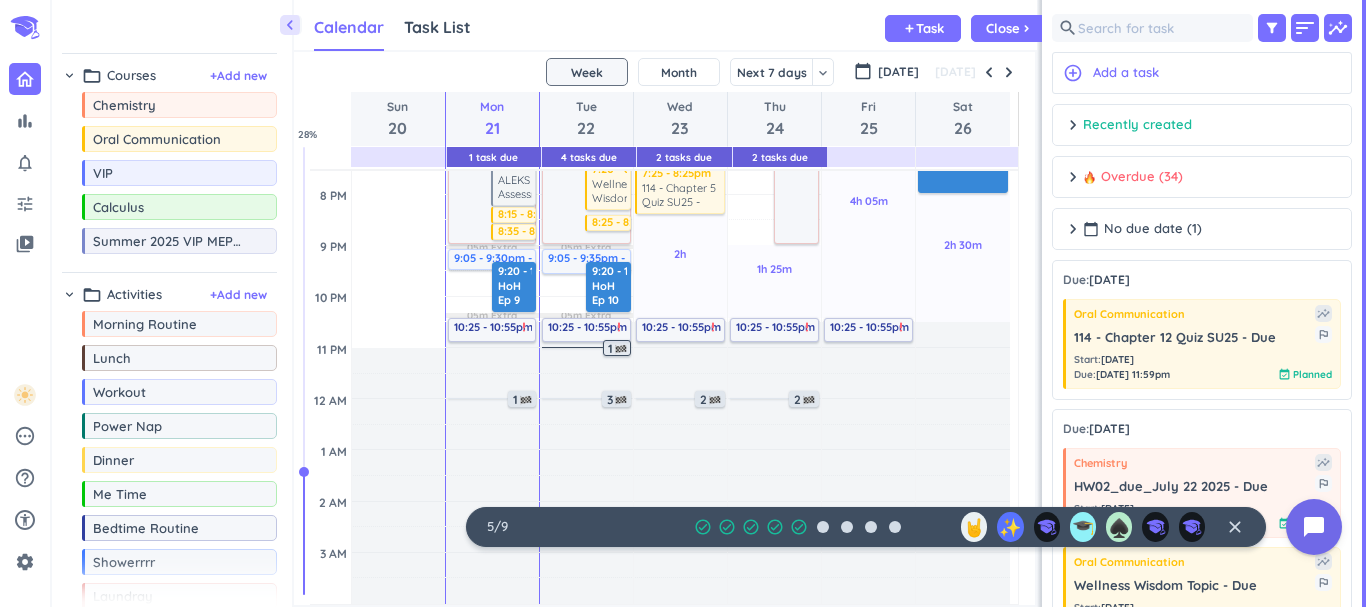 click on "1" at bounding box center (617, 348) 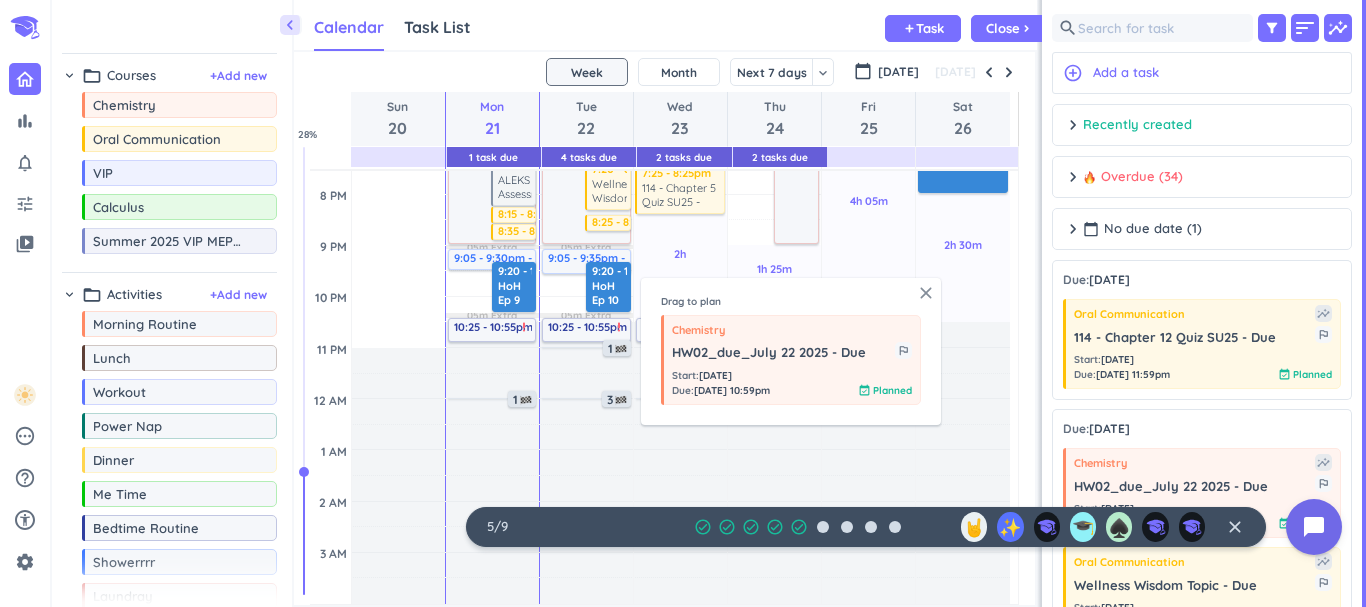 click on "close" at bounding box center [926, 293] 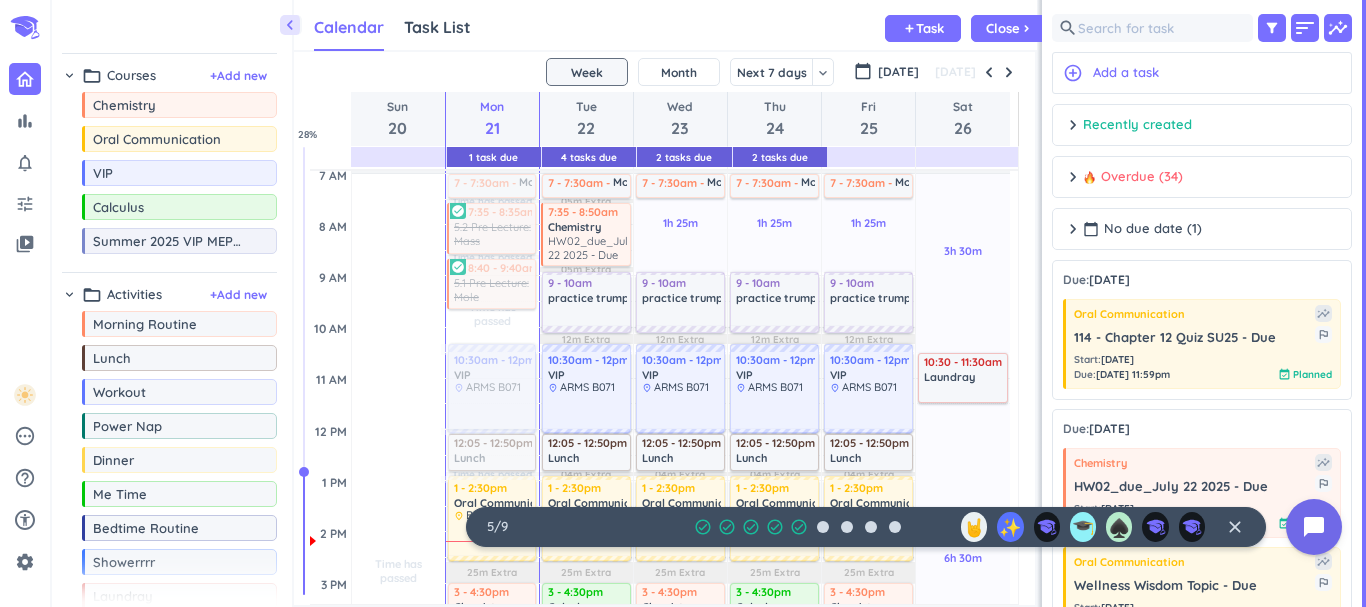 scroll, scrollTop: 149, scrollLeft: 0, axis: vertical 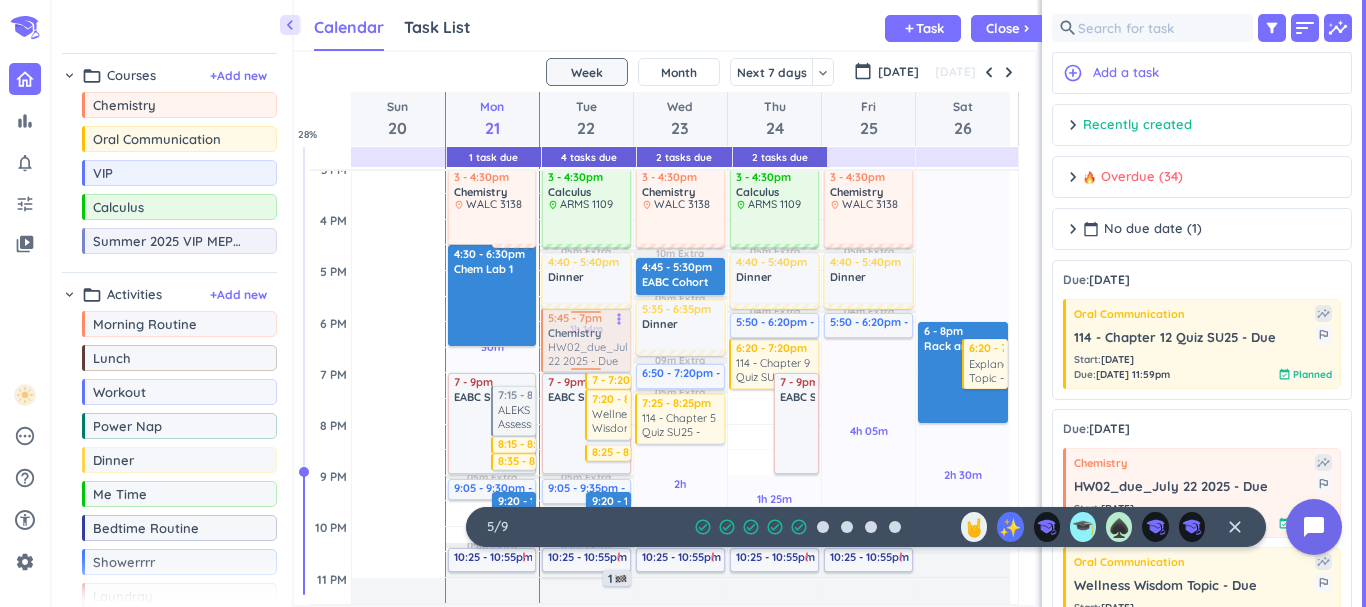 drag, startPoint x: 587, startPoint y: 237, endPoint x: 593, endPoint y: 337, distance: 100.17984 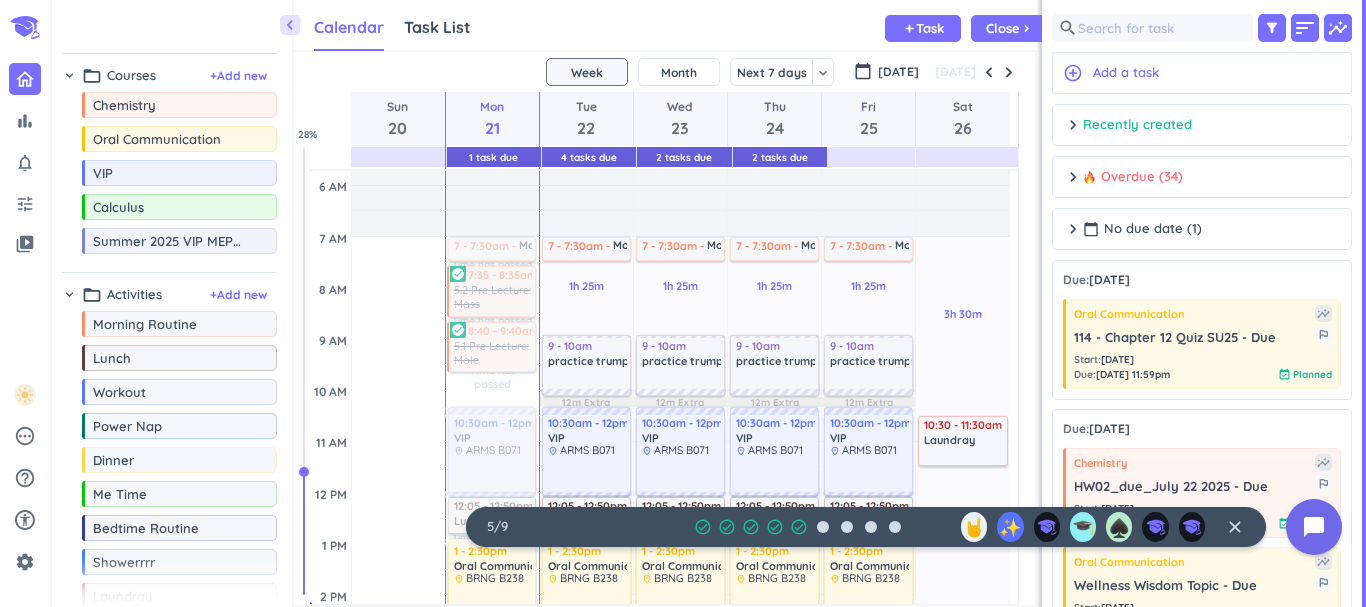 scroll, scrollTop: 22, scrollLeft: 0, axis: vertical 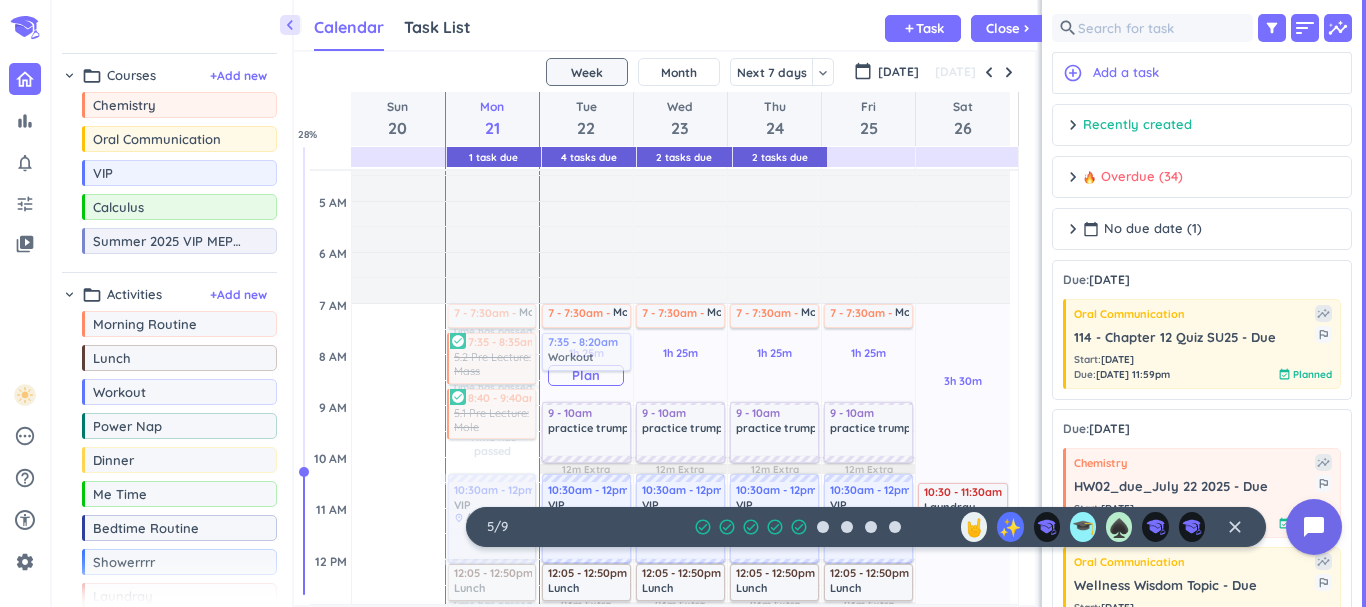 drag, startPoint x: 115, startPoint y: 391, endPoint x: 576, endPoint y: 337, distance: 464.15192 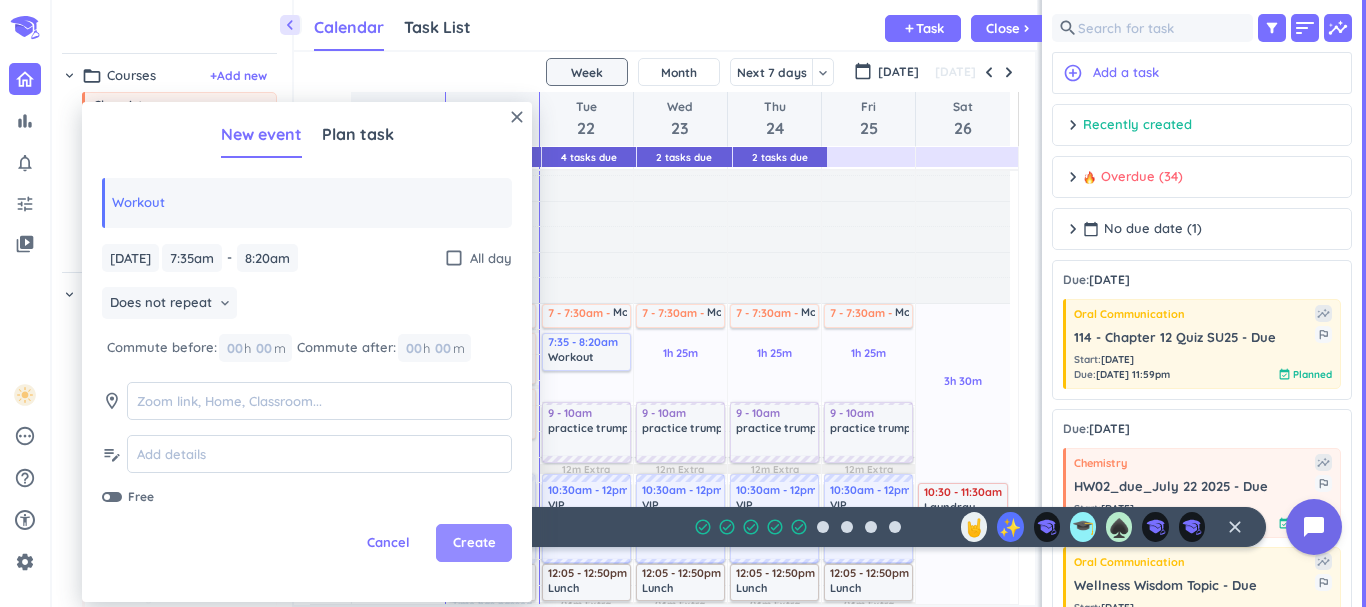 click on "Create" at bounding box center [474, 543] 